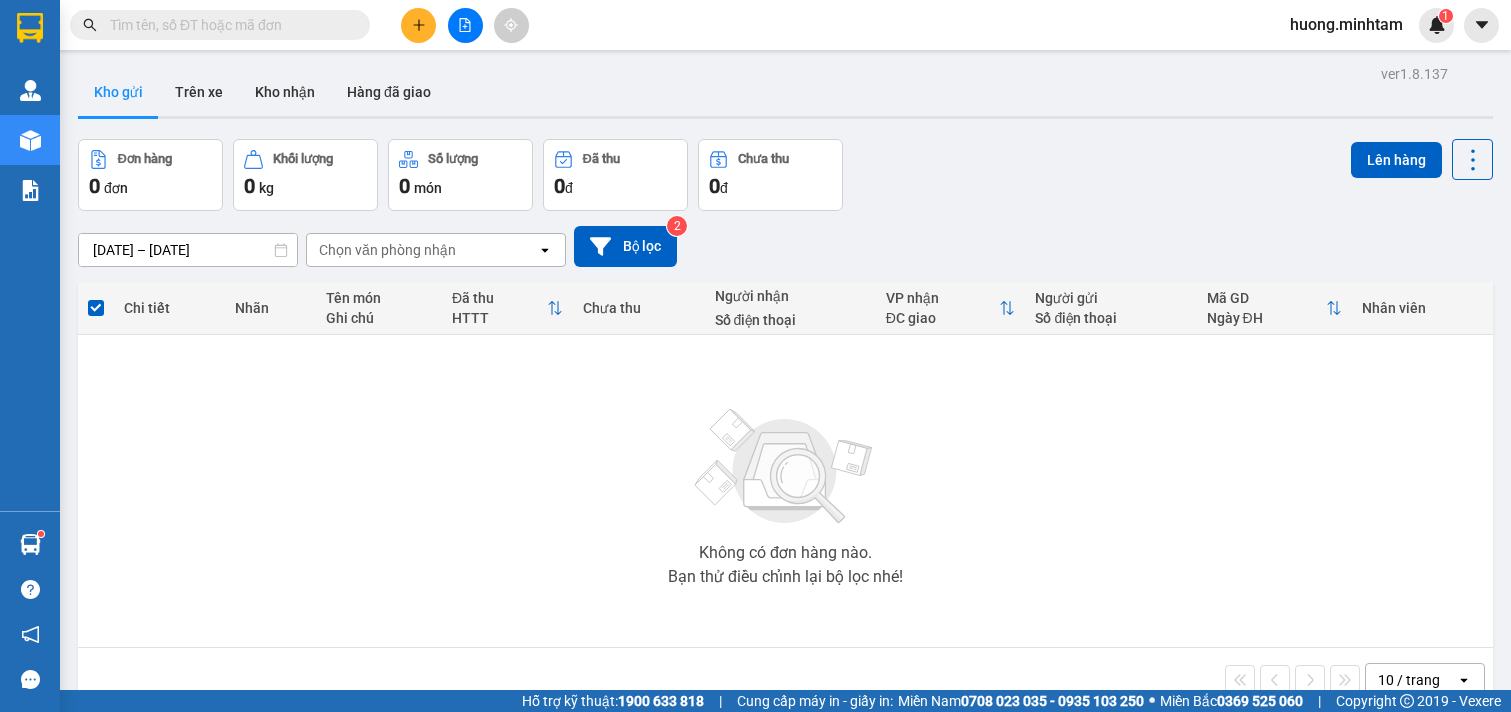 scroll, scrollTop: 0, scrollLeft: 0, axis: both 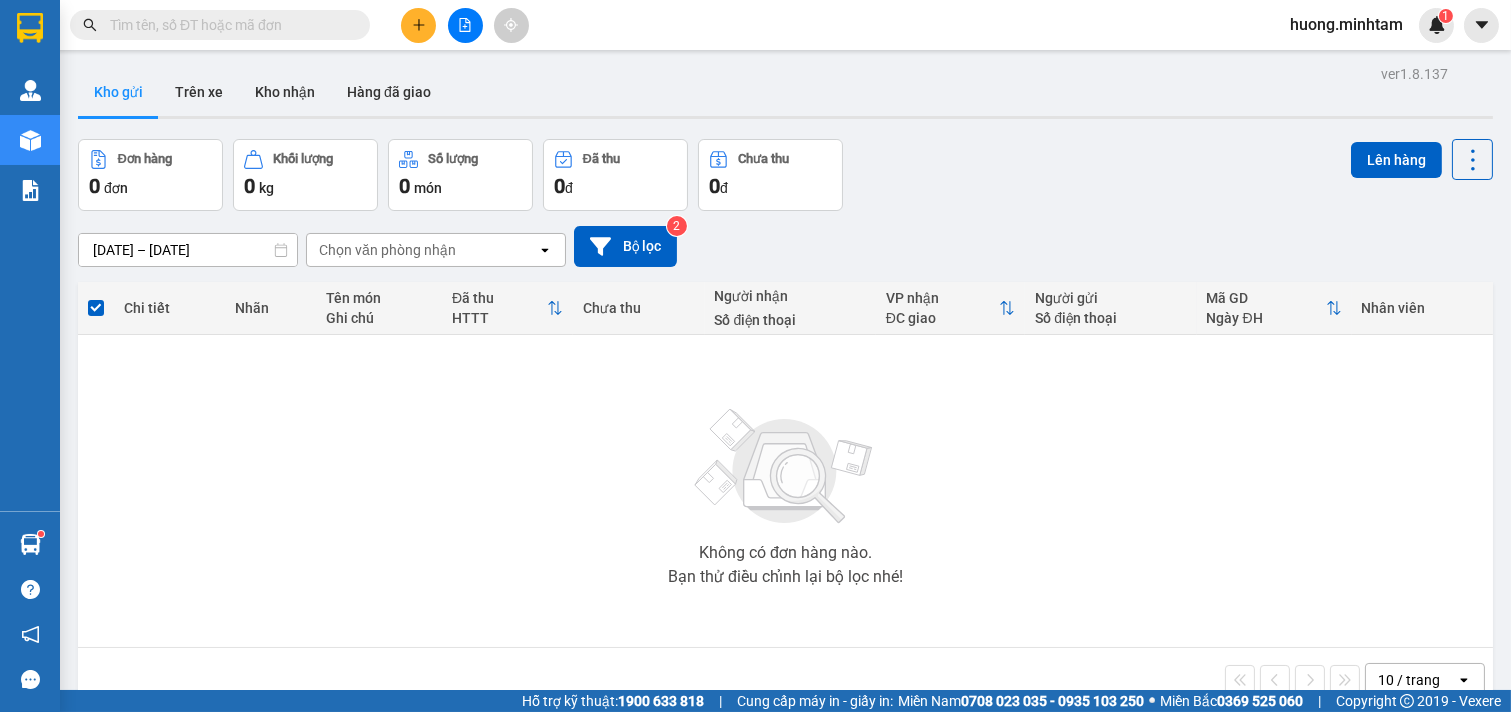 click 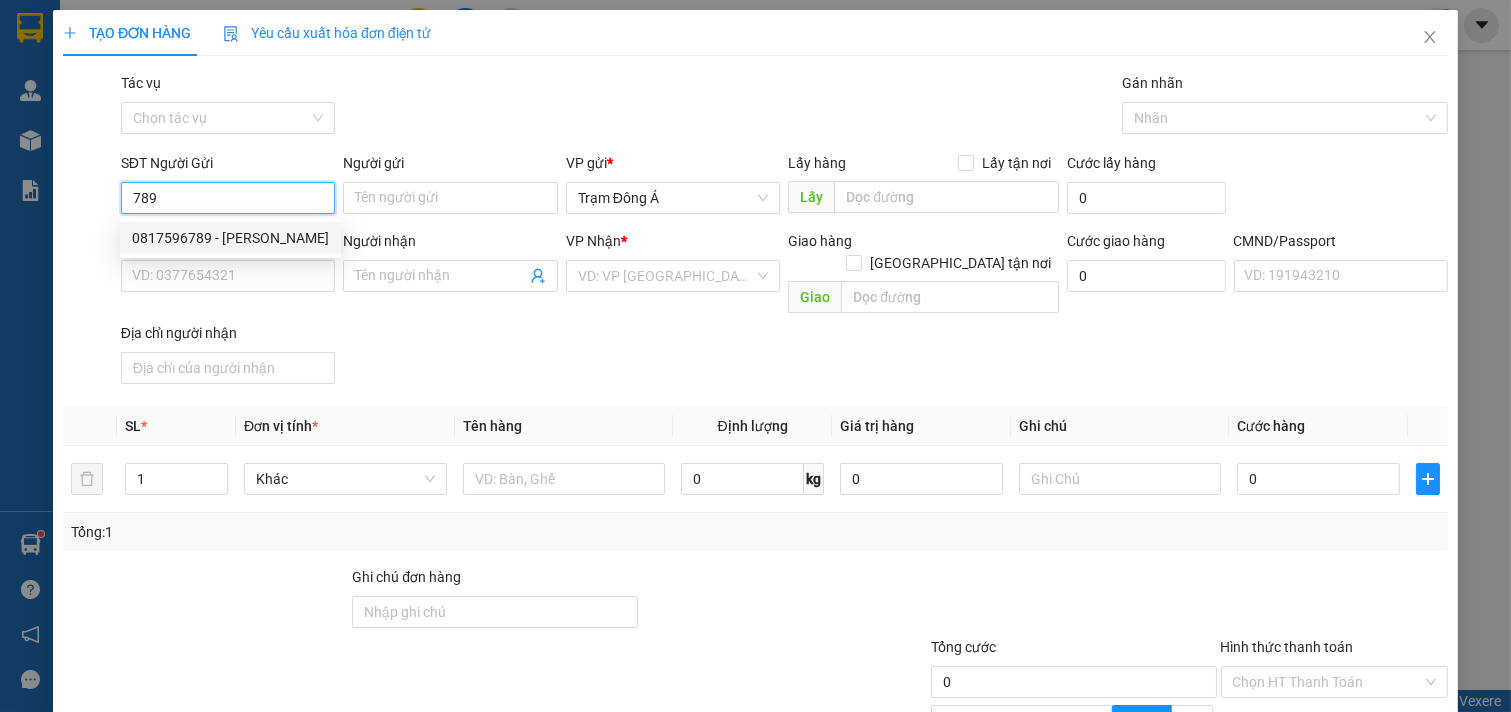 click on "0817596789 - [PERSON_NAME]" at bounding box center [230, 238] 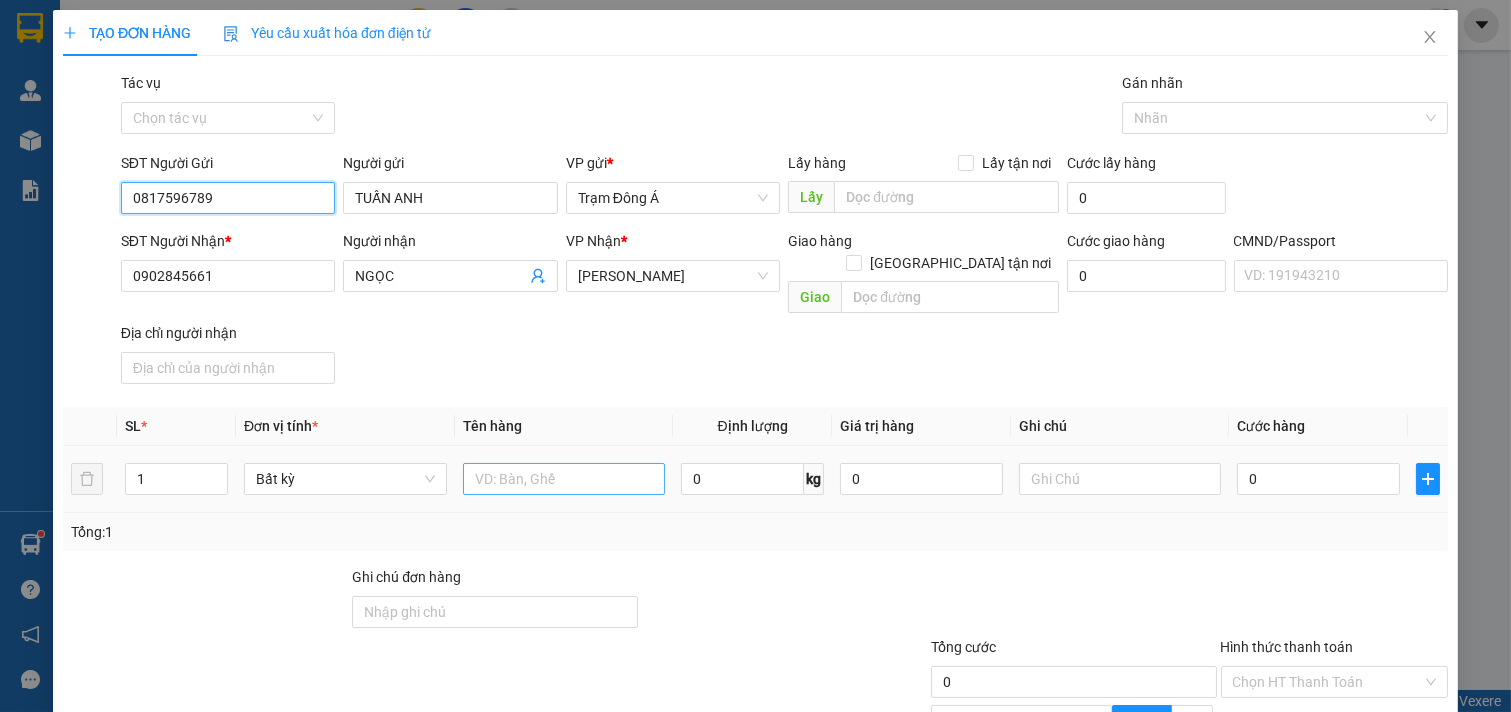 type on "0817596789" 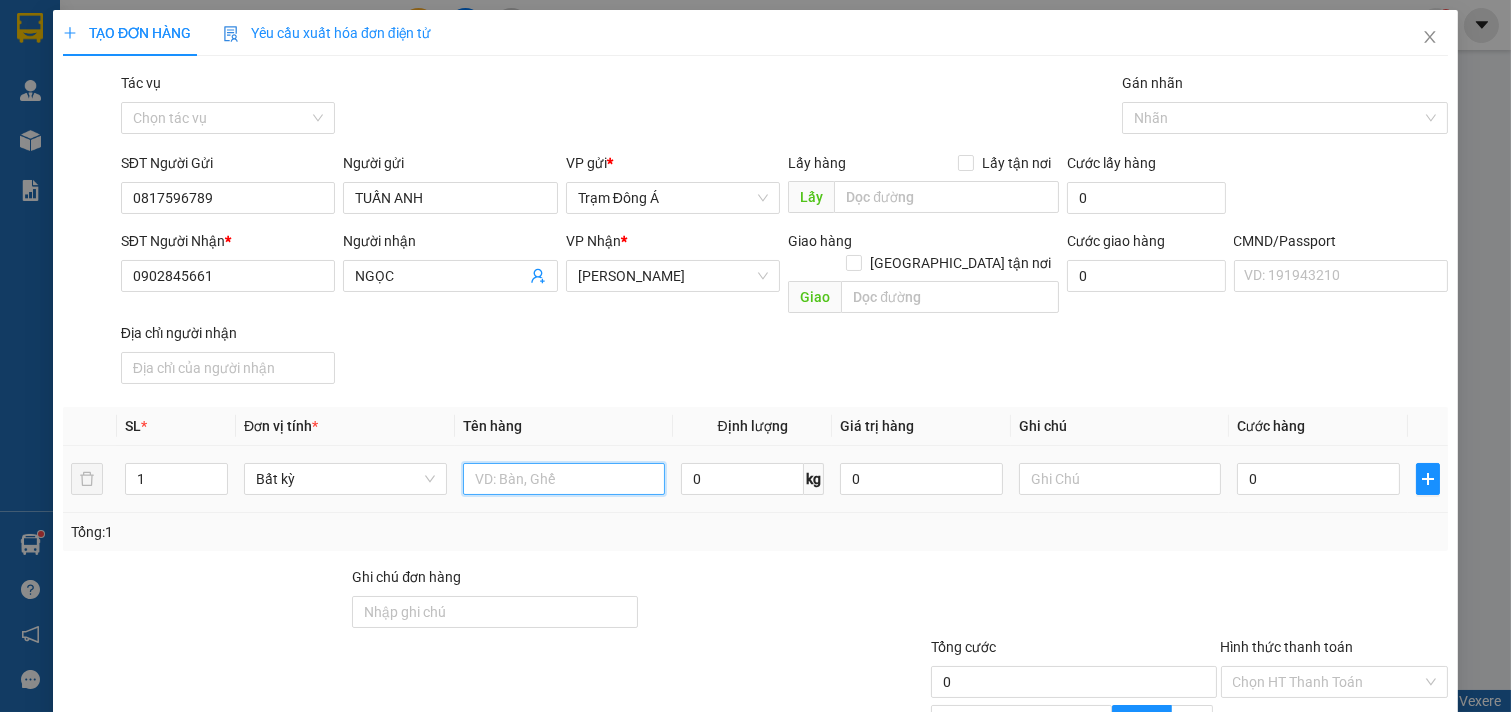 click at bounding box center (564, 479) 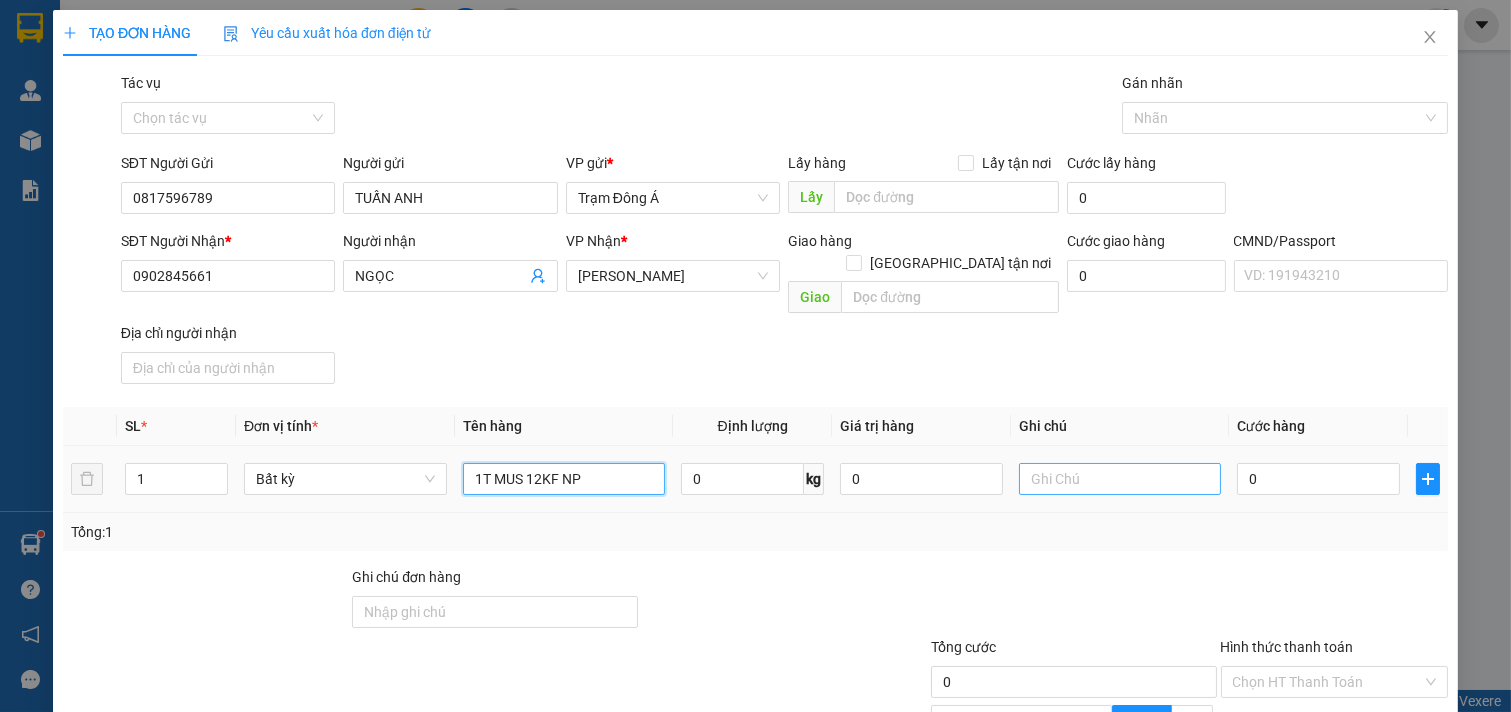 type on "1T MUS 12KF NP" 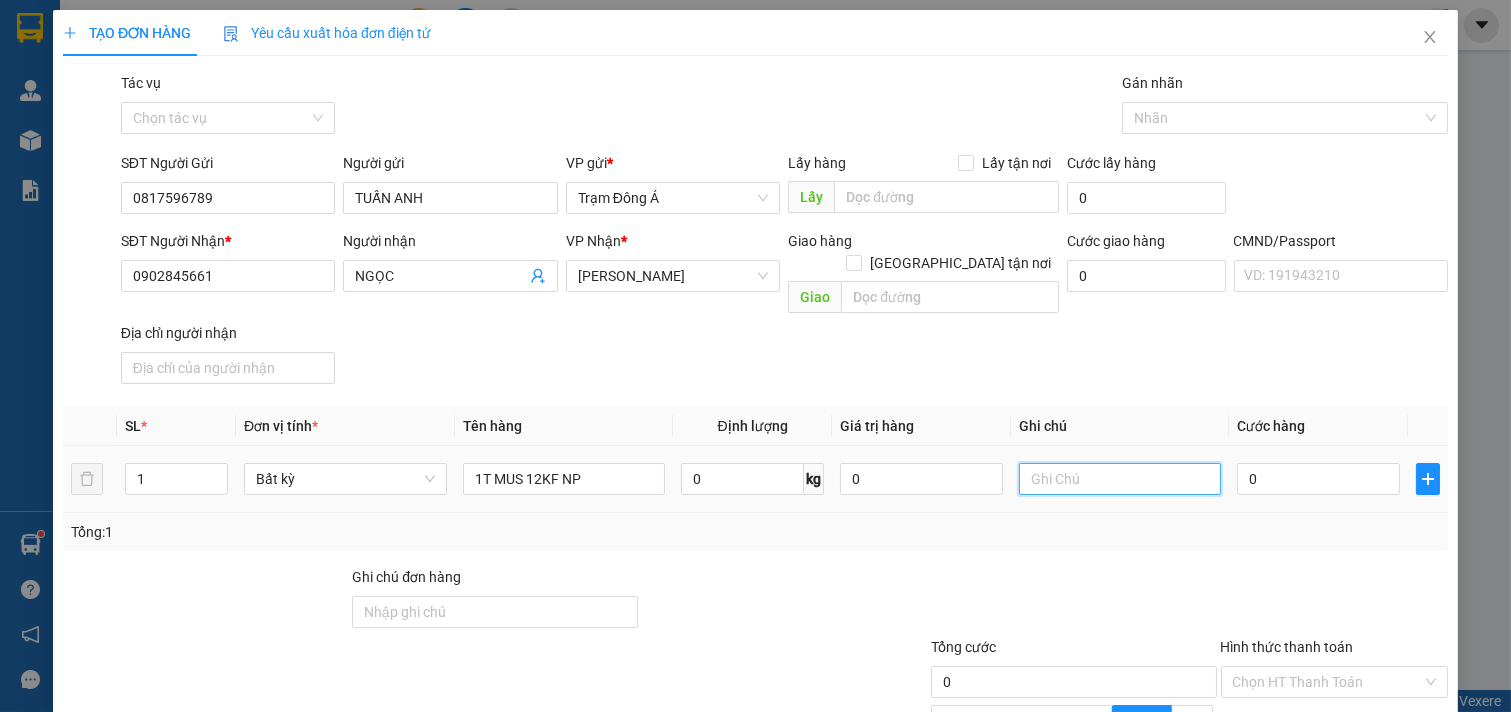 click at bounding box center [1120, 479] 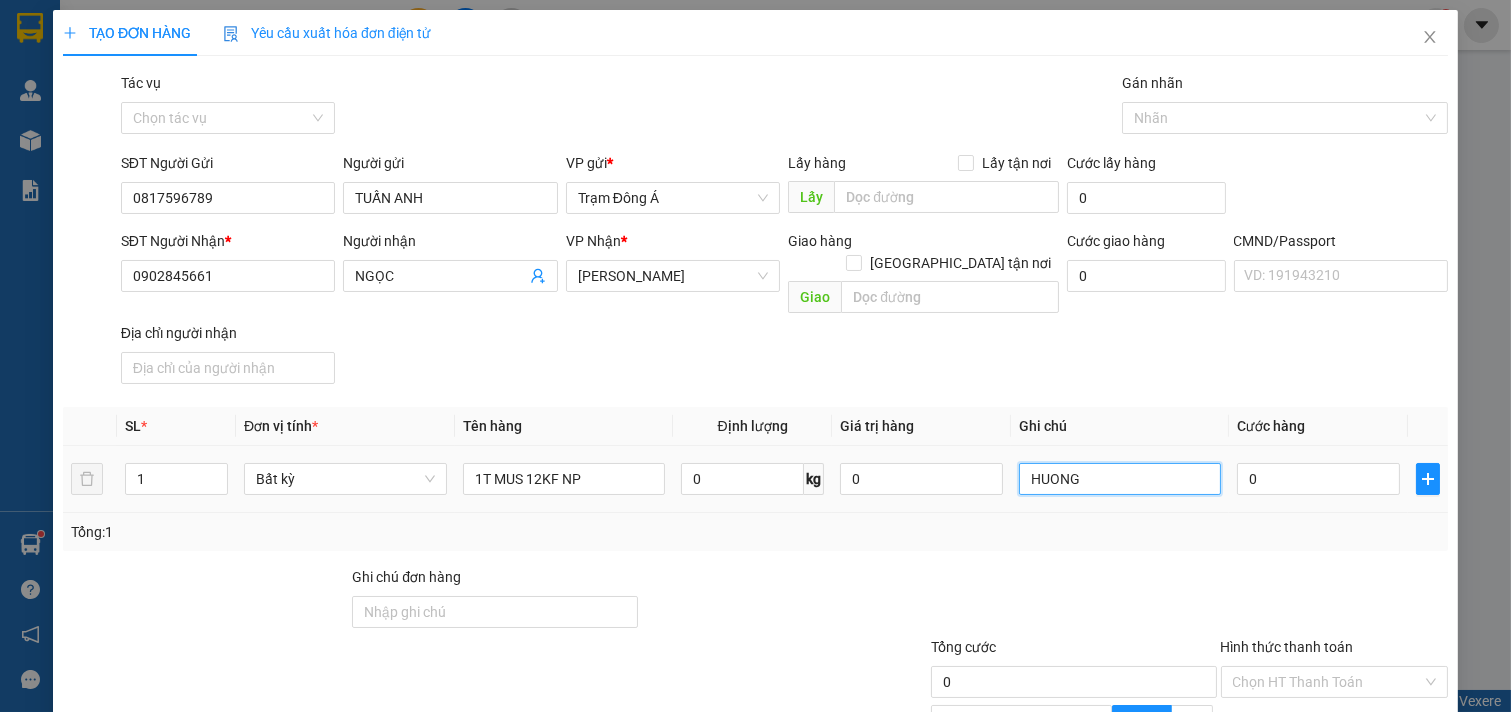 type on "HUONG" 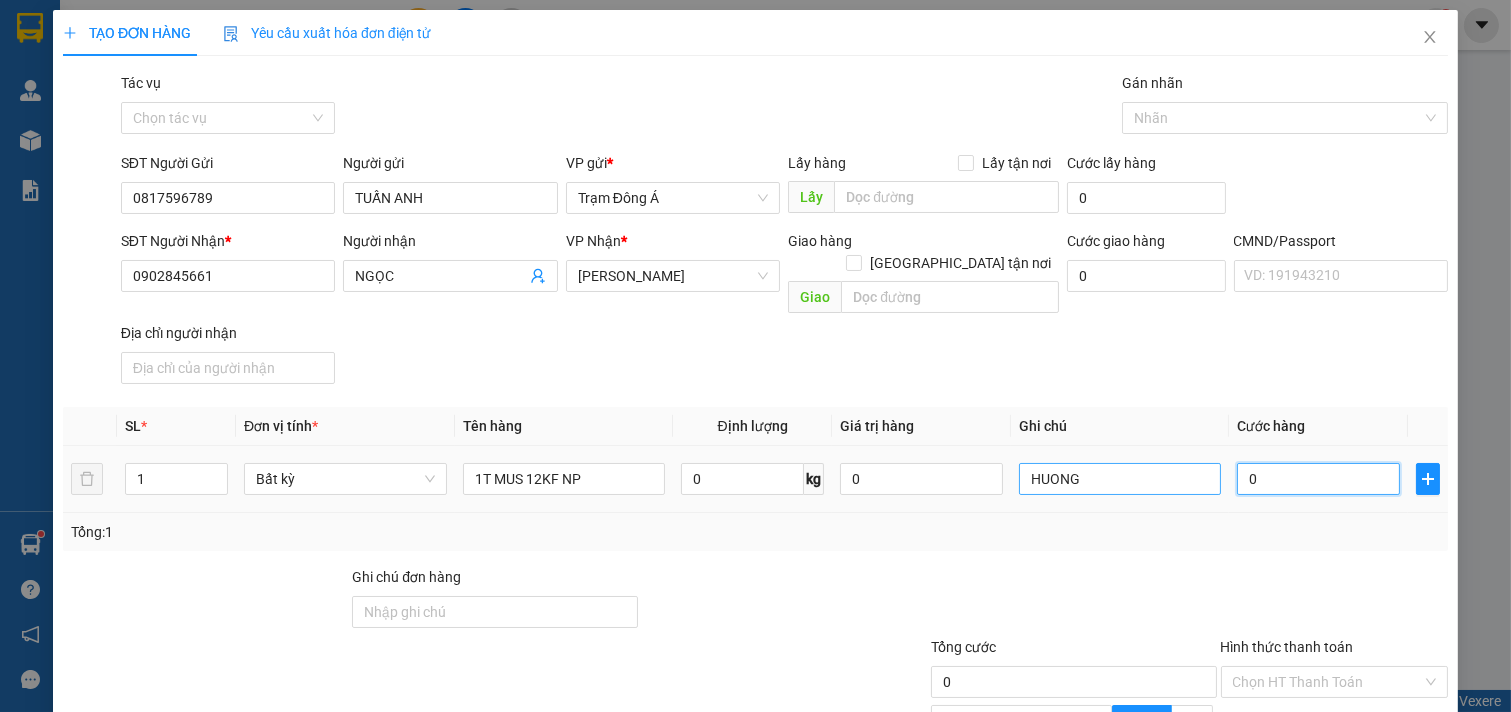type on "3" 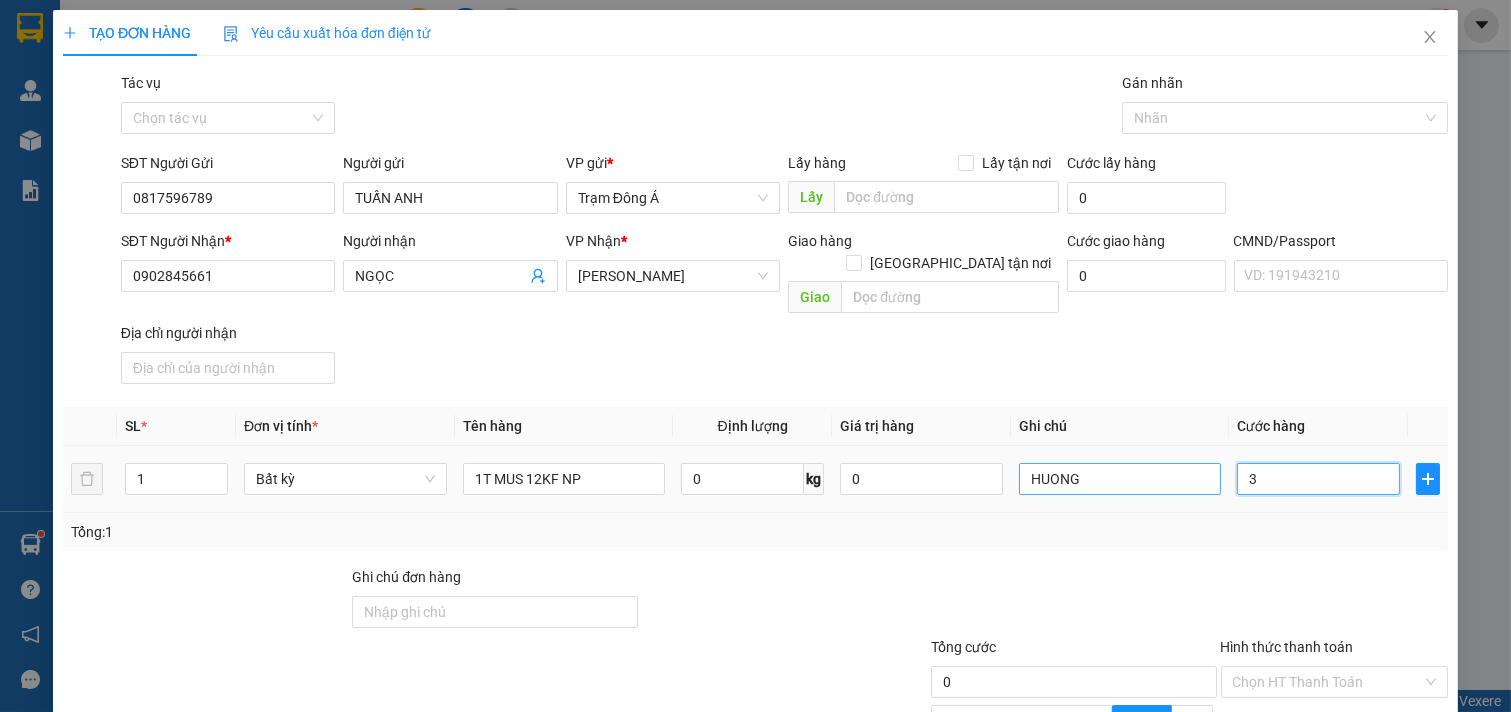 type on "3" 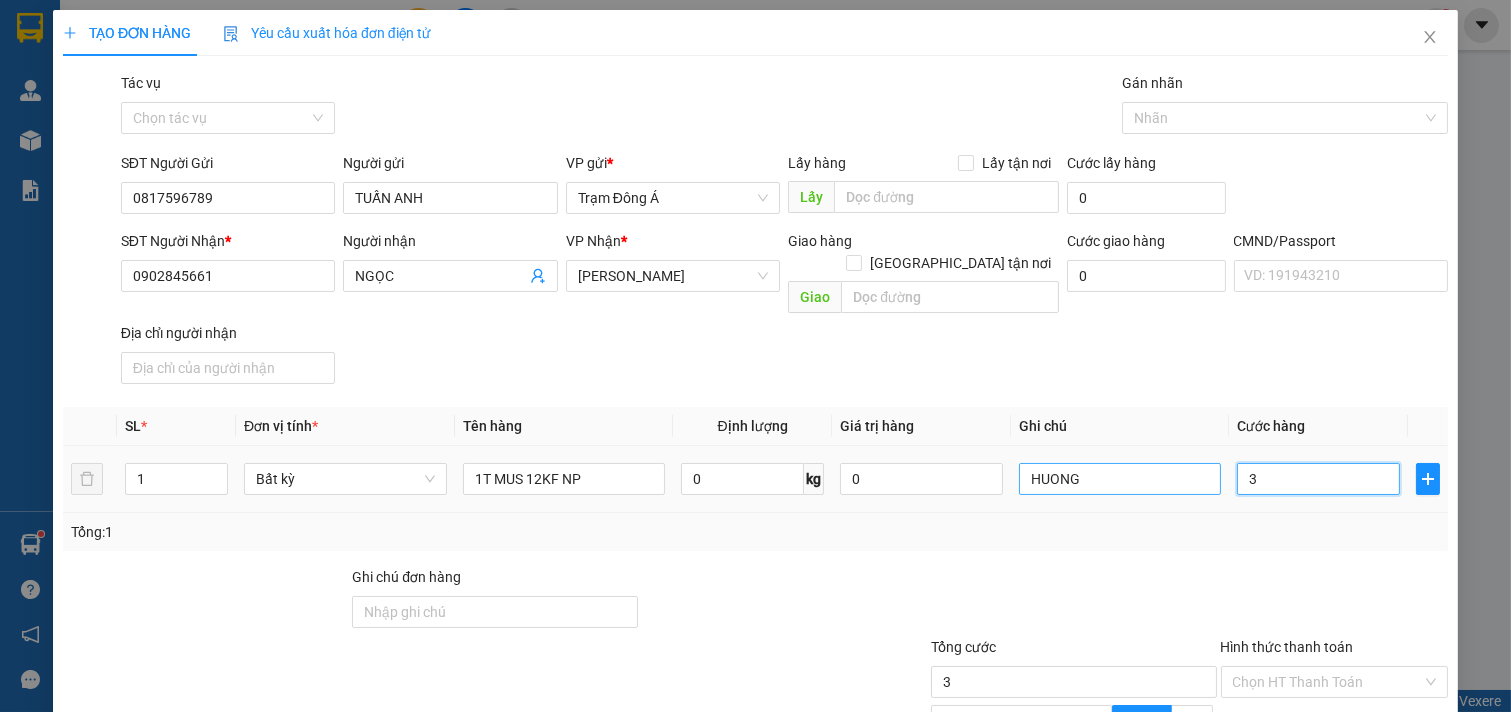 type on "3" 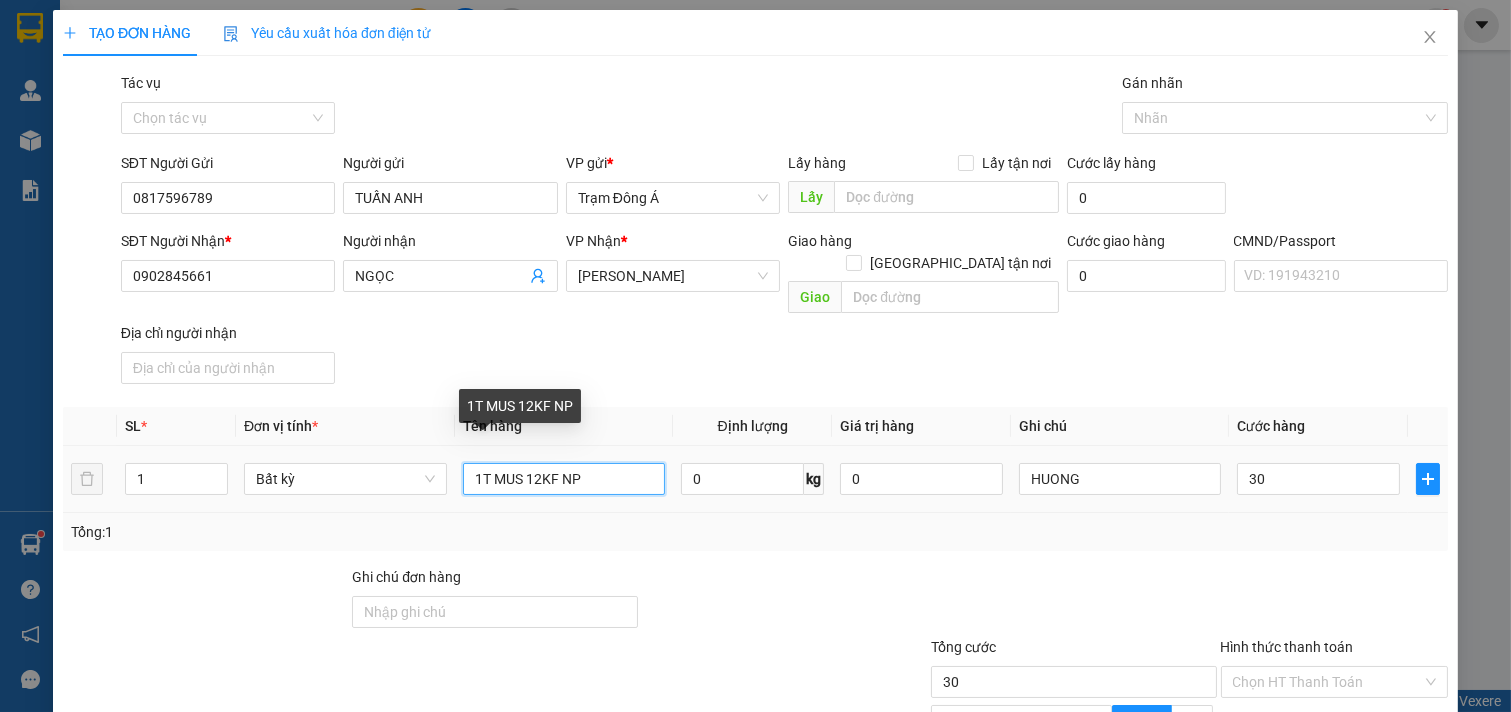 type on "30.000" 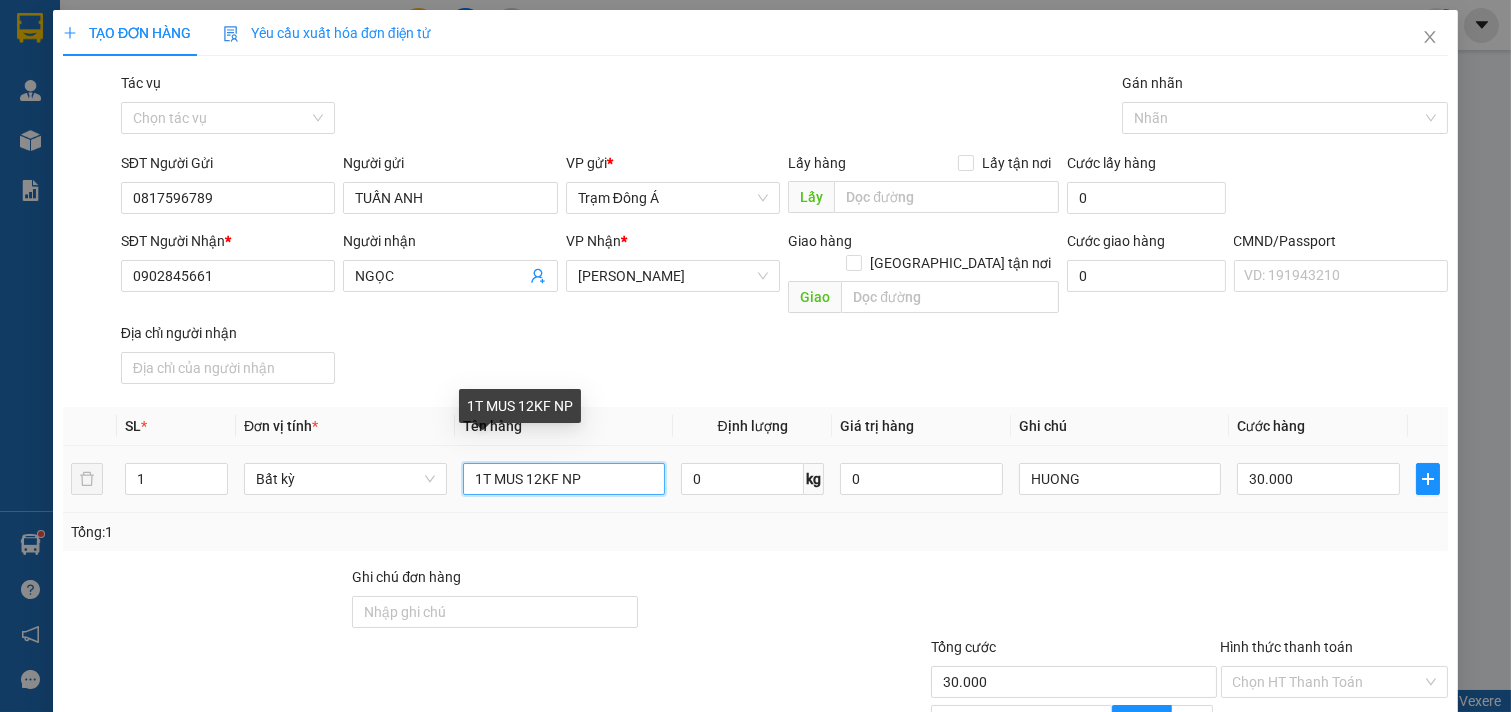 click on "1T MUS 12KF NP" at bounding box center [564, 479] 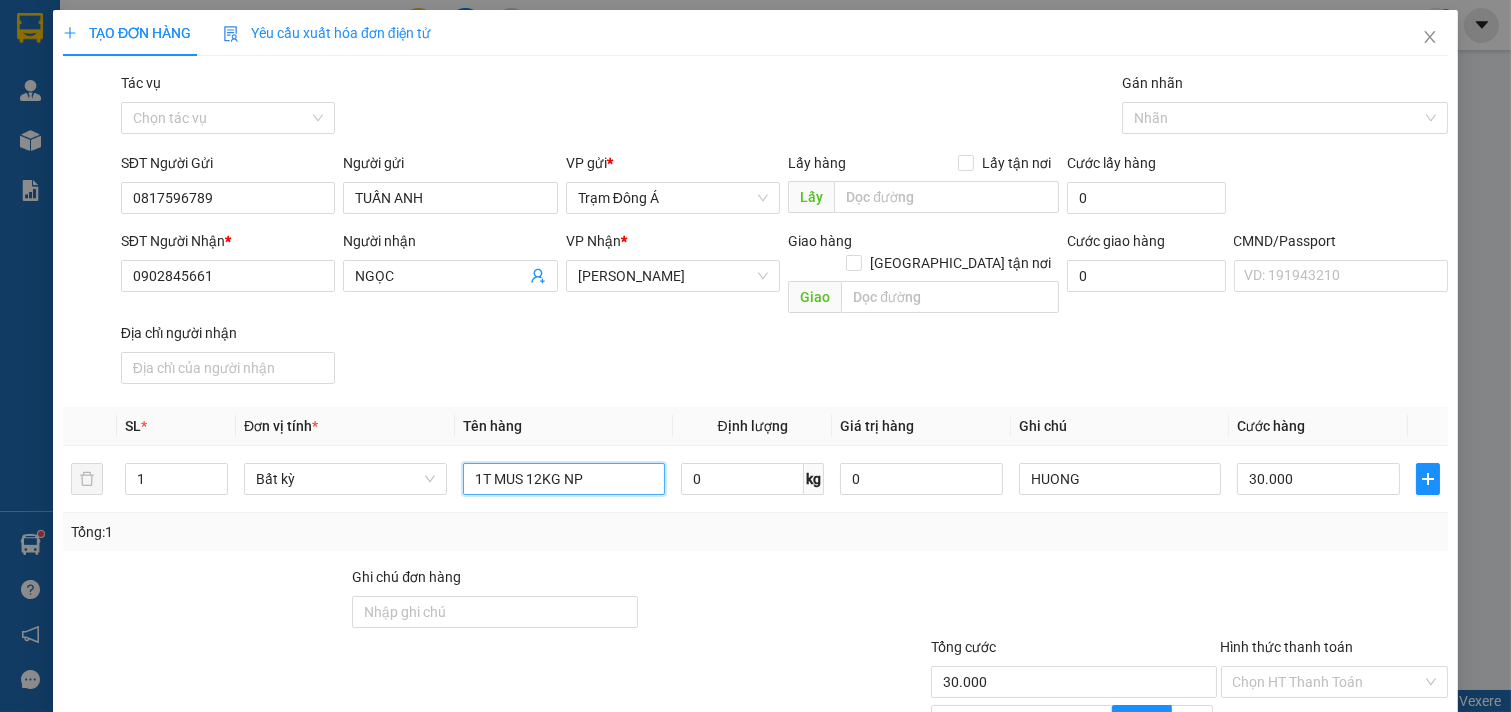 scroll, scrollTop: 200, scrollLeft: 0, axis: vertical 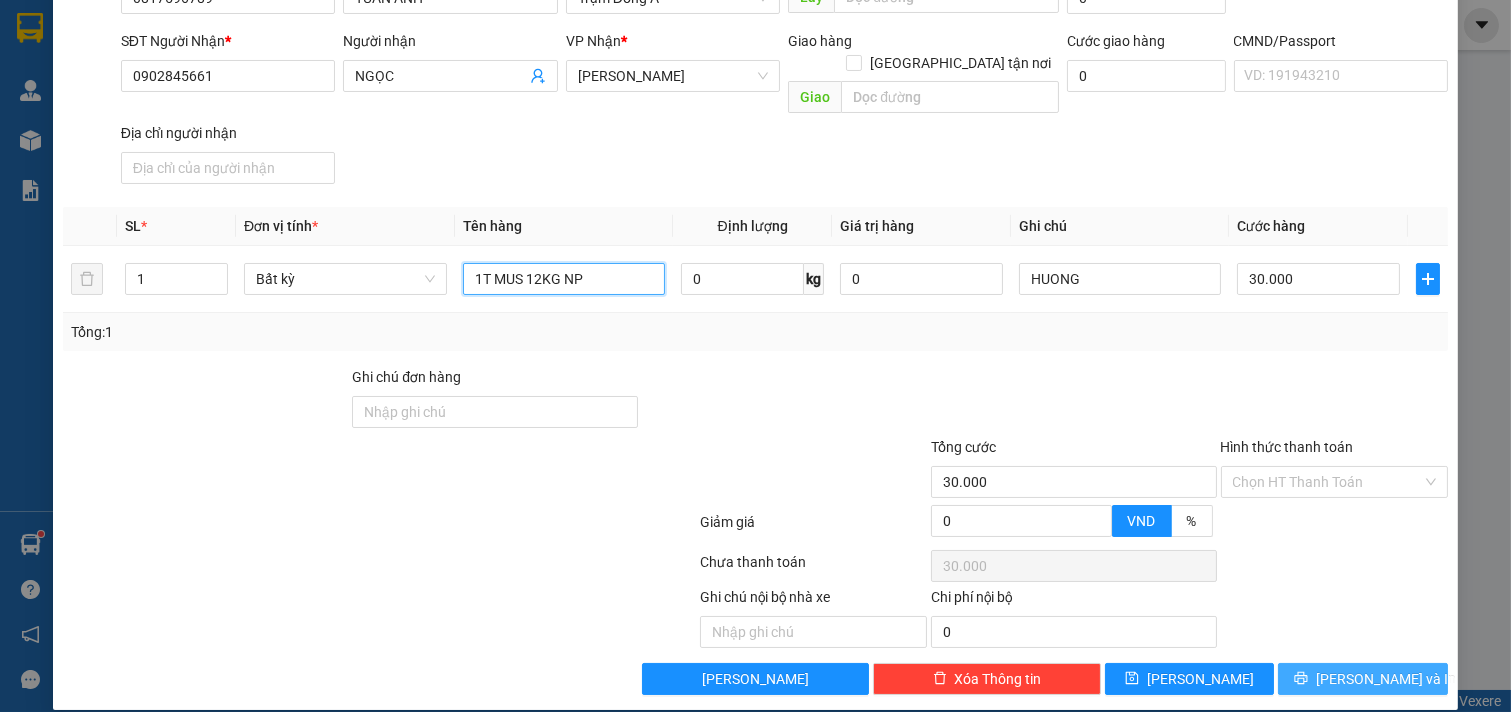 type on "1T MUS 12KG NP" 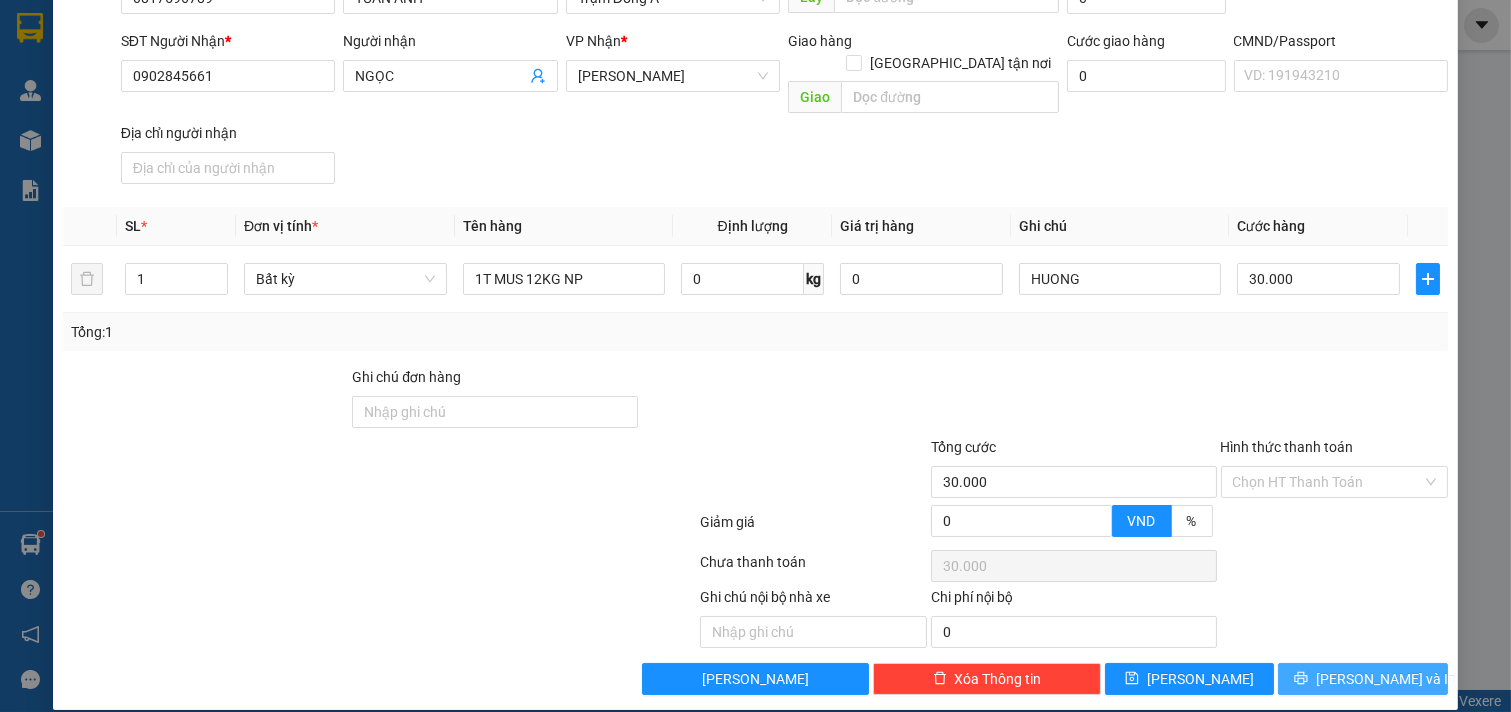 click on "[PERSON_NAME] và In" at bounding box center [1386, 679] 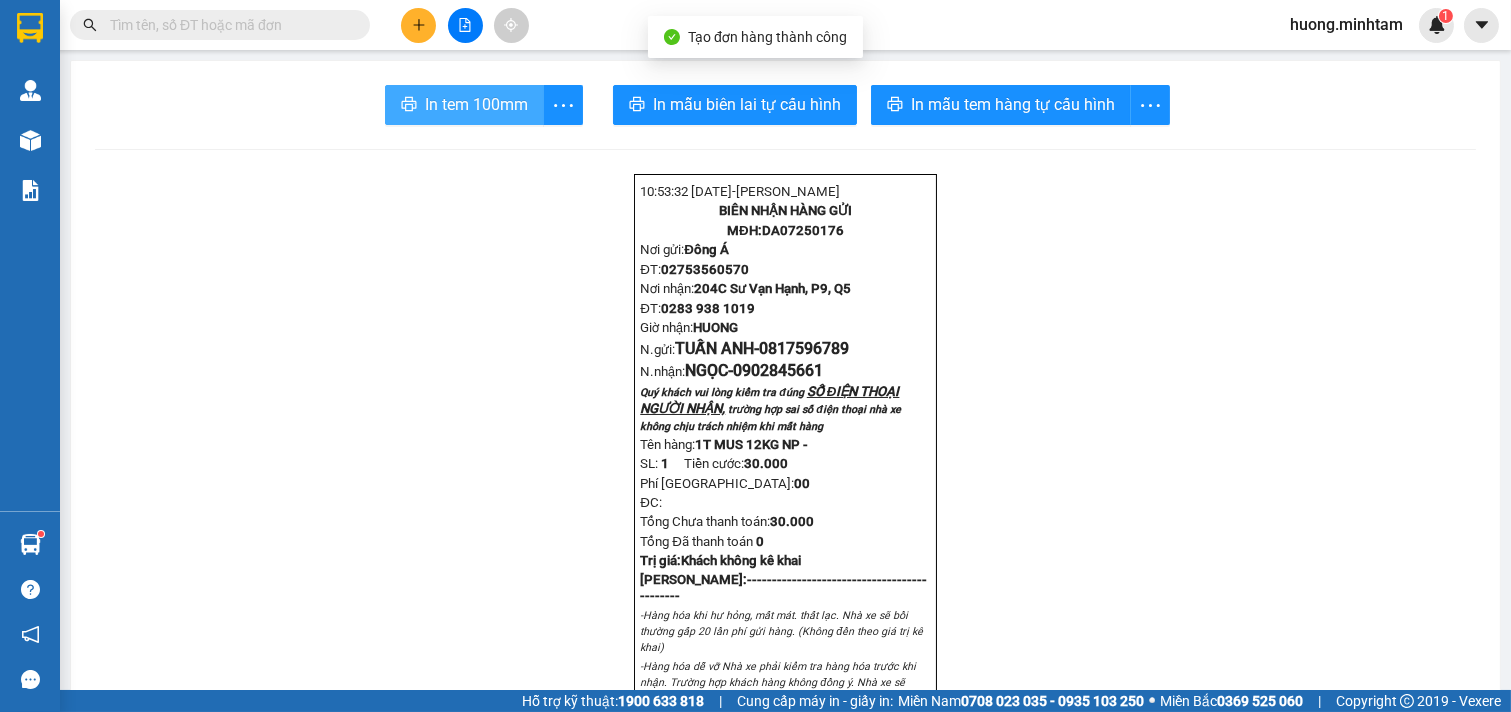 drag, startPoint x: 460, startPoint y: 117, endPoint x: 136, endPoint y: 10, distance: 341.2111 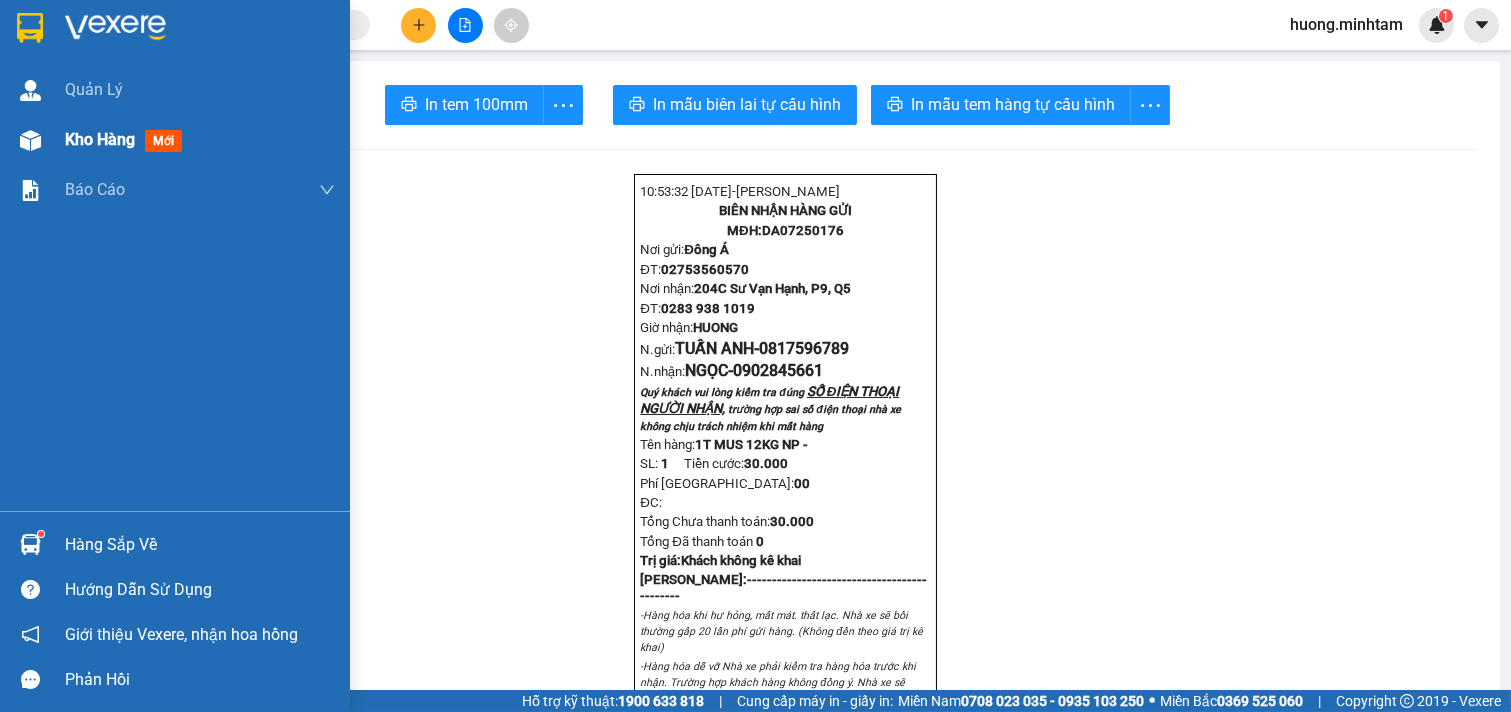 click on "Kho hàng" at bounding box center [100, 139] 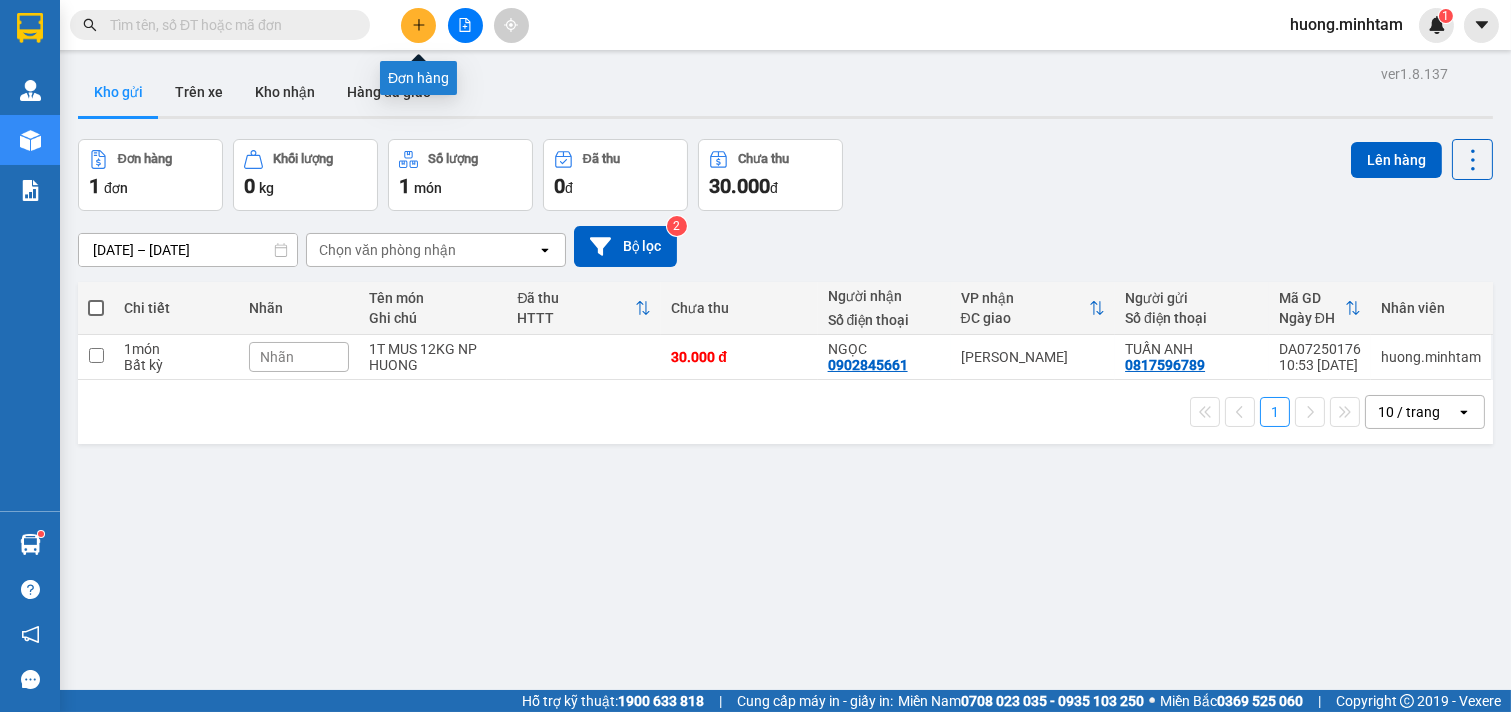 click at bounding box center [418, 25] 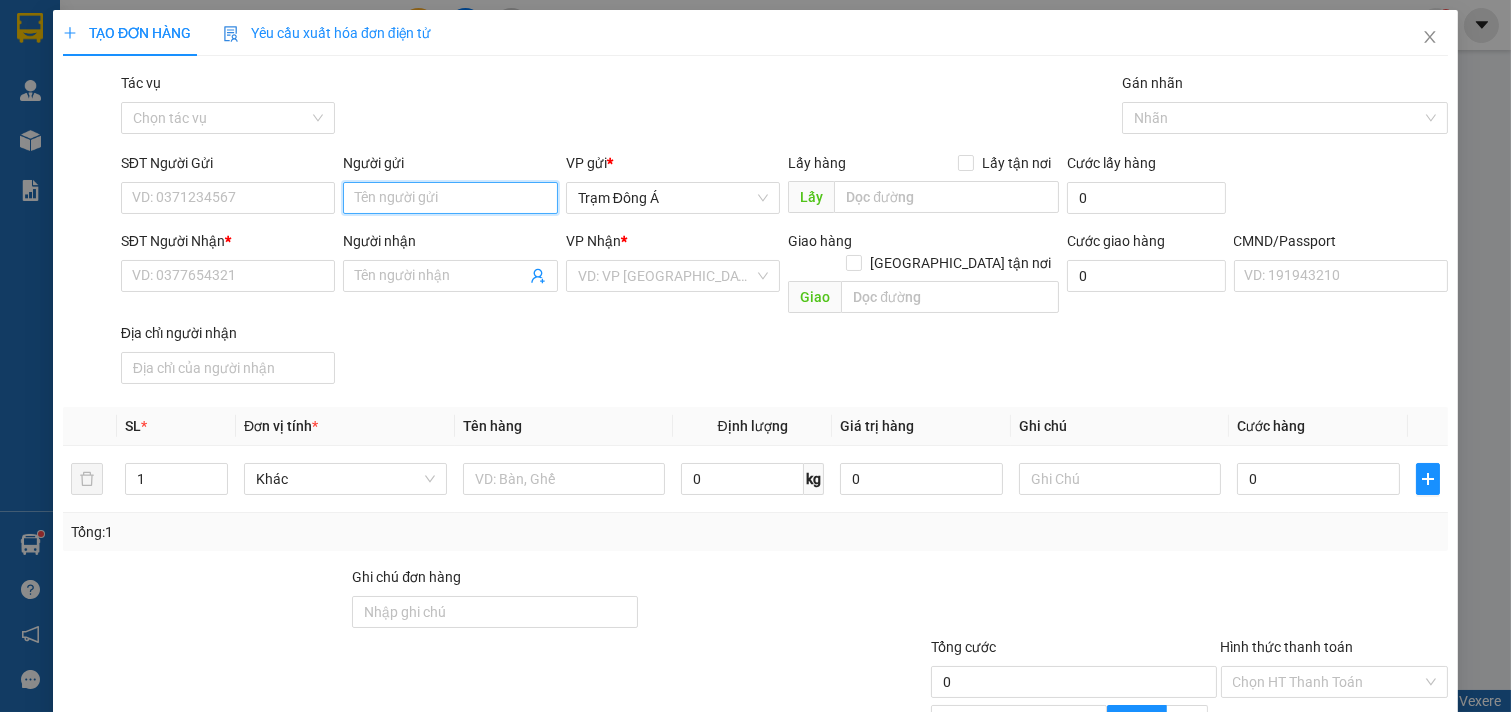 click on "Người gửi" at bounding box center [450, 198] 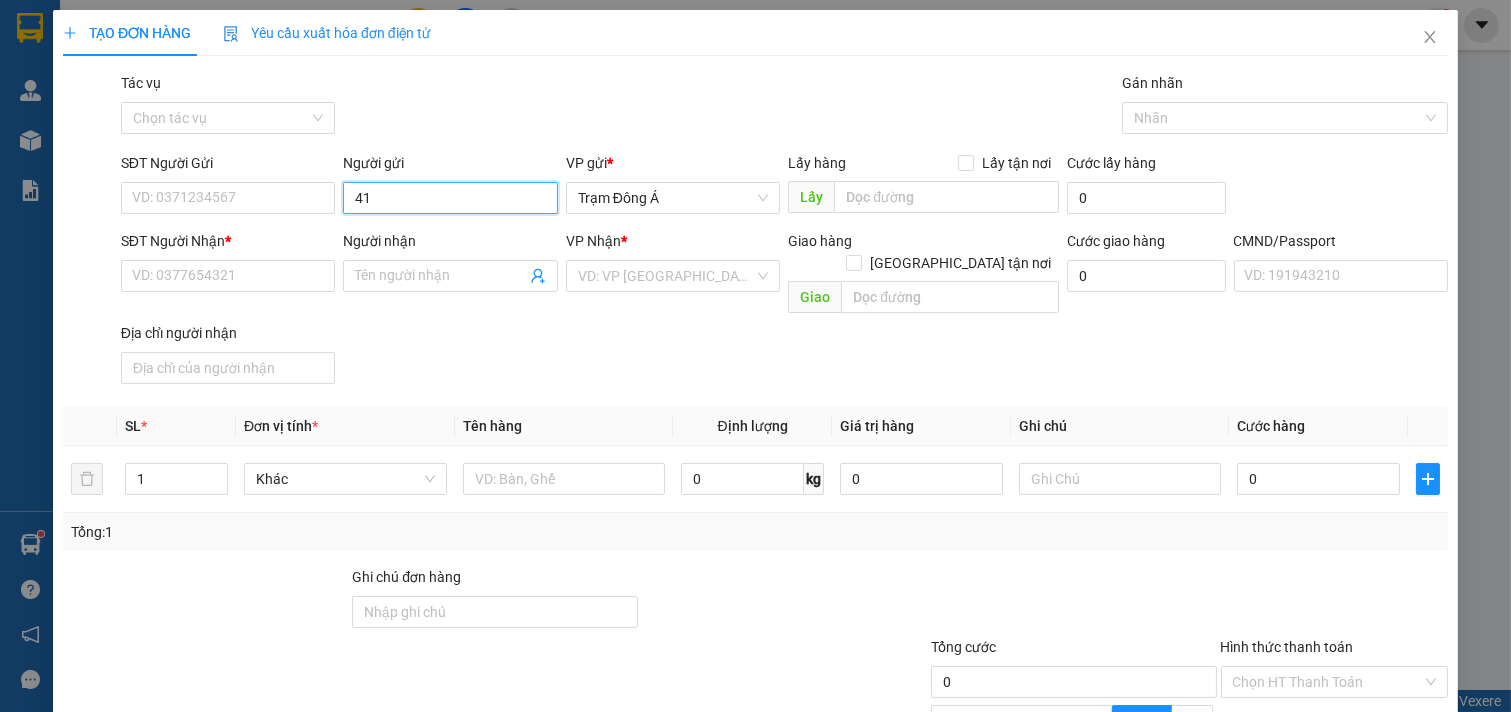 type on "4" 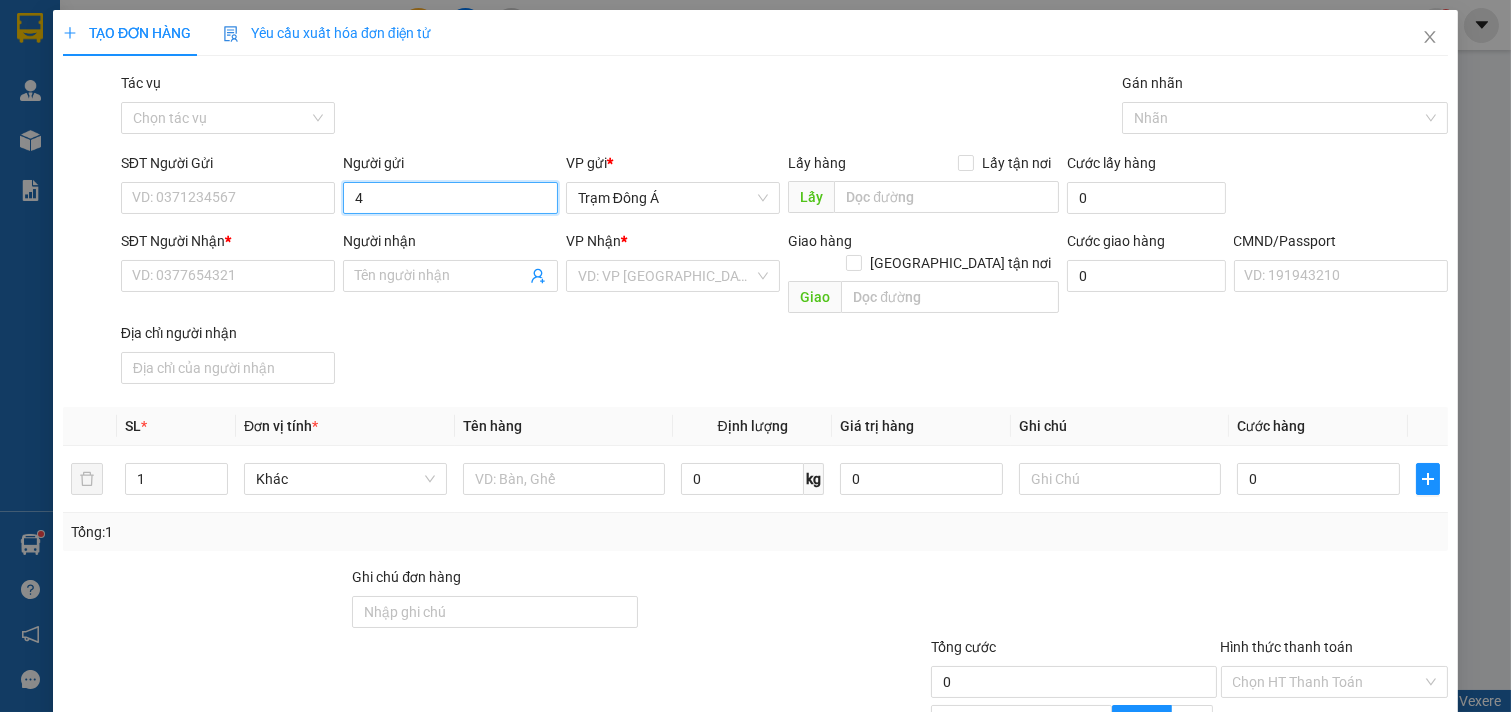 type 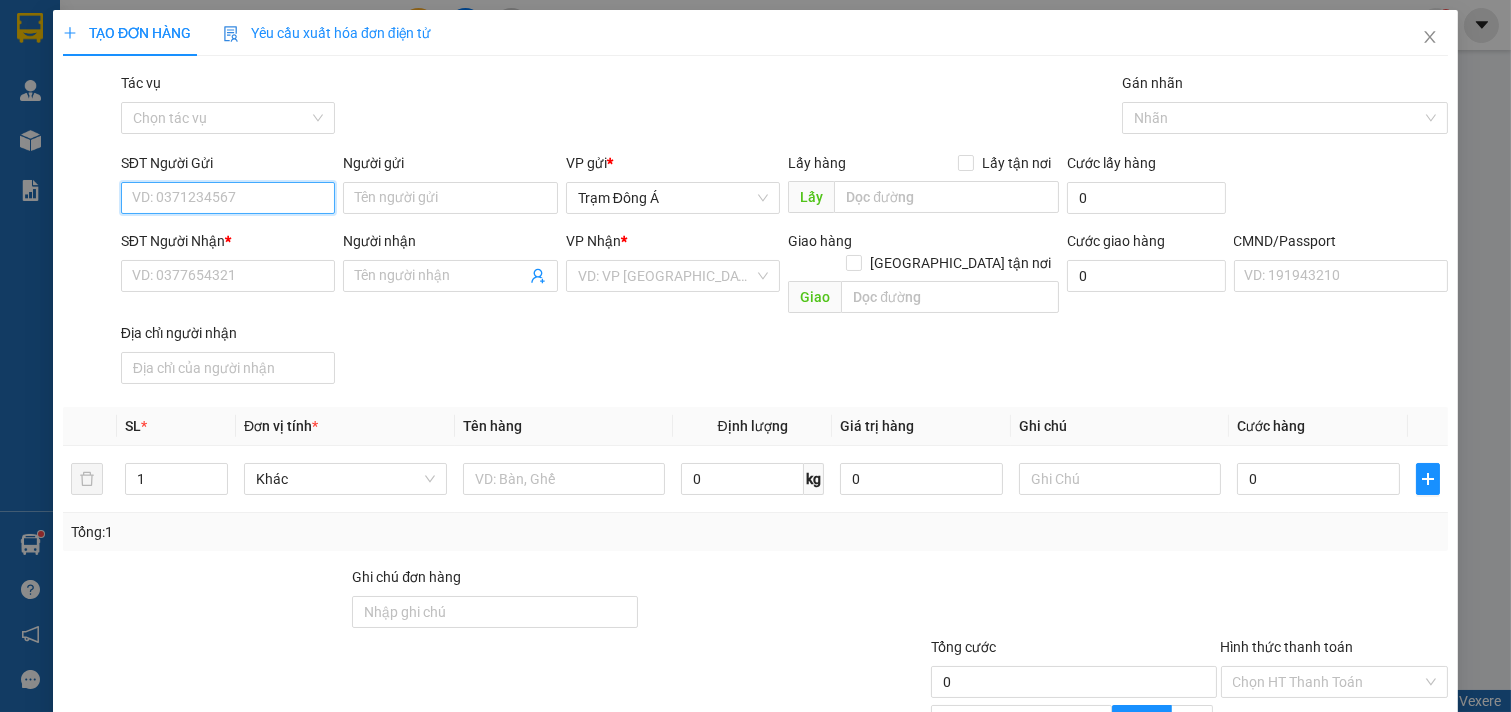 click on "SĐT Người Gửi" at bounding box center [228, 198] 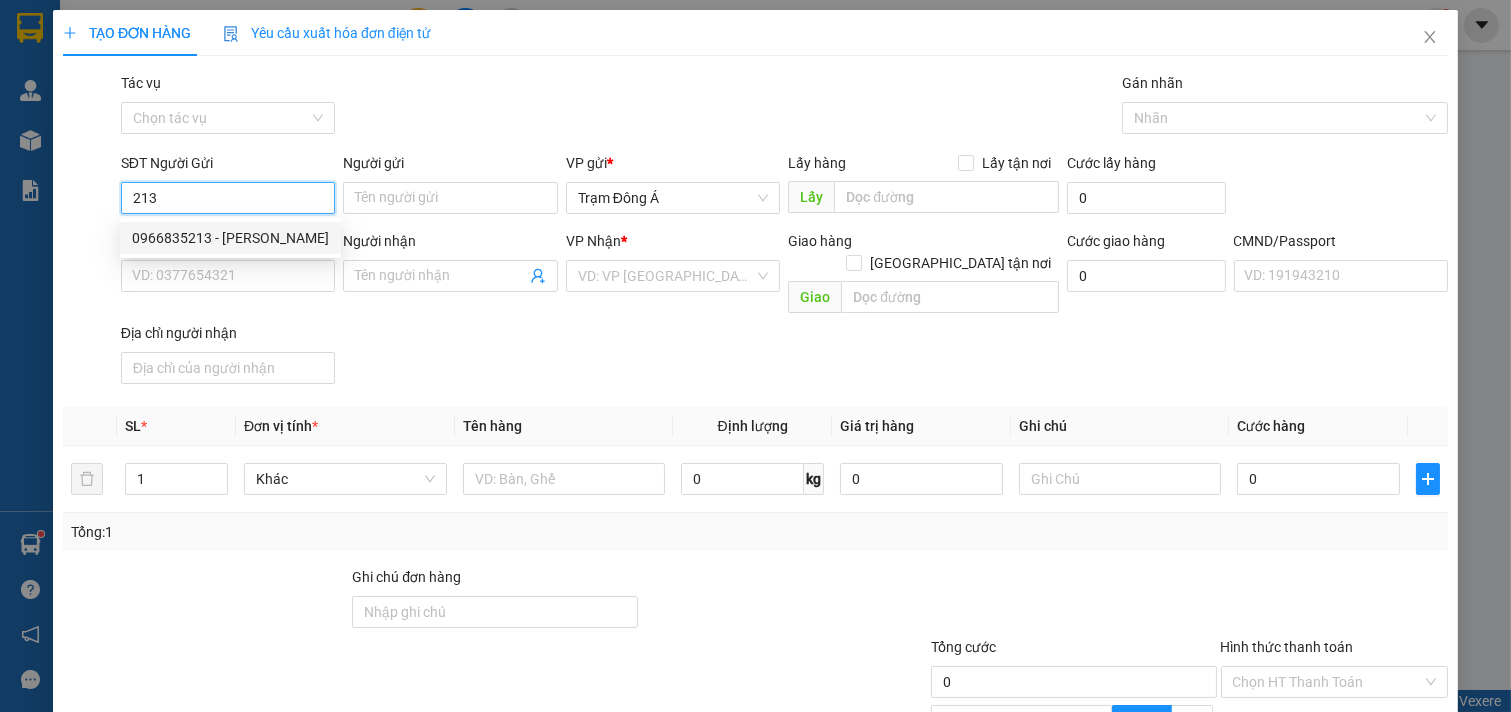 click on "0966835213 - [PERSON_NAME]" at bounding box center [230, 238] 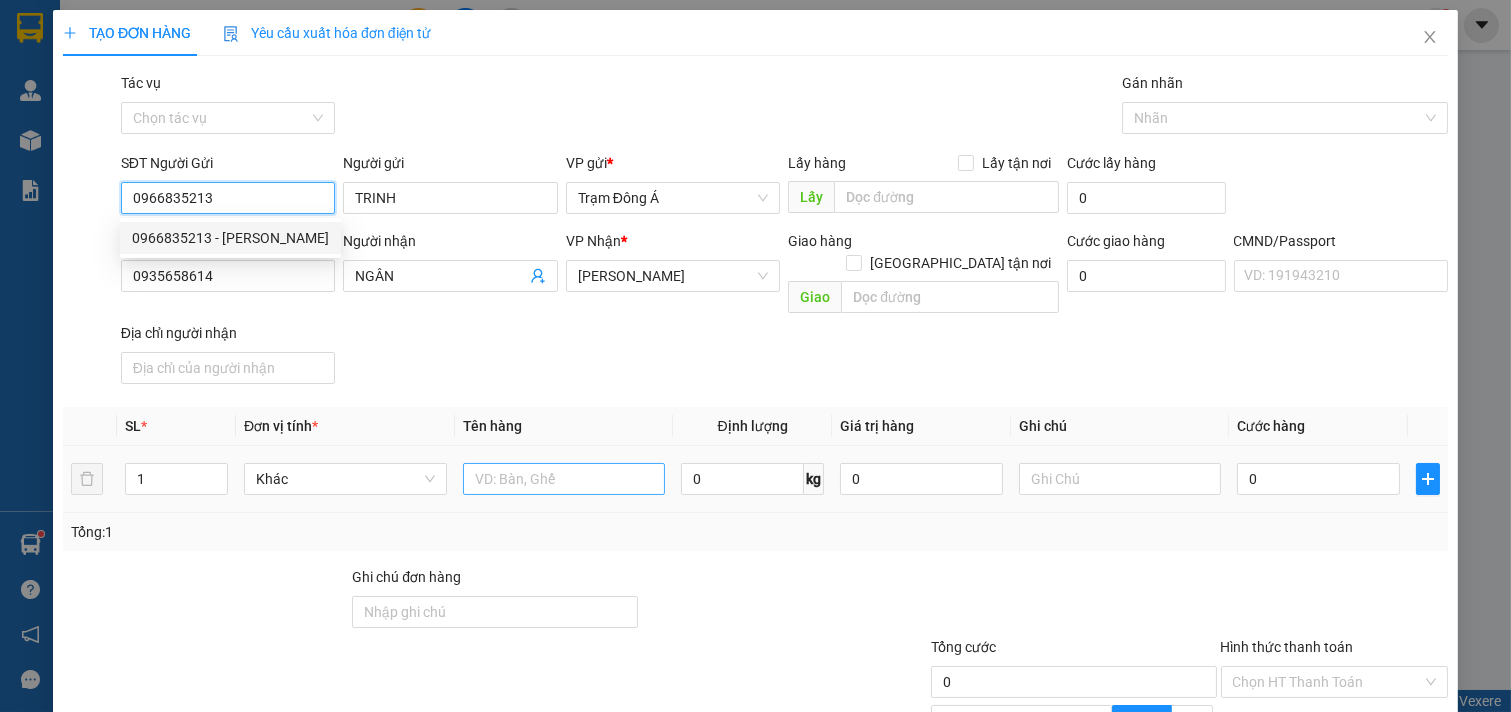 type on "0966835213" 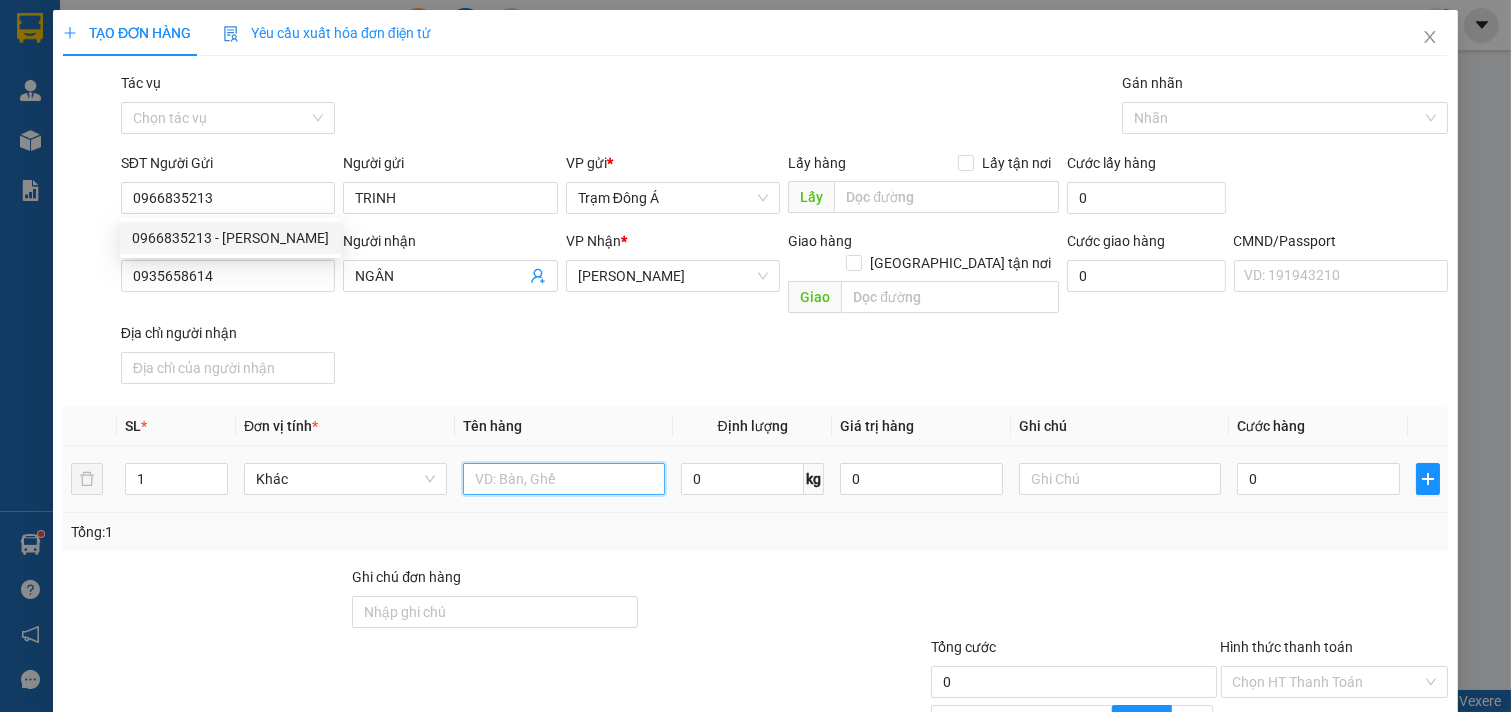 click at bounding box center (564, 479) 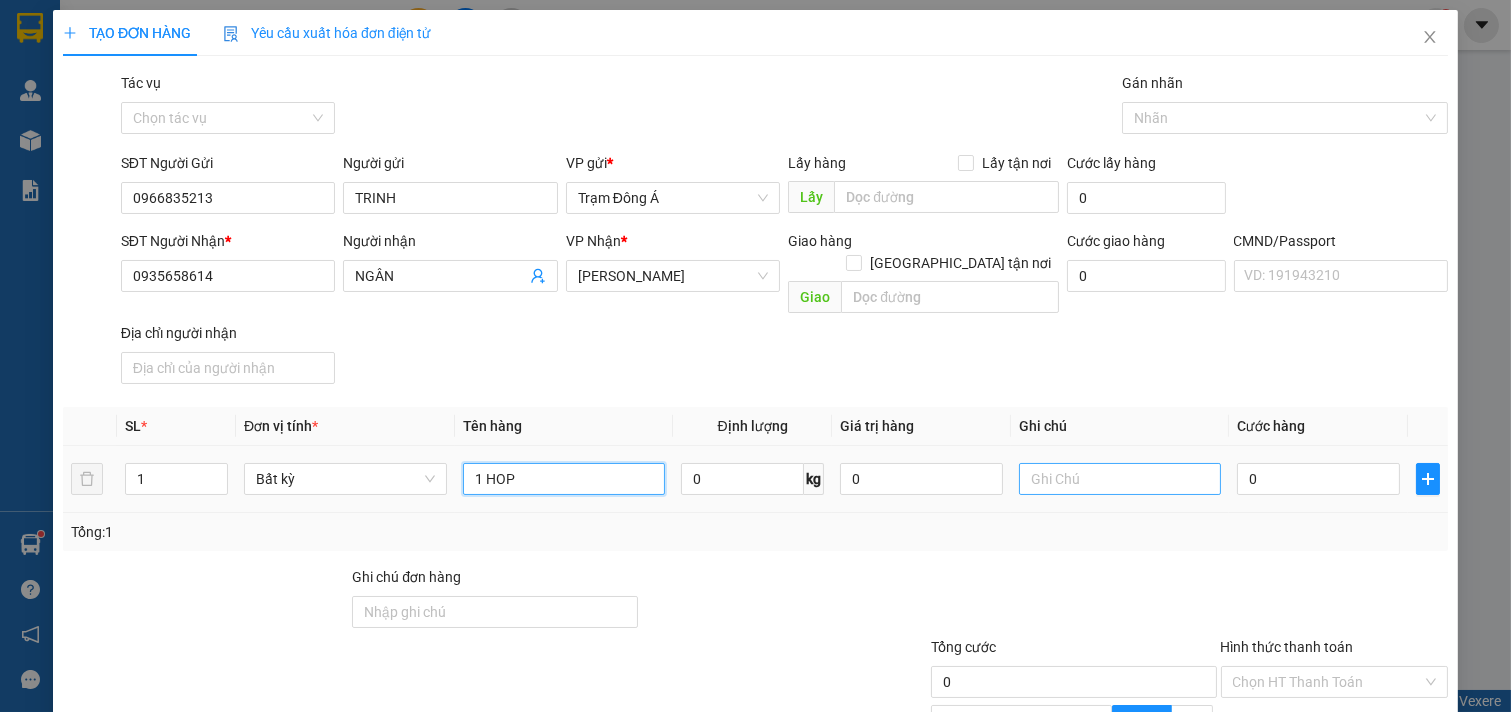 type on "1 HOP" 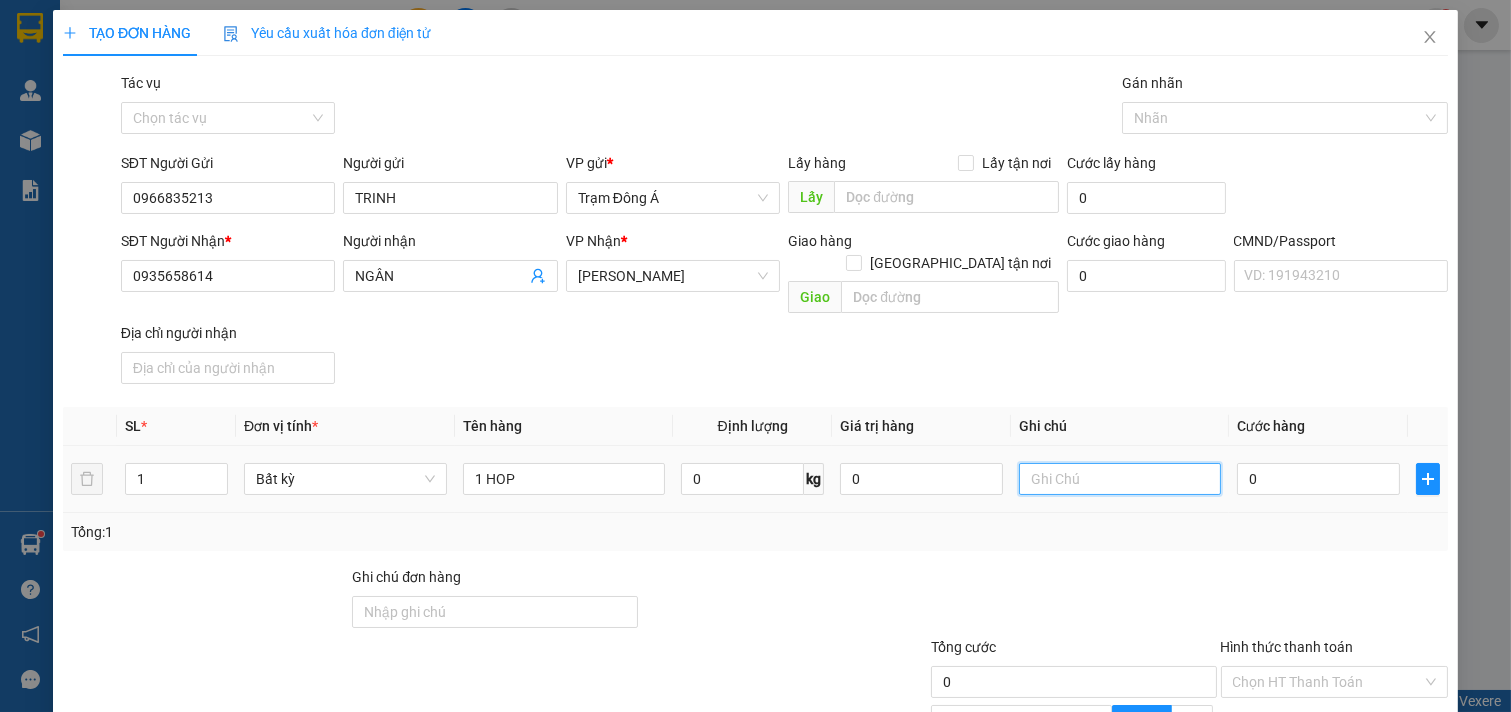drag, startPoint x: 1086, startPoint y: 451, endPoint x: 1070, endPoint y: 451, distance: 16 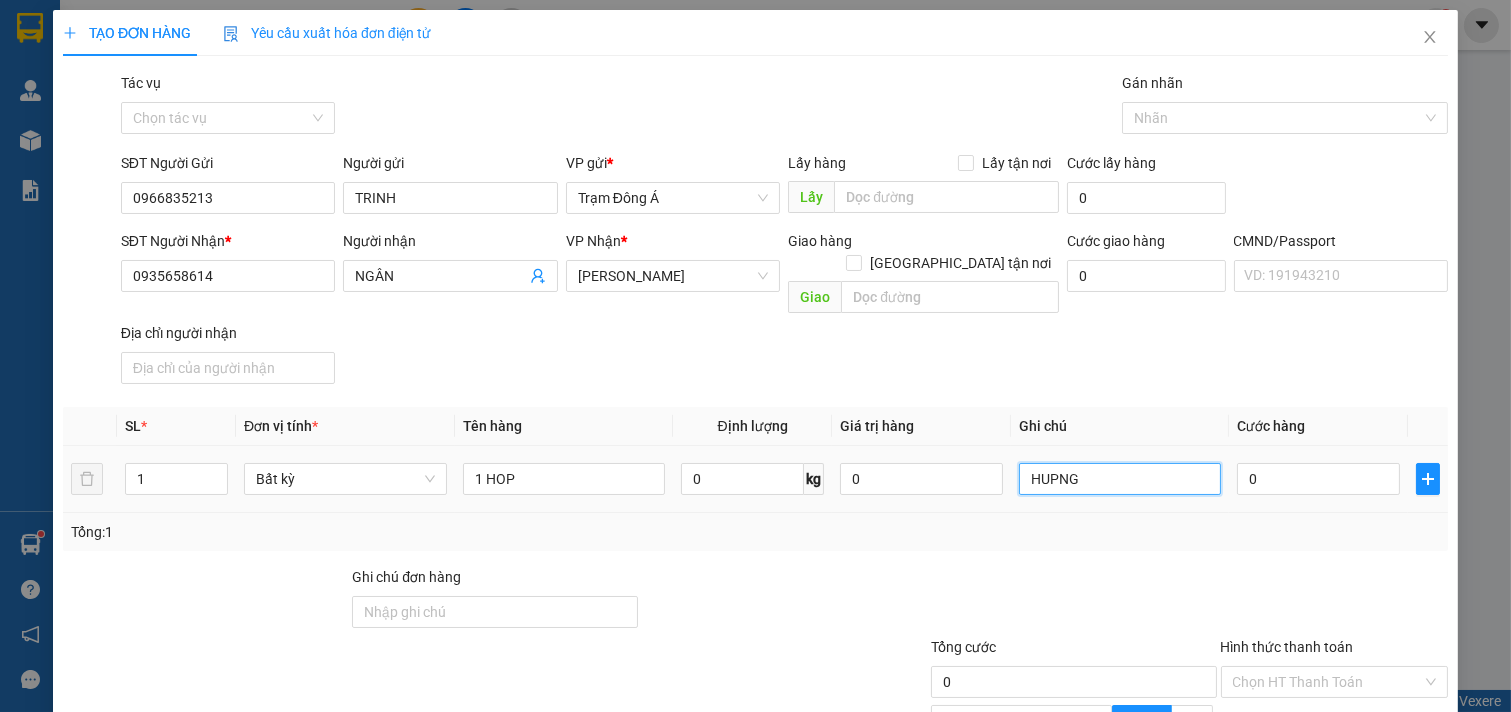 type on "HUPNG" 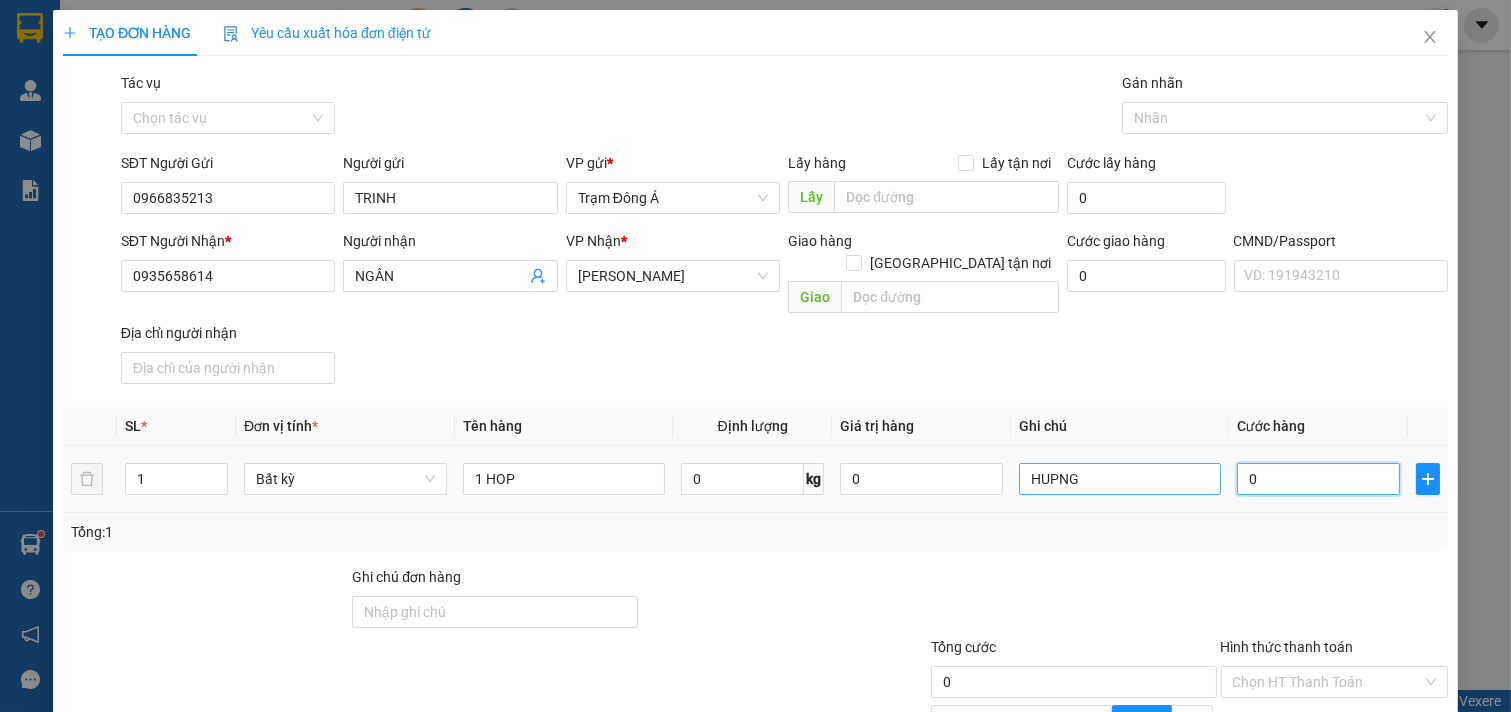 type on "2" 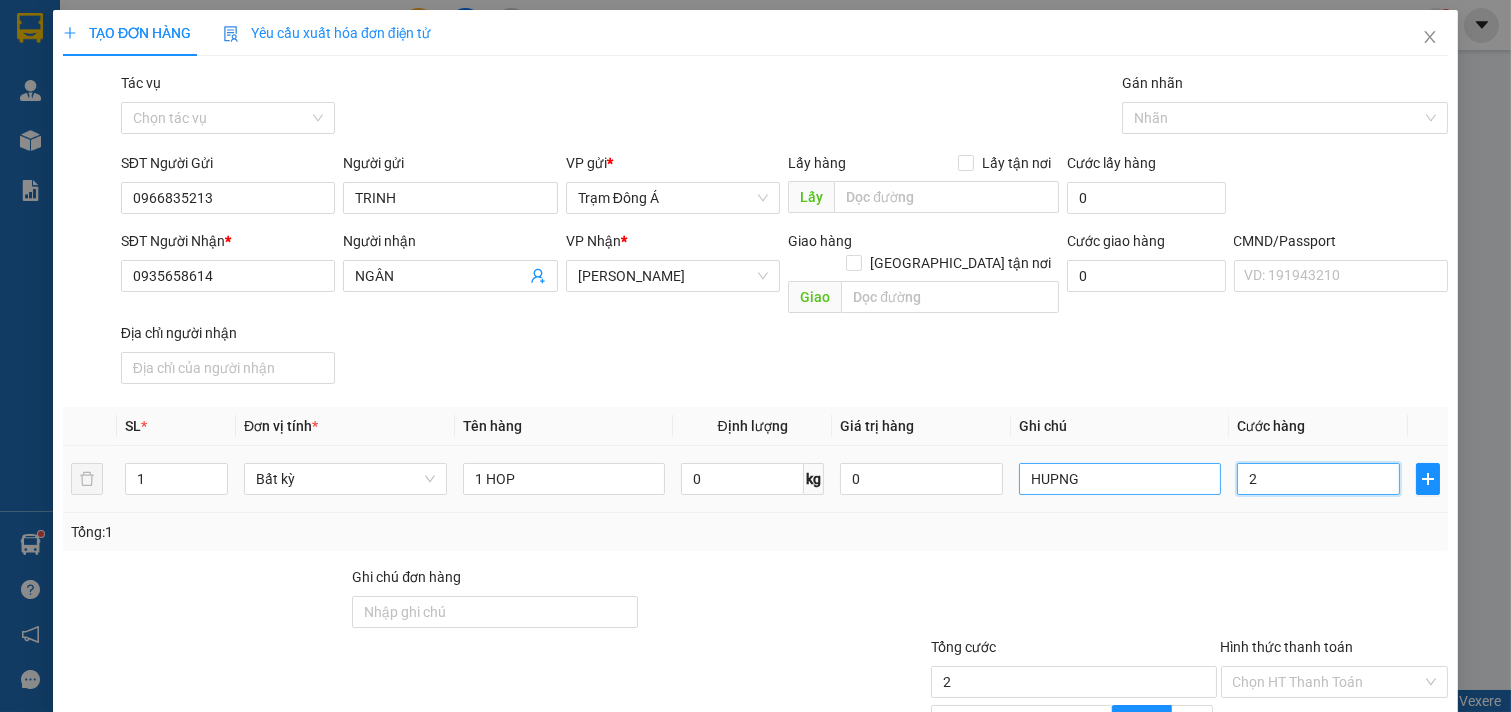 type on "20" 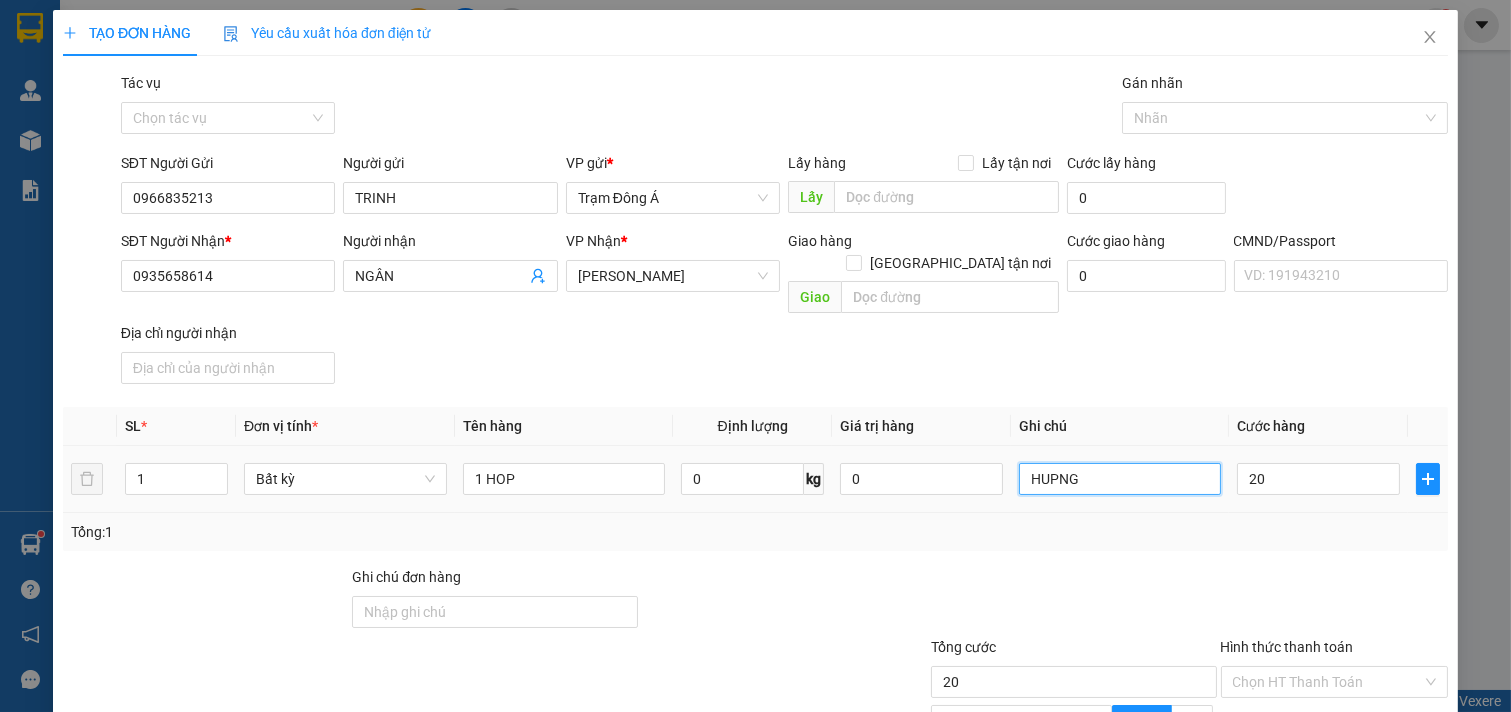 type on "20.000" 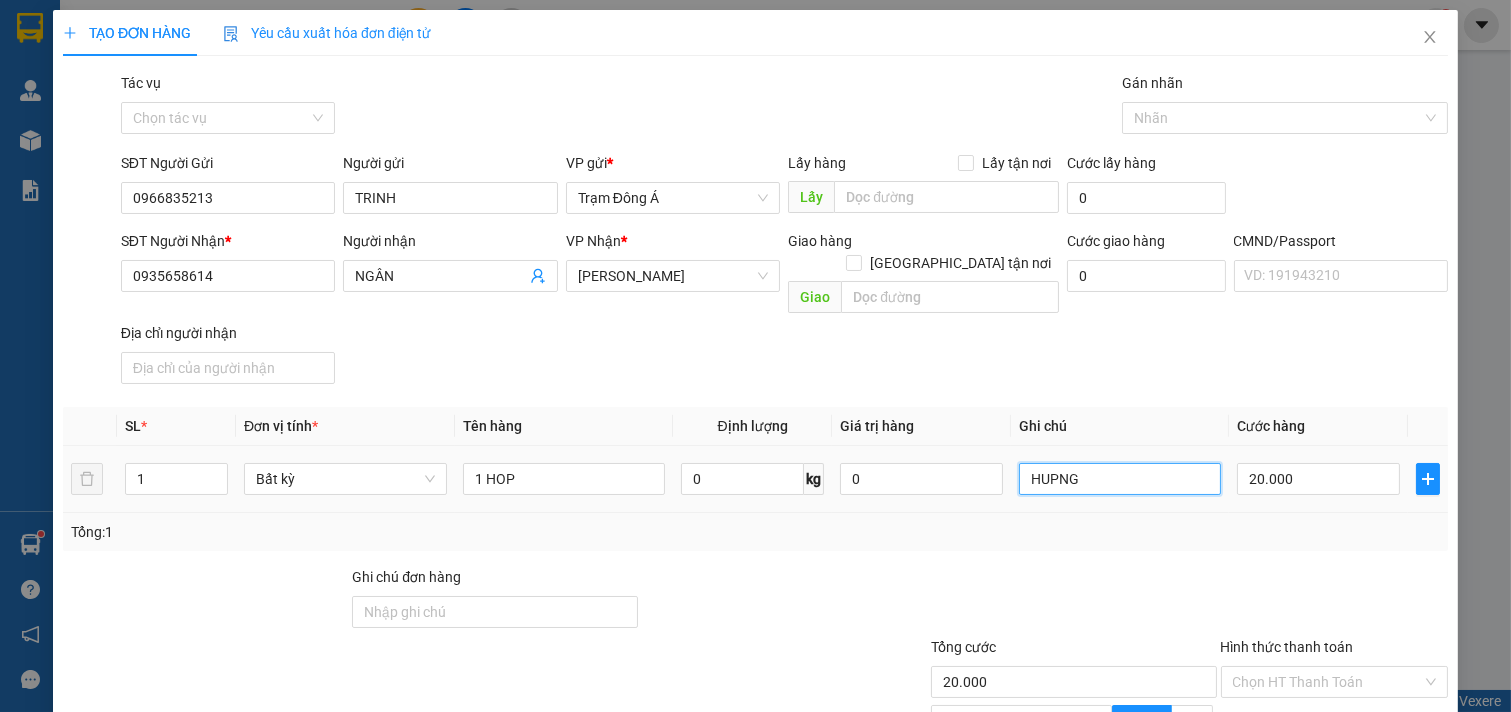 click on "HUPNG" at bounding box center [1120, 479] 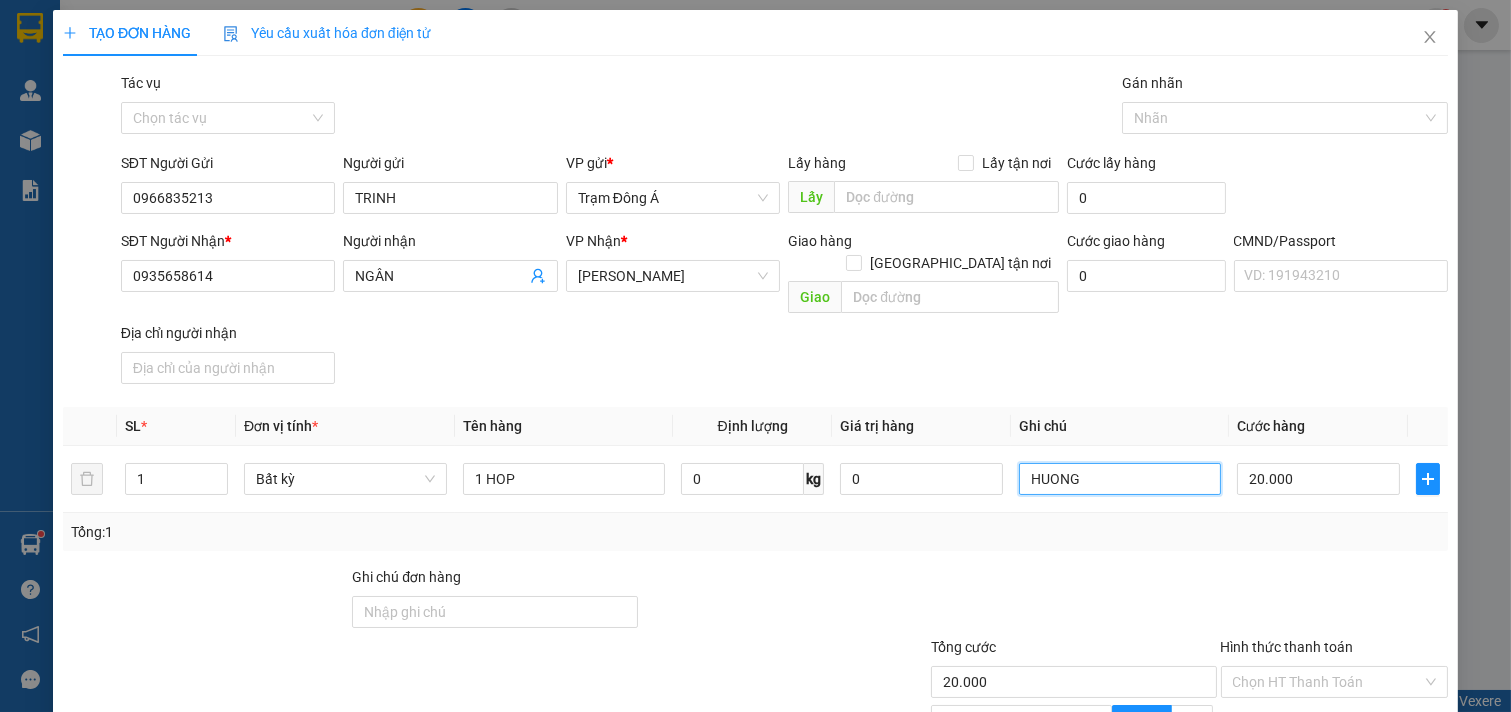 scroll, scrollTop: 200, scrollLeft: 0, axis: vertical 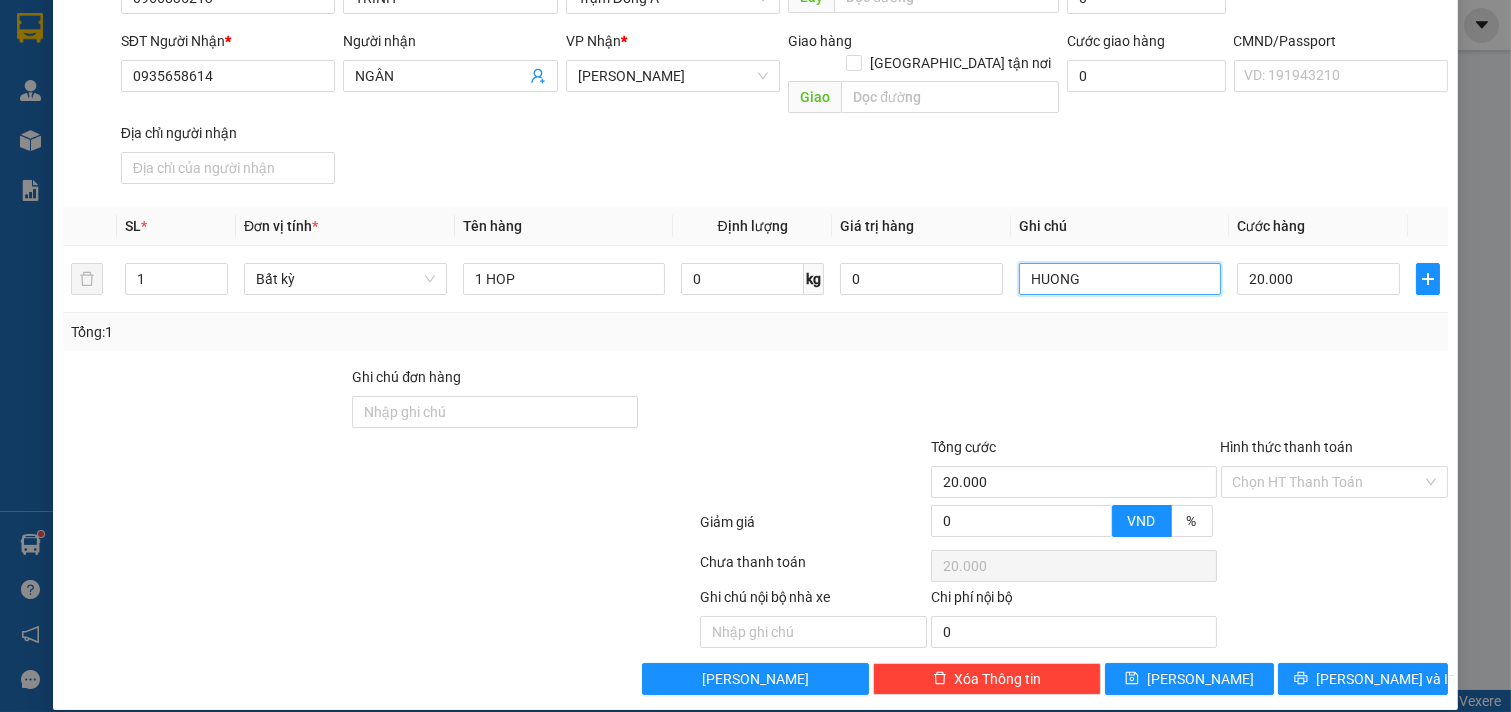 type on "HUONG" 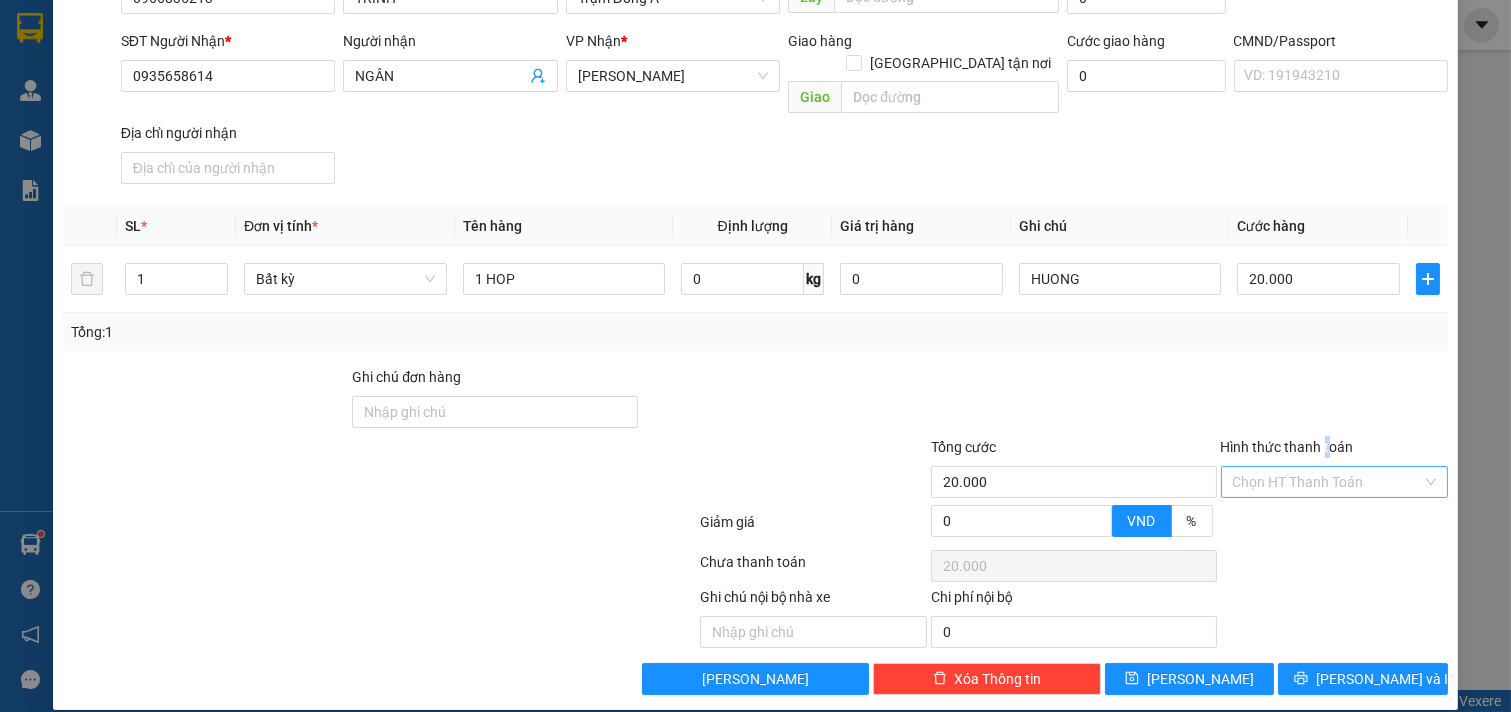 drag, startPoint x: 1313, startPoint y: 441, endPoint x: 1325, endPoint y: 466, distance: 27.730848 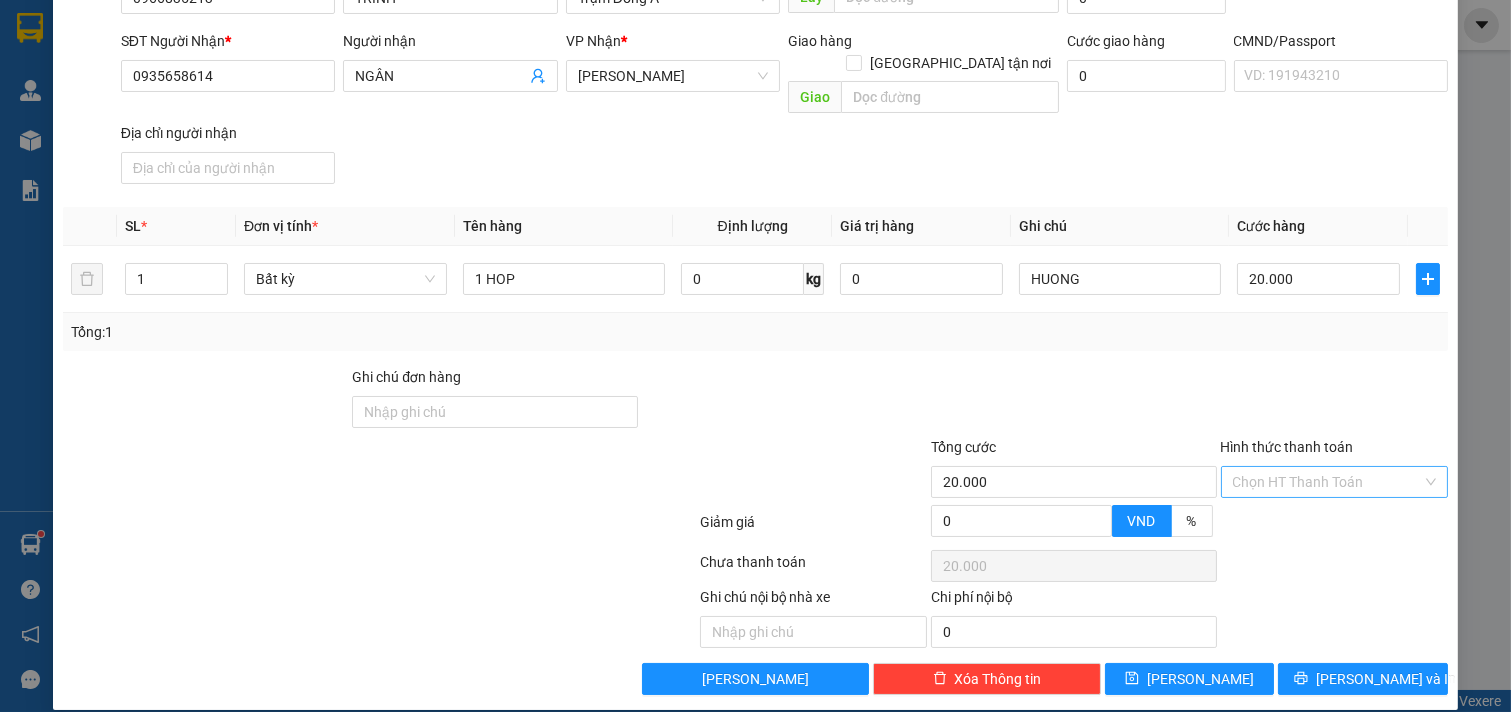 drag, startPoint x: 1324, startPoint y: 447, endPoint x: 1325, endPoint y: 460, distance: 13.038404 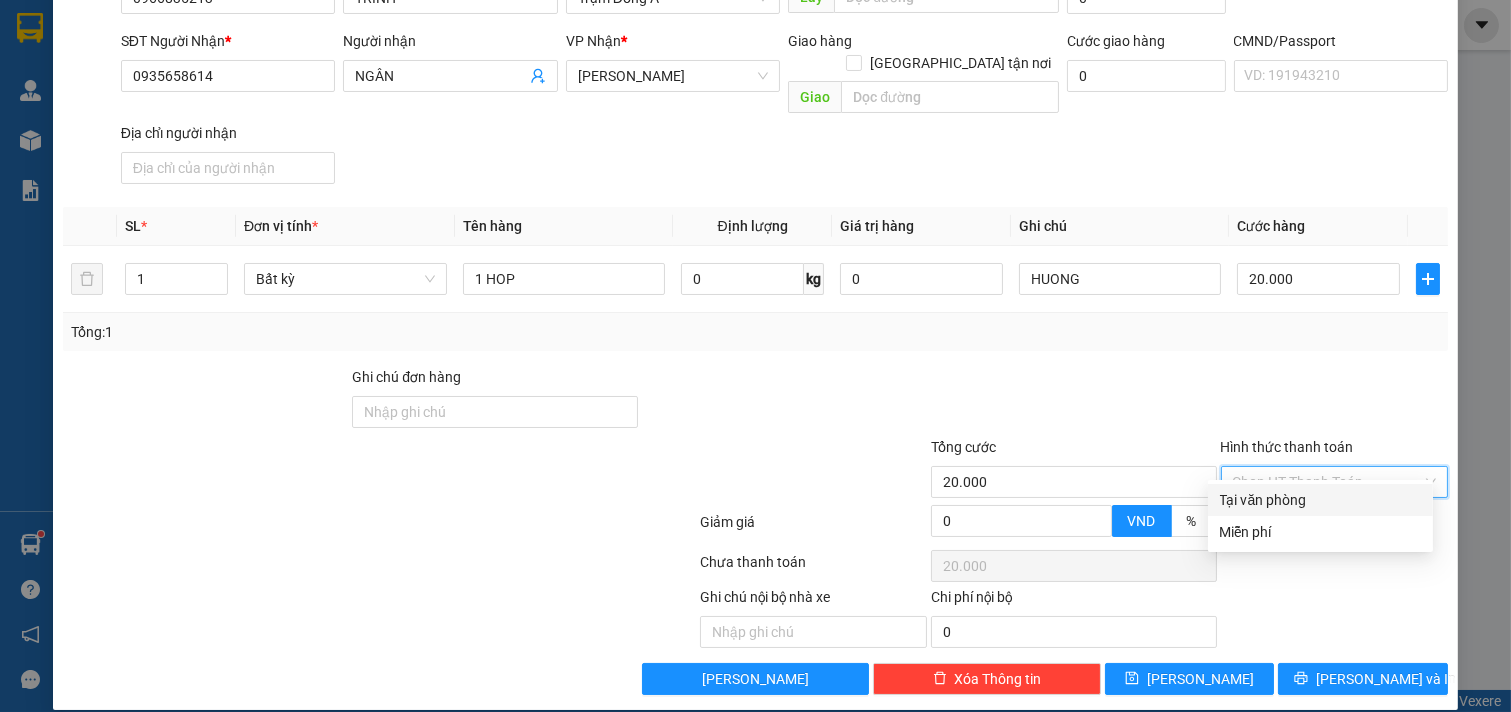 drag, startPoint x: 1311, startPoint y: 501, endPoint x: 1335, endPoint y: 583, distance: 85.44004 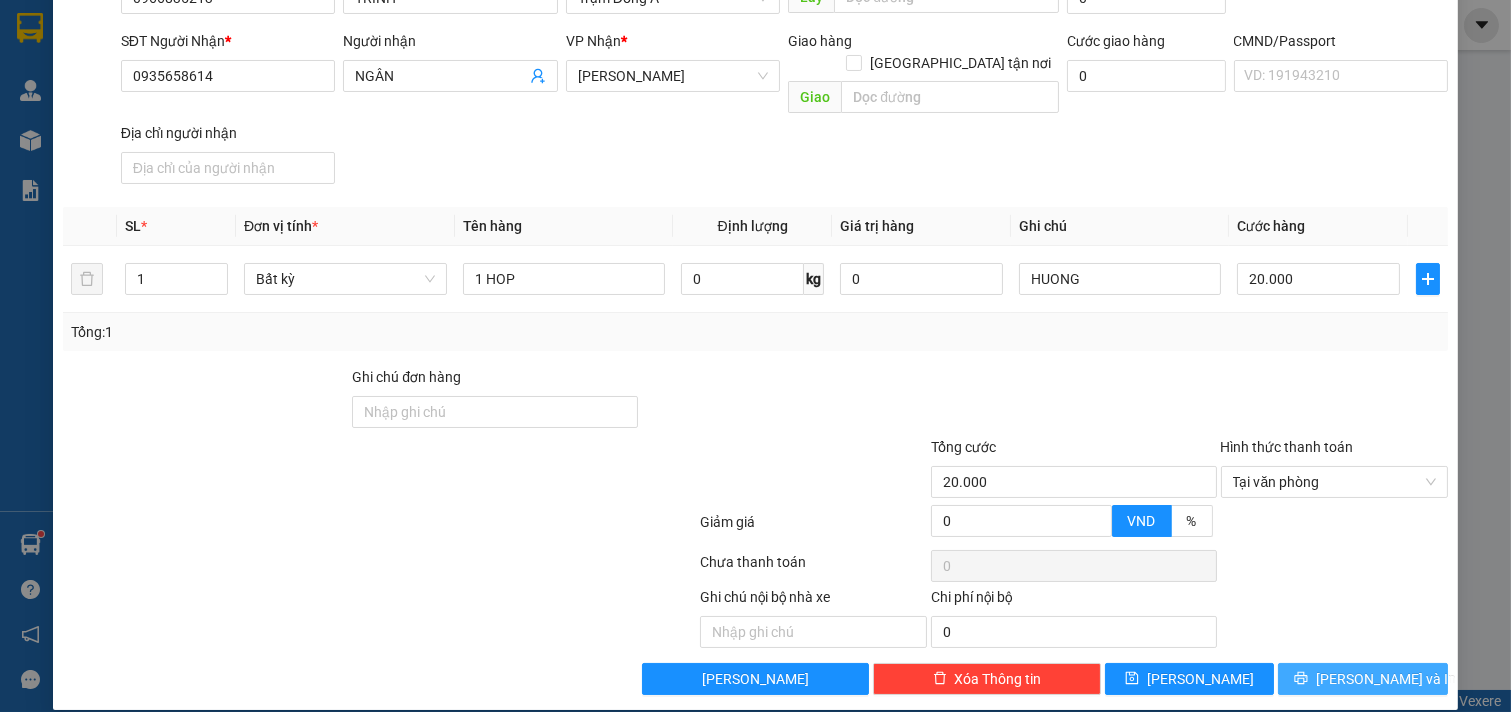 click on "[PERSON_NAME] và In" at bounding box center (1363, 679) 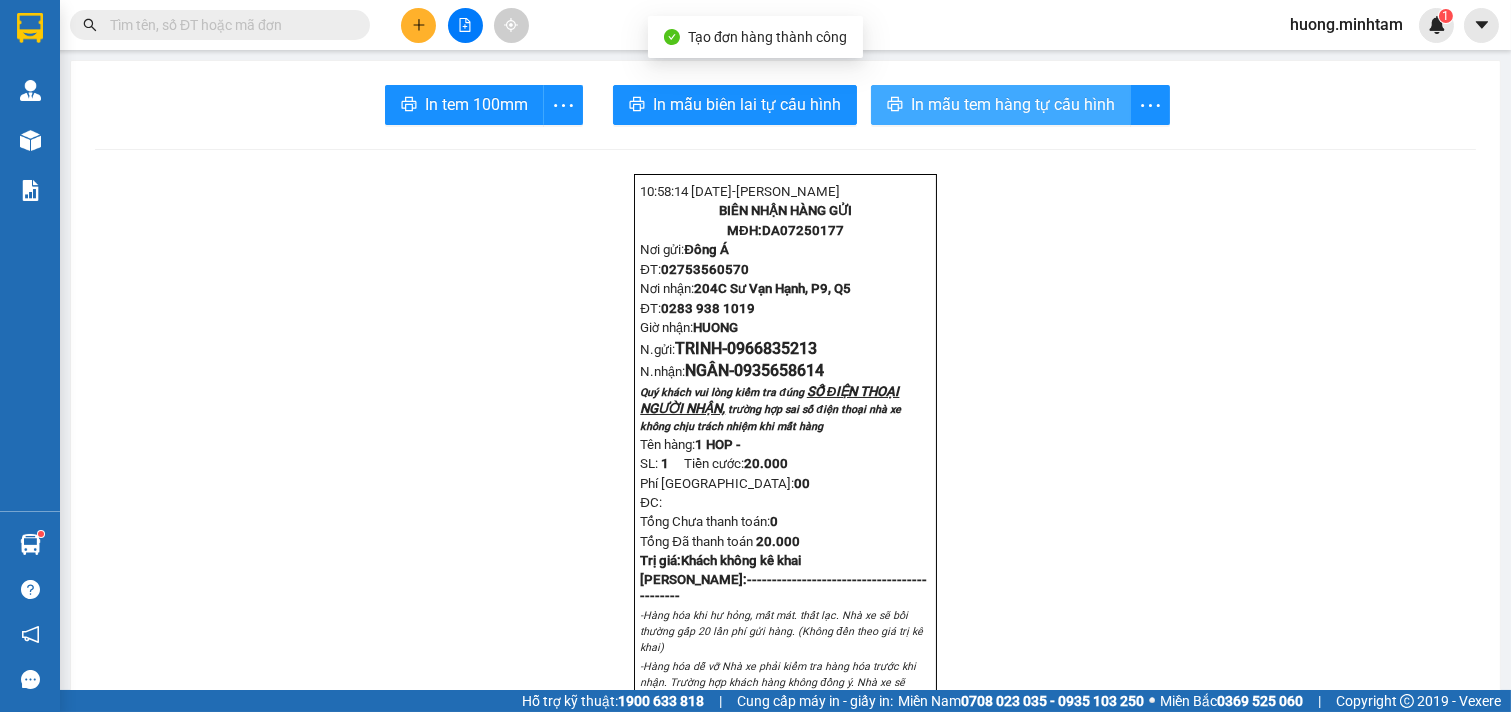 click on "In mẫu tem hàng tự cấu hình" at bounding box center (1013, 104) 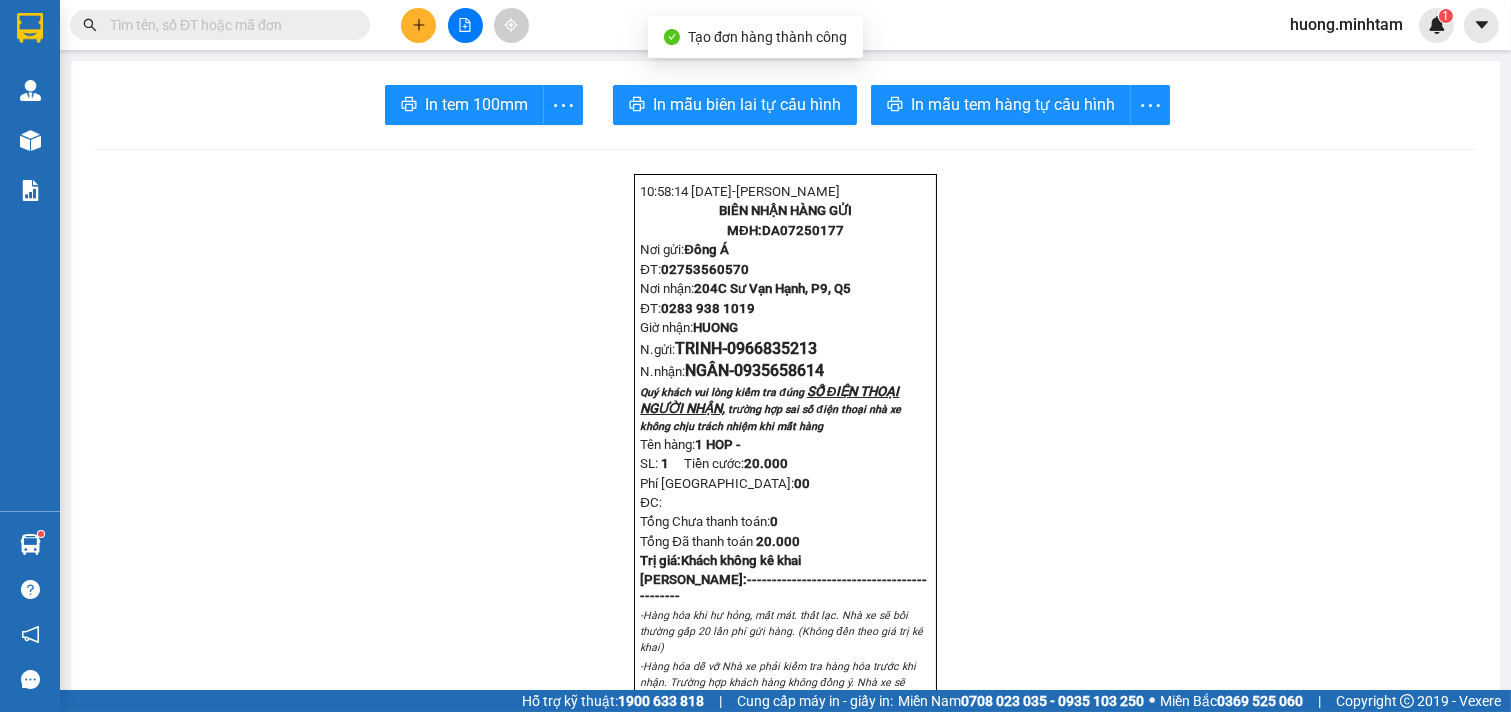 click on "In tem 100mm
In mẫu biên lai tự cấu hình  In mẫu tem hàng tự cấu hình
10:58:14 [DATE]- [PERSON_NAME]
BIÊN NHẬN HÀNG GỬI
MĐH:  DA07250177
Nơi gửi:  Đông Á
ĐT:  02753560570
Nơi nhận:  204C Sư Vạn Hạnh, P9, Q5
ĐT:  0283 938 1019
Giờ nhận:  HUONG
N.gửi:  TRINH- 0966835213
N.nhận:  NGÂN- 0935658614
Quý khách vui lòng kiểm tra đúng   SỐ ĐIỆN THOẠI NGƯỜI NHẬN,   trường hợp sai số điện thoại nhà xe không chịu trách nhiệm khi mất hàng
Tên hàng:  1 HOP  -
SL:   1       Tiền cước:  20.000
Phí TN:  0 0
ĐC:
Tổng Chưa thanh toán:  0
Tổng Đã thanh toán   20.000
Trị giá:  Khách không kê khai
Lưu ý:--------------------------------------------
-Hàng hóa khi hư hỏng, mất mát. thất lạc. Nhà xe sẽ bồi thường gấp 20 lần phí gửi hàng. (Không đền theo giá trị kê khai)
10:55-" at bounding box center [785, 1012] 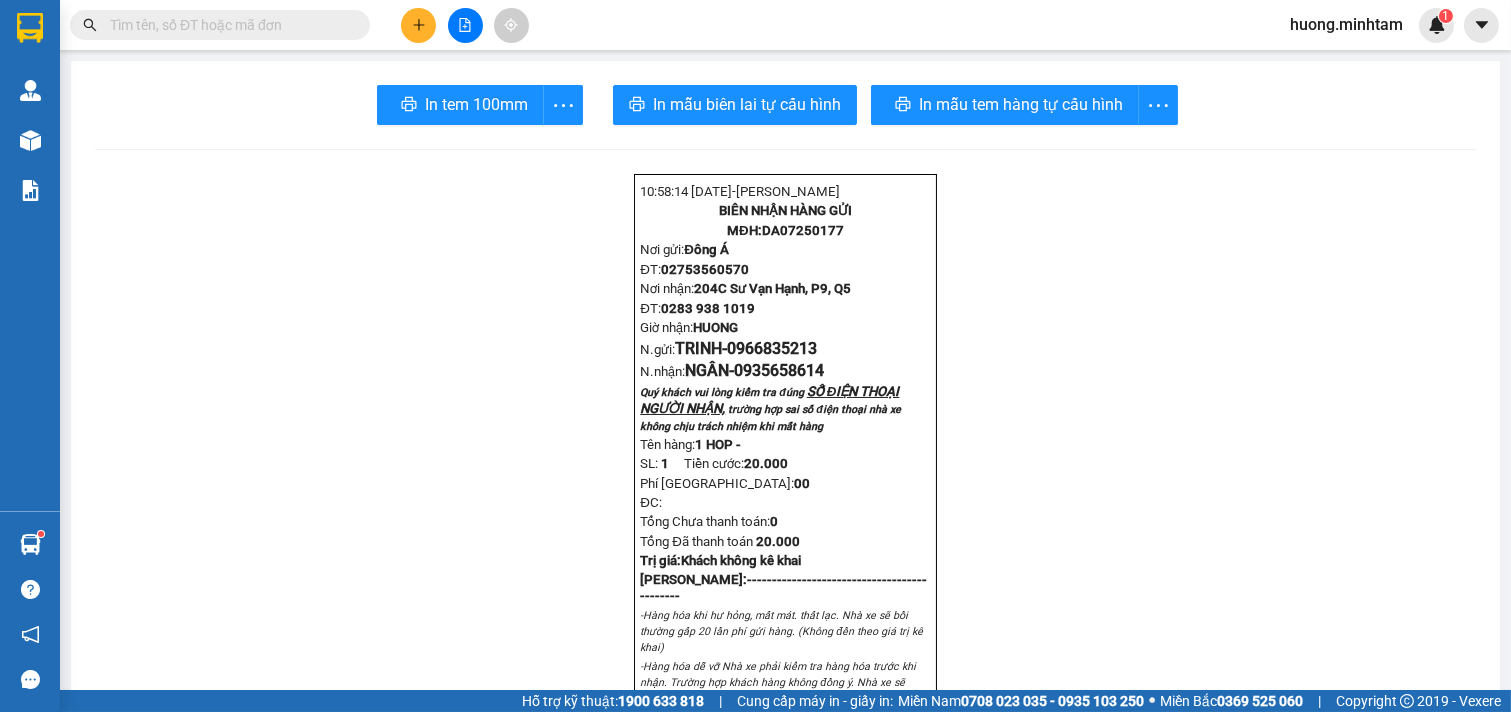click on "In tem 100mm
In mẫu biên lai tự cấu hình  In mẫu tem hàng tự cấu hình
10:58:14 [DATE]- [PERSON_NAME]
BIÊN NHẬN HÀNG GỬI
MĐH:  DA07250177
Nơi gửi:  Đông Á
ĐT:  02753560570
Nơi nhận:  204C Sư Vạn Hạnh, P9, Q5
ĐT:  0283 938 1019
Giờ nhận:  HUONG
N.gửi:  TRINH- 0966835213
N.nhận:  NGÂN- 0935658614
Quý khách vui lòng kiểm tra đúng   SỐ ĐIỆN THOẠI NGƯỜI NHẬN,   trường hợp sai số điện thoại nhà xe không chịu trách nhiệm khi mất hàng
Tên hàng:  1 HOP  -
SL:   1       Tiền cước:  20.000
Phí TN:  0 0
ĐC:
Tổng Chưa thanh toán:  0
Tổng Đã thanh toán   20.000
Trị giá:  Khách không kê khai
Lưu ý:--------------------------------------------
-Hàng hóa khi hư hỏng, mất mát. thất lạc. Nhà xe sẽ bồi thường gấp 20 lần phí gửi hàng. (Không đền theo giá trị kê khai)
10:55-" at bounding box center [785, 1012] 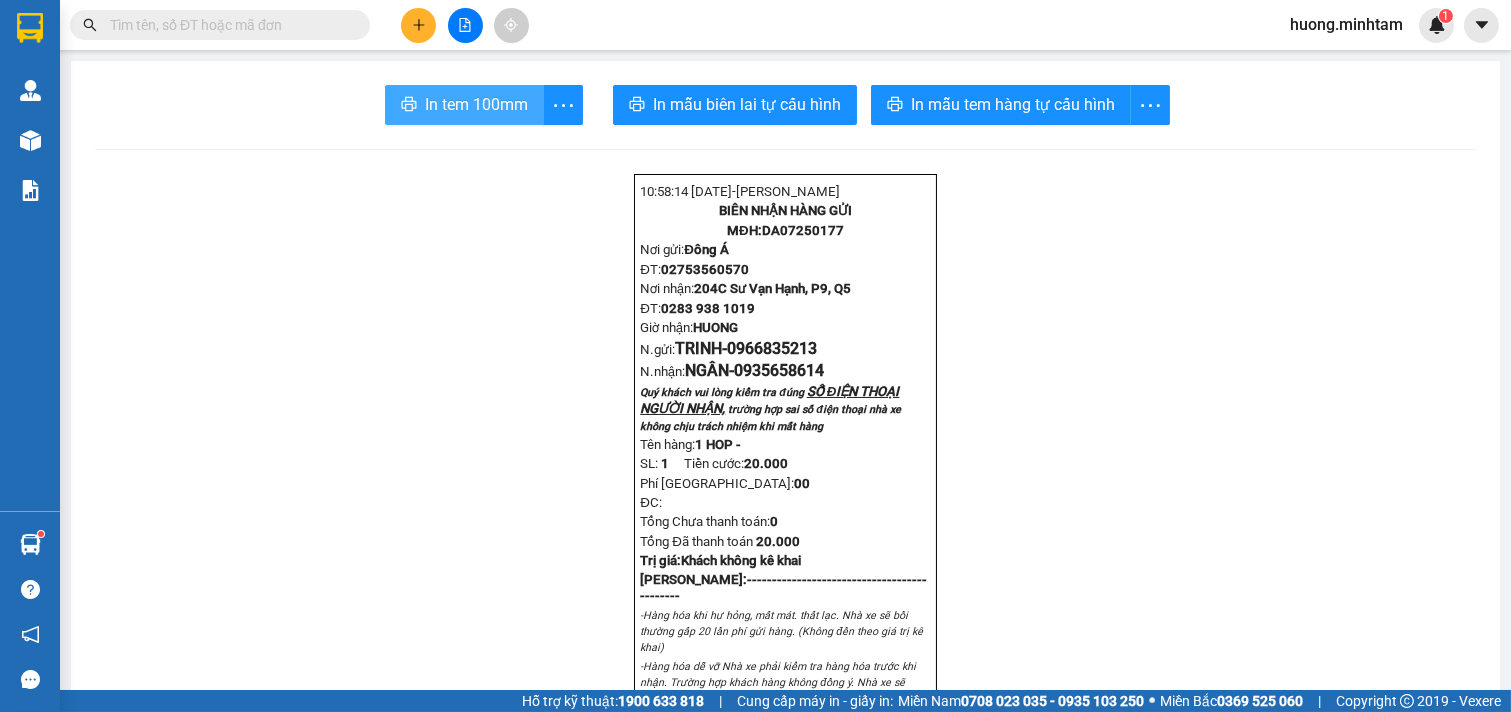 click on "In tem 100mm" at bounding box center (464, 105) 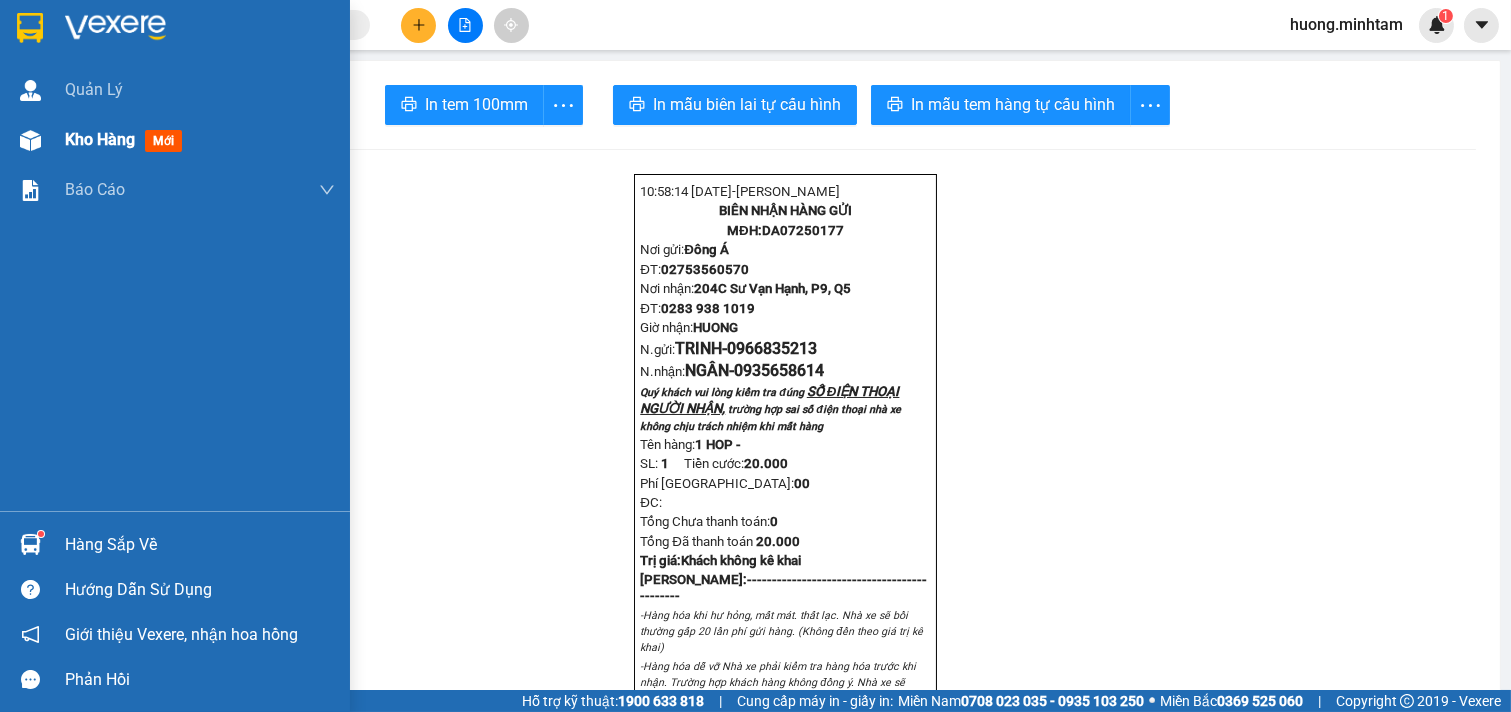 drag, startPoint x: 101, startPoint y: 136, endPoint x: 127, endPoint y: 130, distance: 26.683329 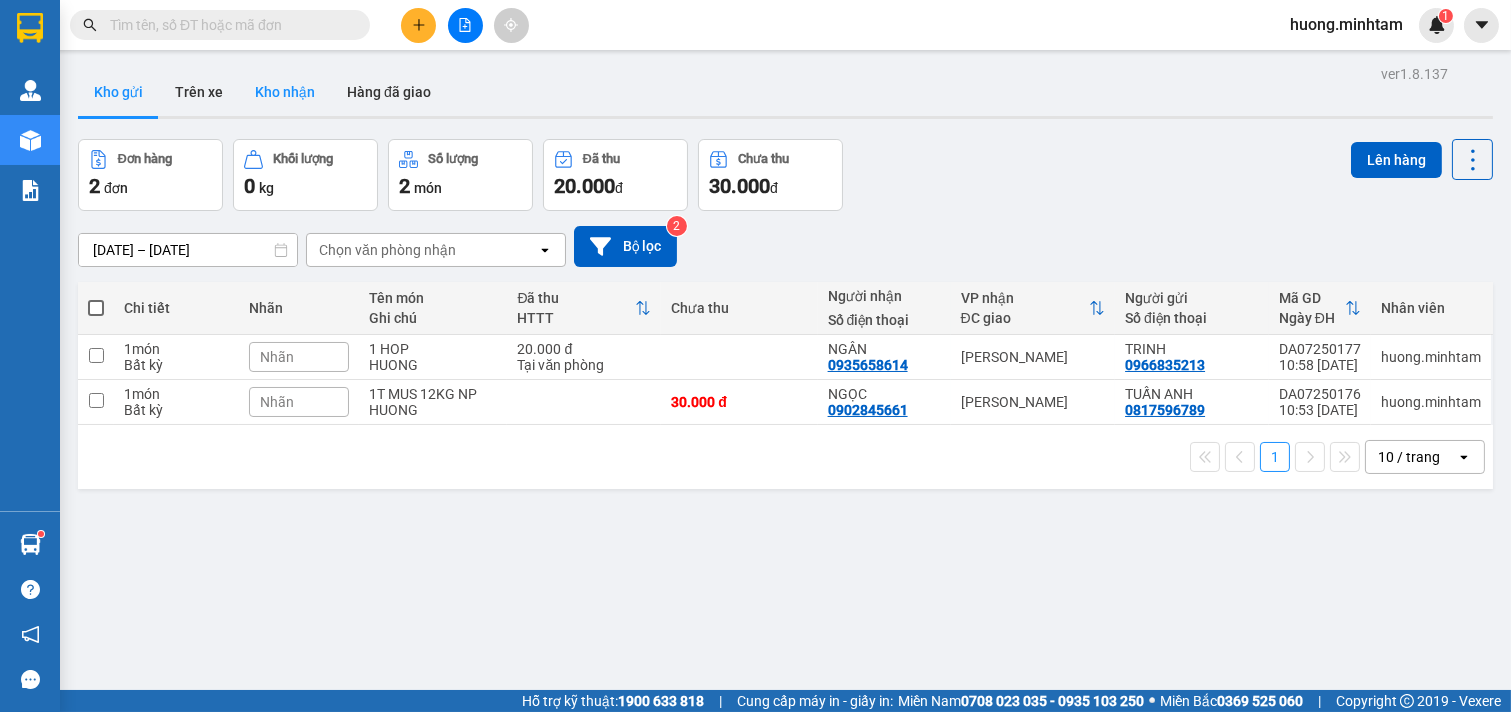 click on "Kho nhận" at bounding box center [285, 92] 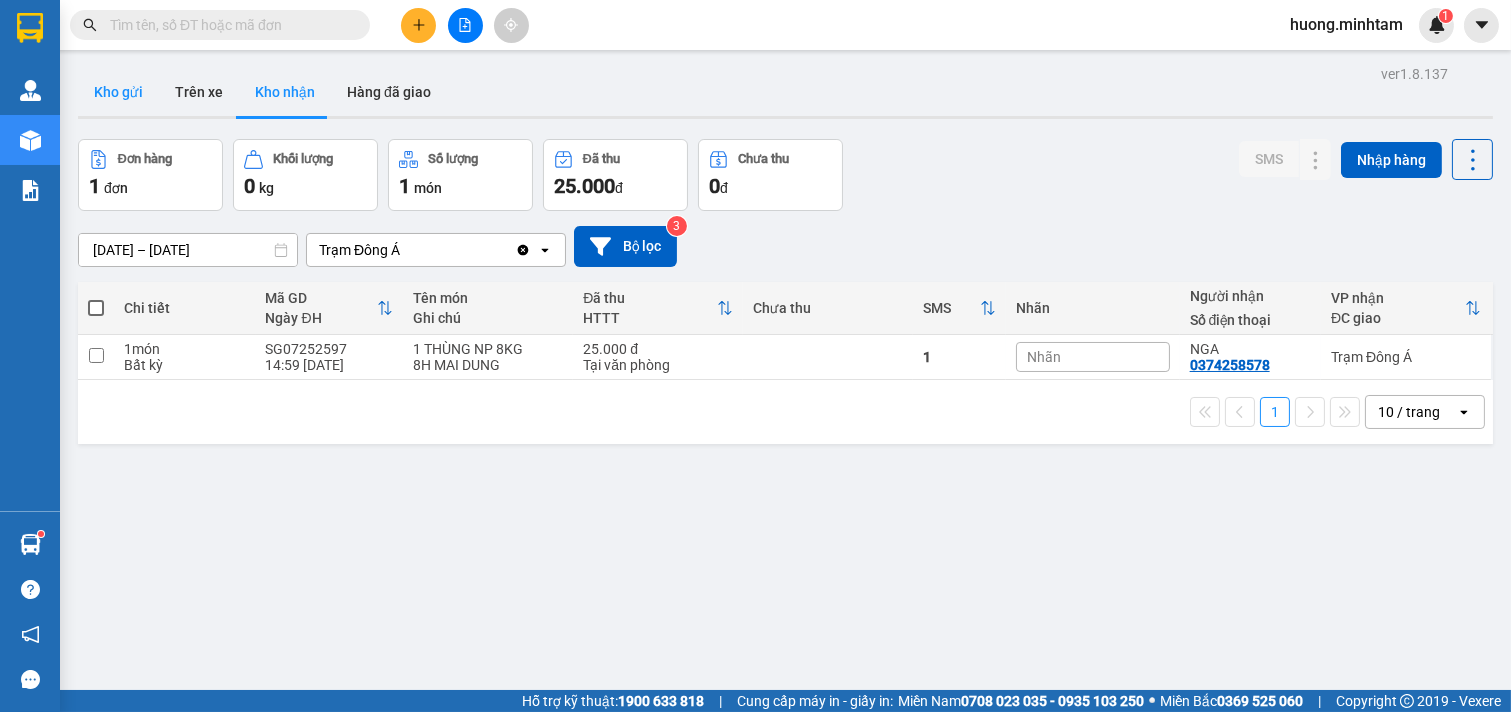 click on "Kho gửi" at bounding box center [118, 92] 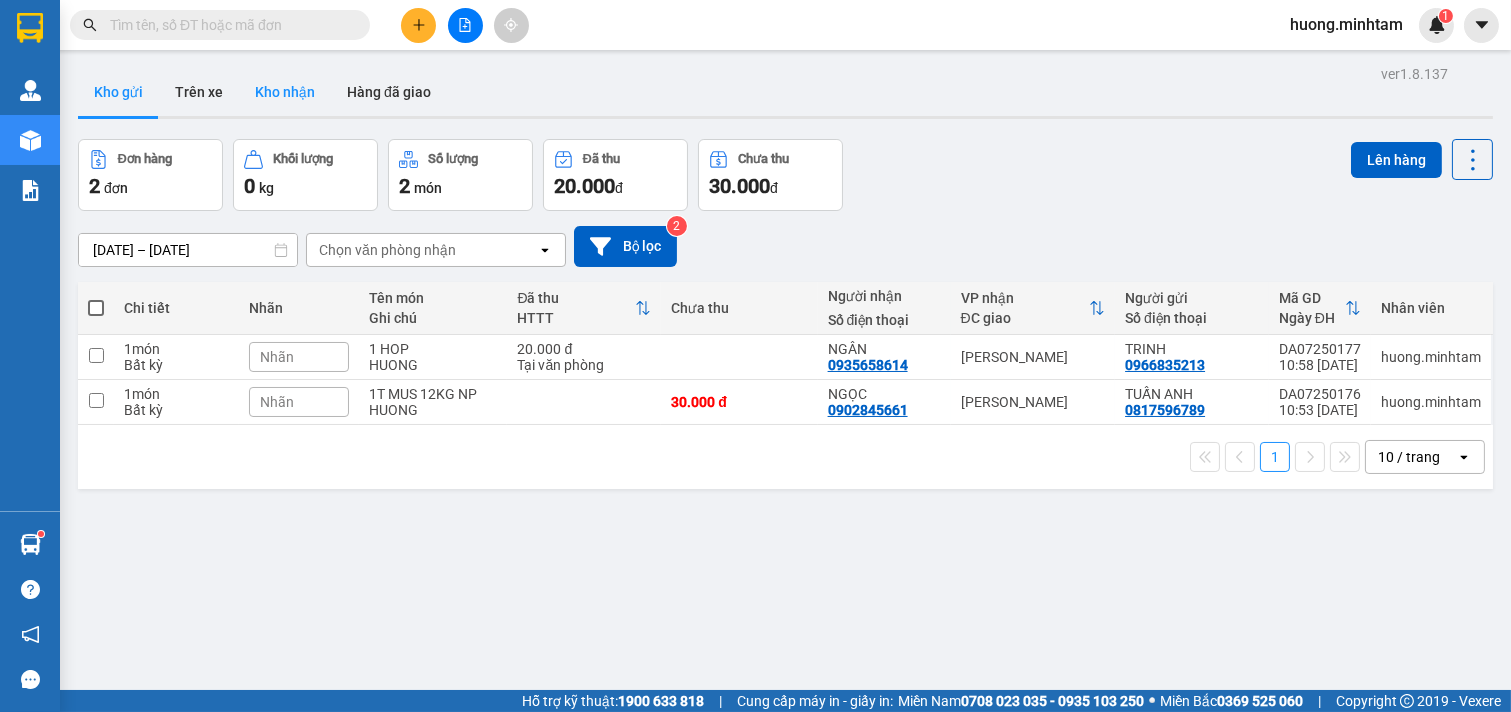 click on "Kho nhận" at bounding box center [285, 92] 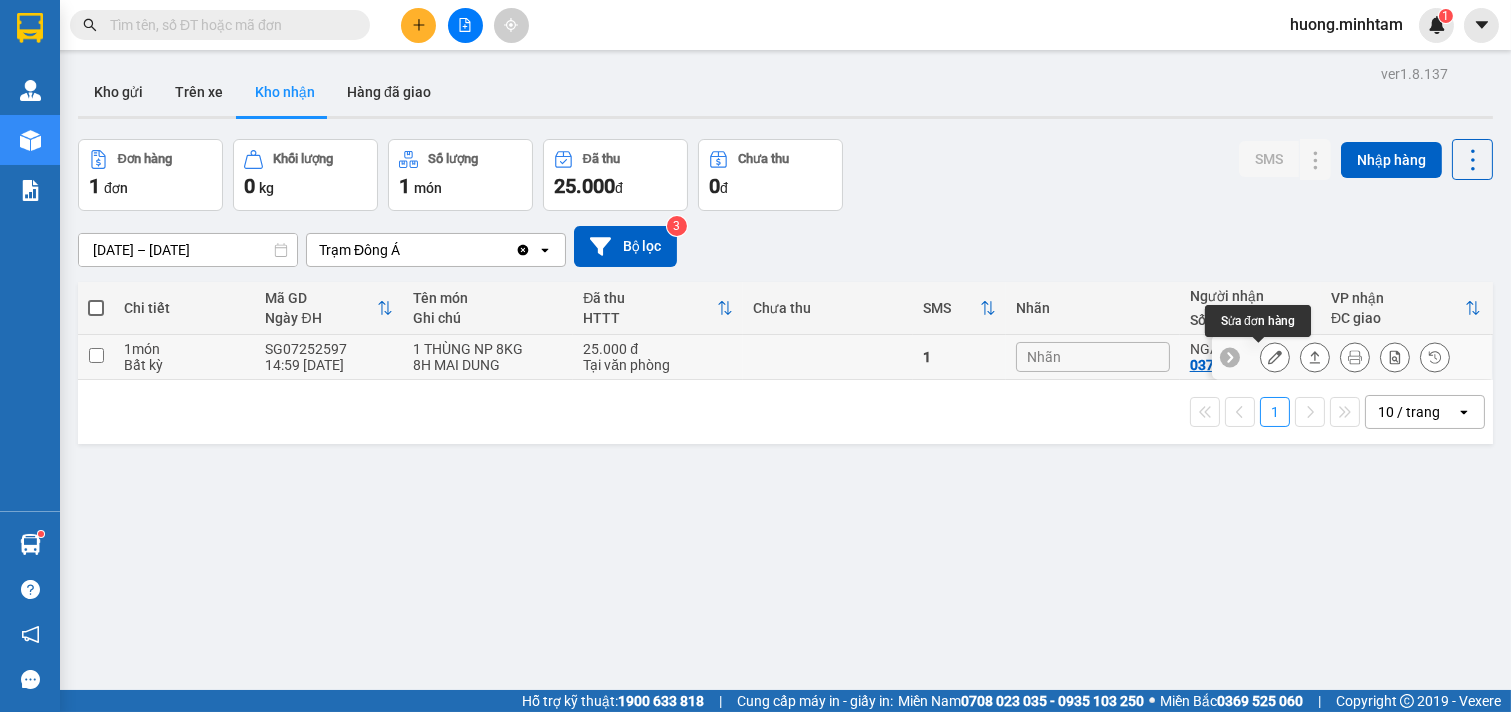 click 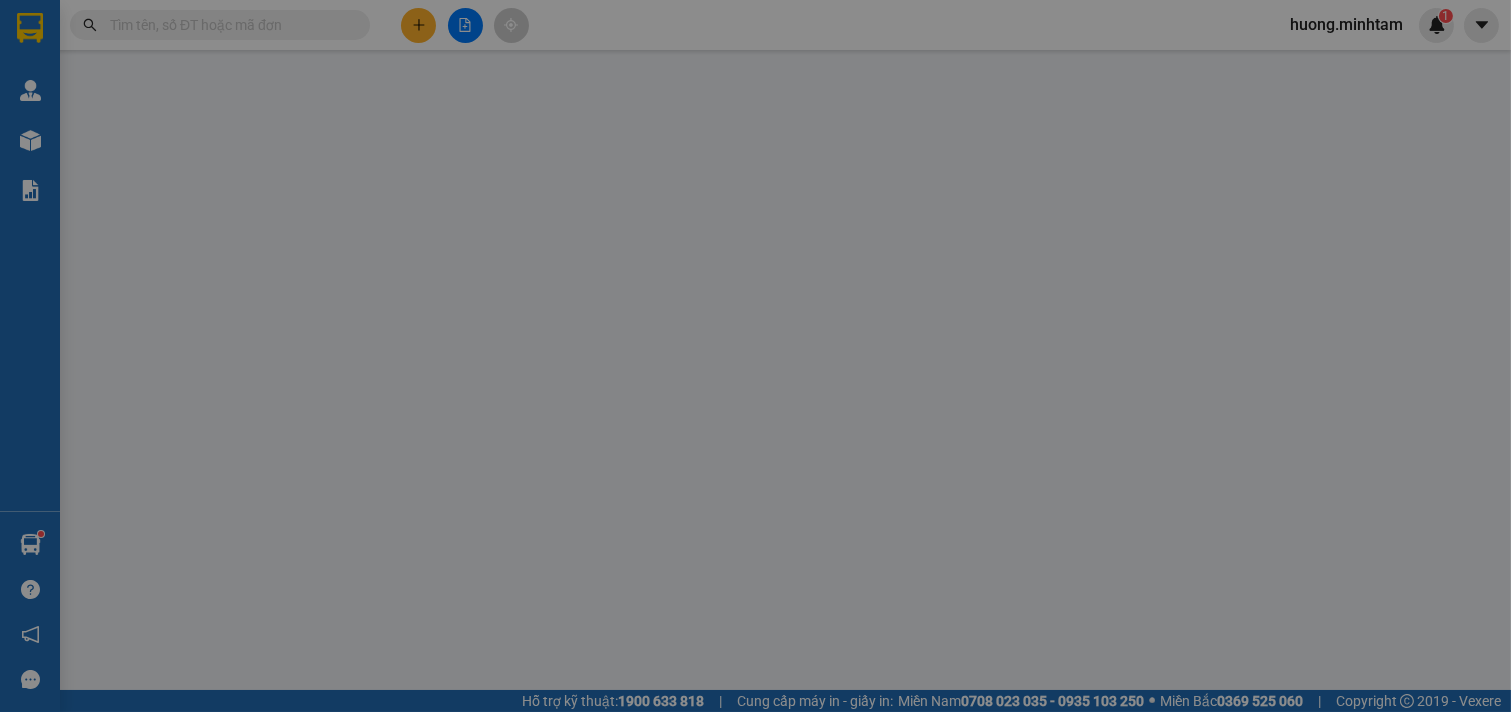 type on "0935658614" 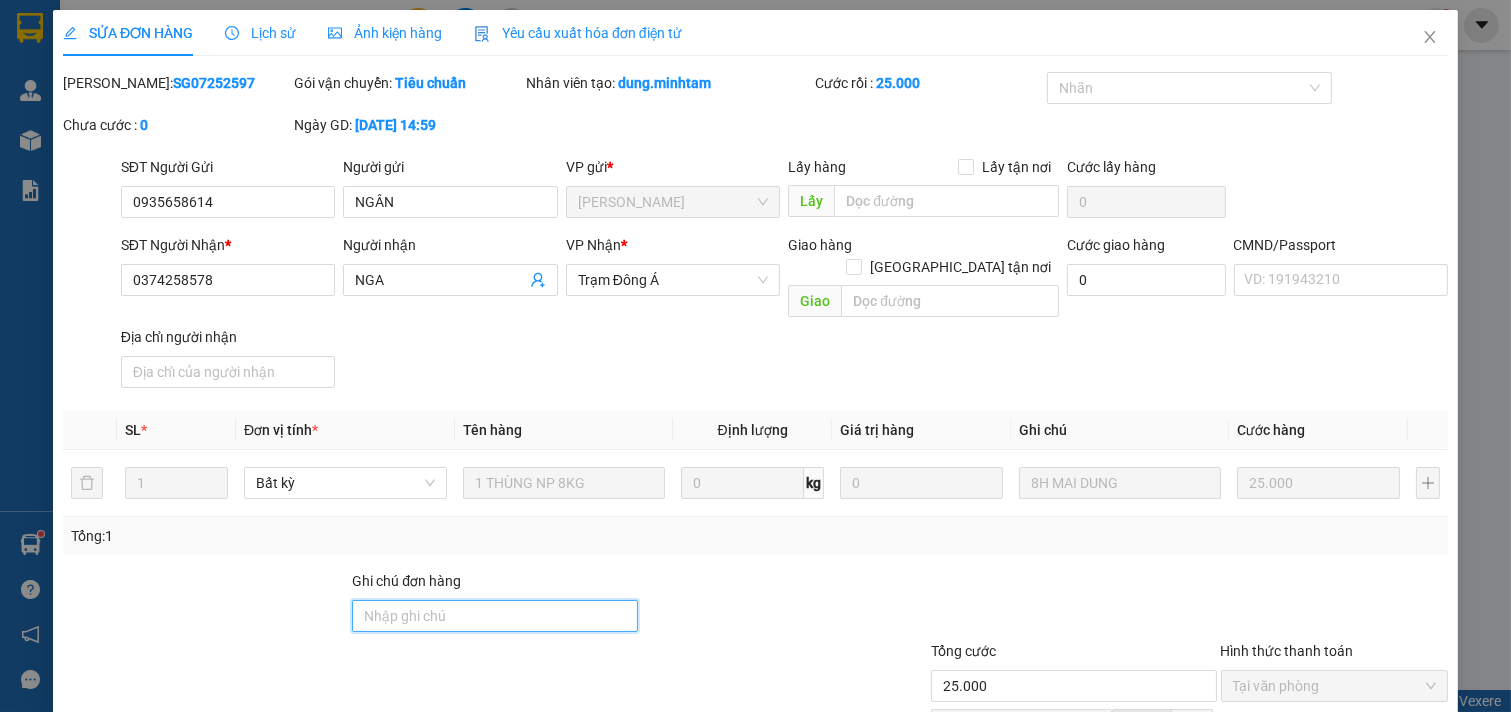 click on "Ghi chú đơn hàng" at bounding box center [494, 616] 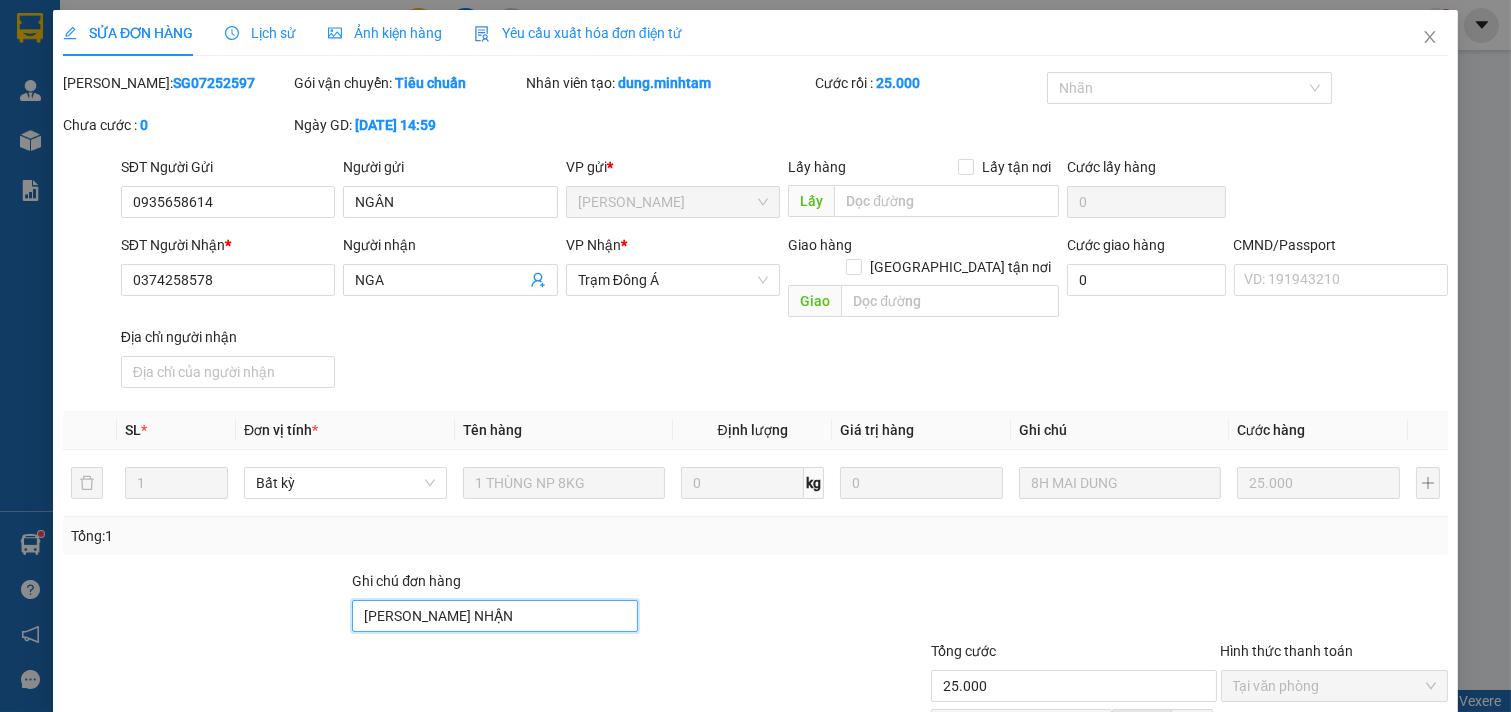 scroll, scrollTop: 204, scrollLeft: 0, axis: vertical 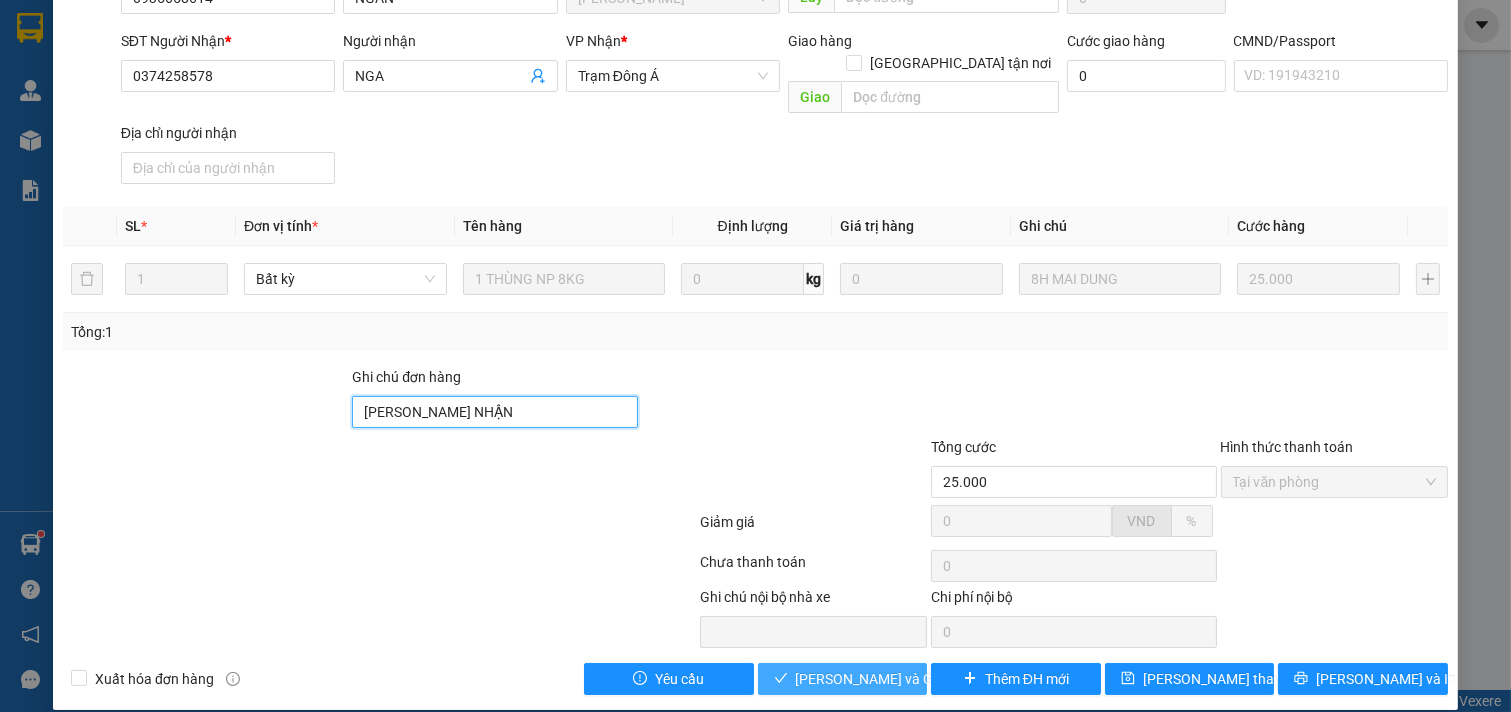 type on "[PERSON_NAME] NHẬN" 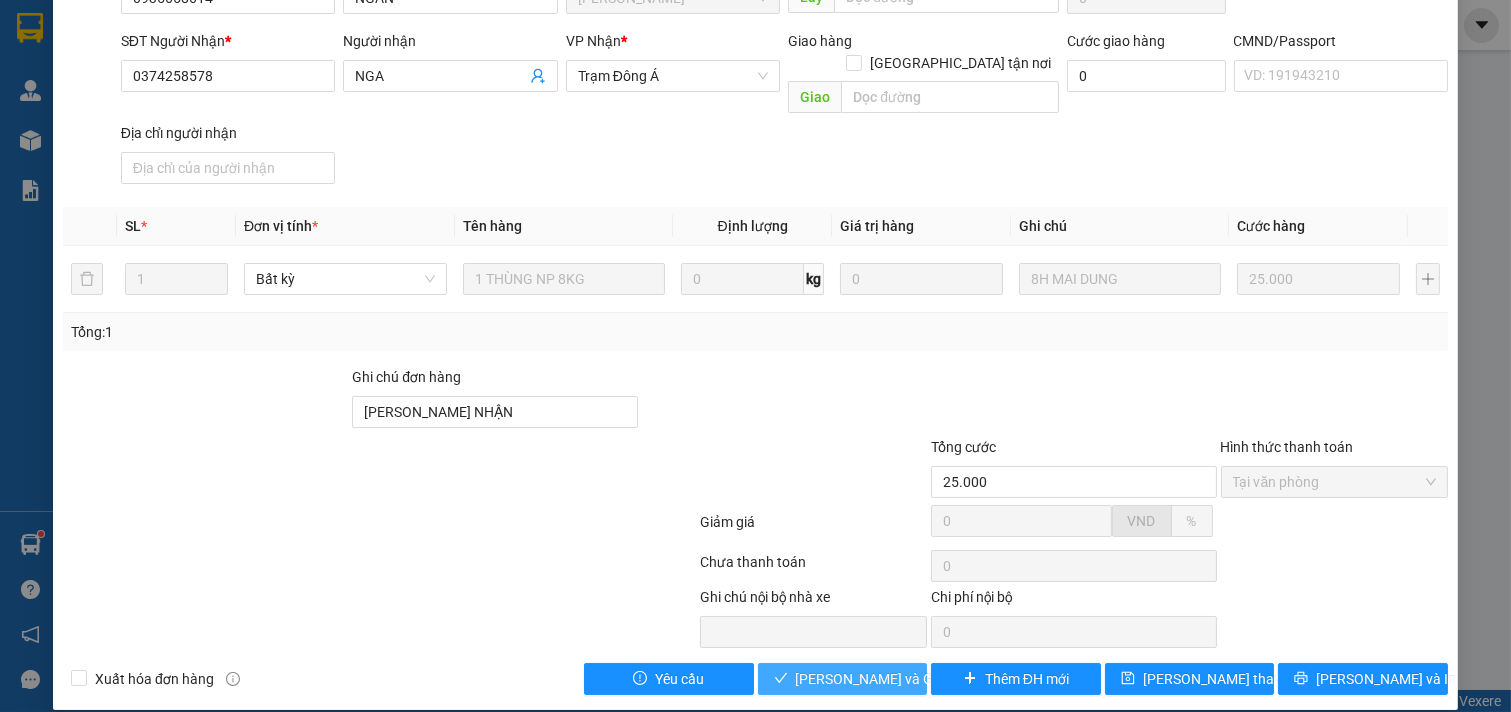 click on "[PERSON_NAME] và Giao hàng" at bounding box center [892, 679] 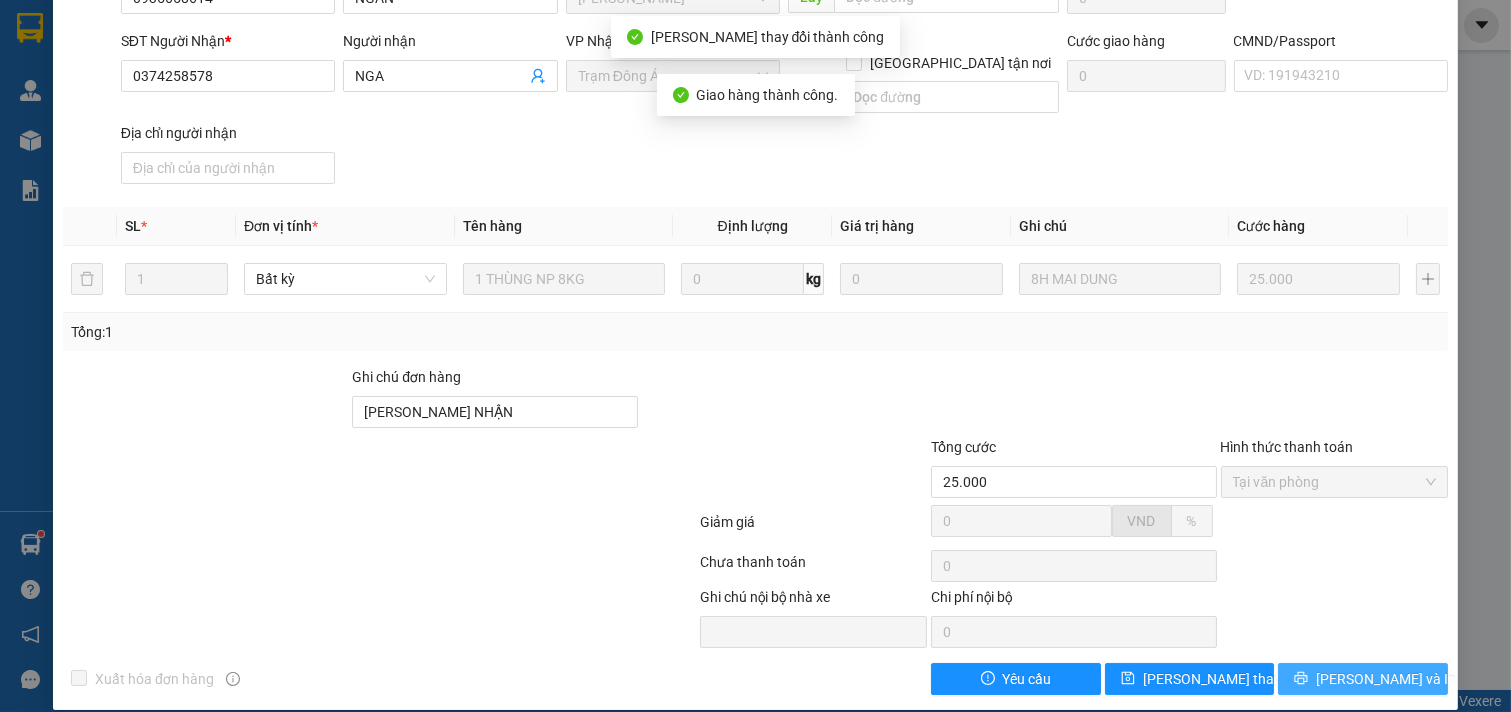 drag, startPoint x: 1508, startPoint y: 701, endPoint x: 1348, endPoint y: 652, distance: 167.33499 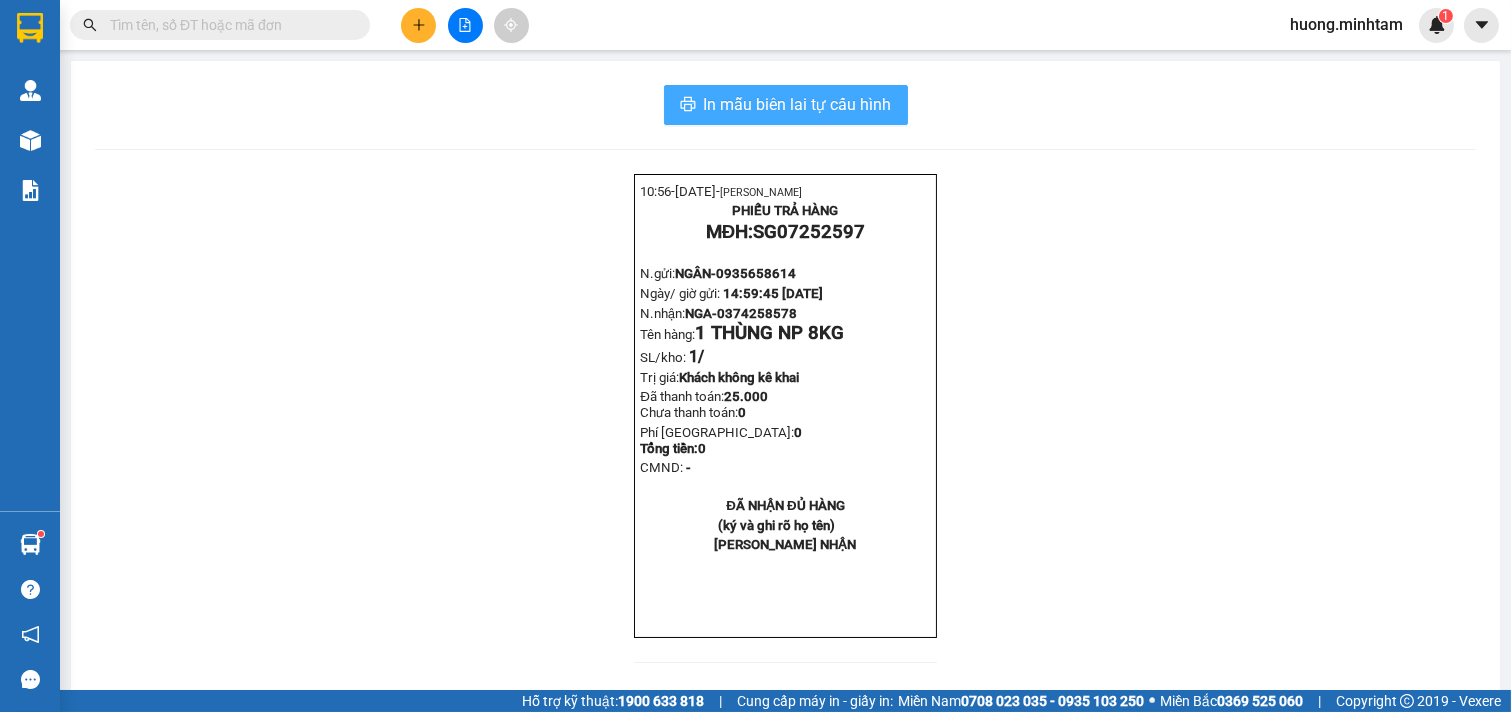 drag, startPoint x: 801, startPoint y: 106, endPoint x: 757, endPoint y: 107, distance: 44.011364 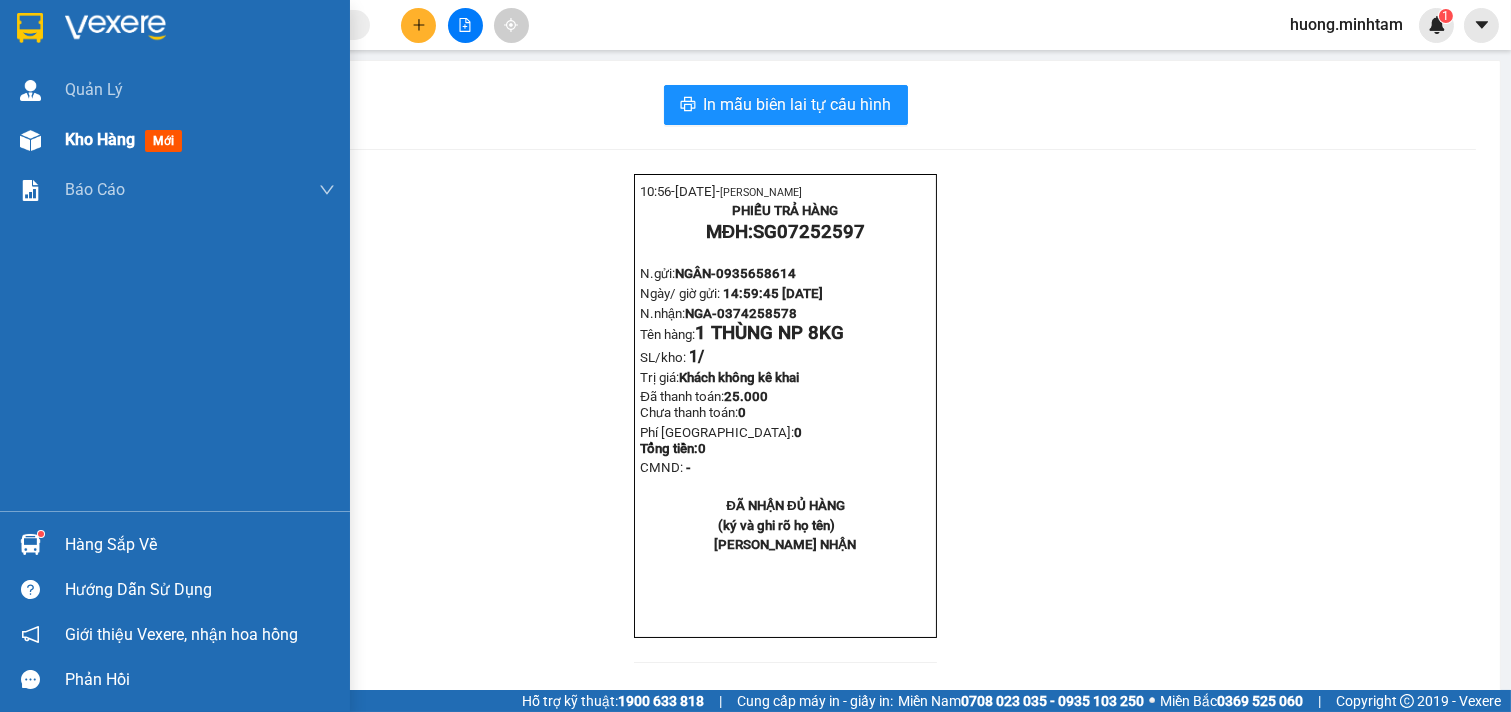 click on "Kho hàng mới" at bounding box center [127, 139] 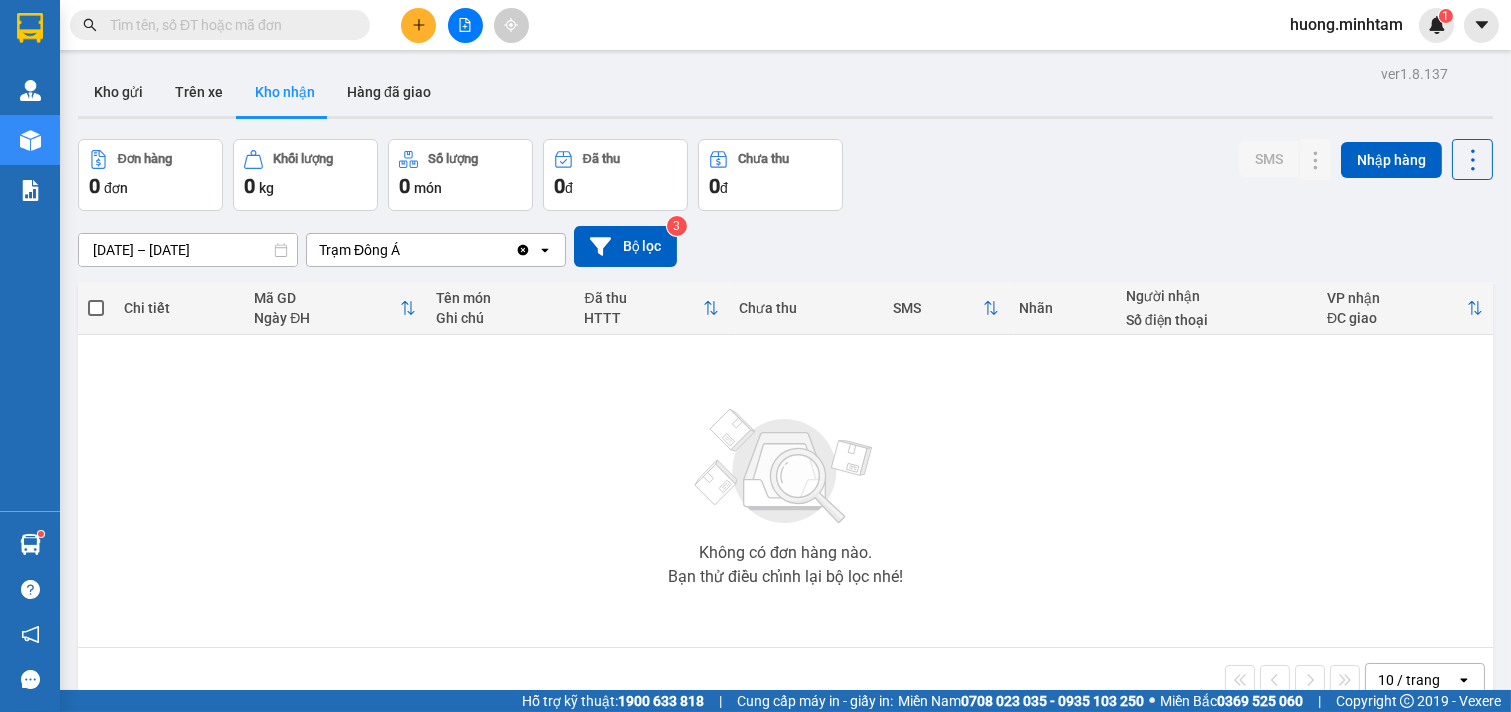 drag, startPoint x: 128, startPoint y: 93, endPoint x: 250, endPoint y: 2, distance: 152.20053 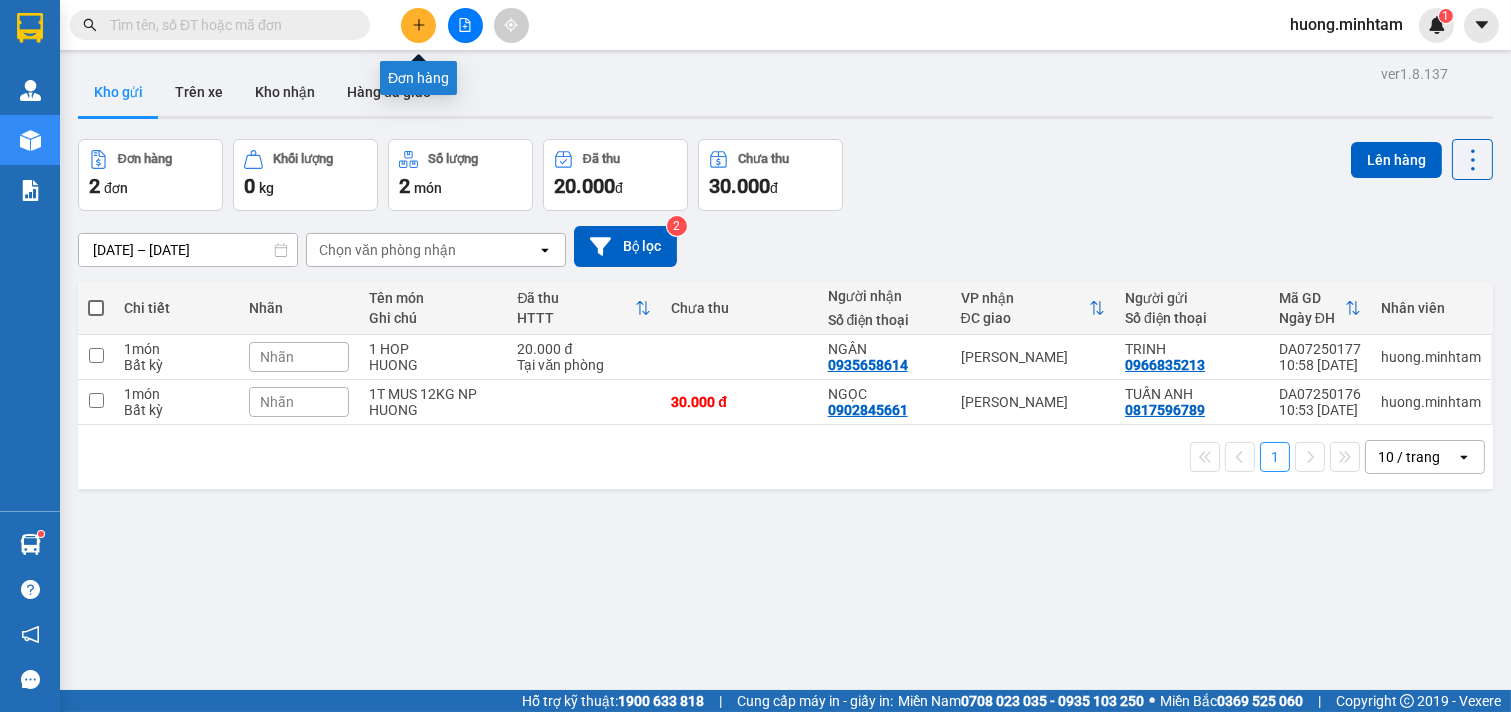 click 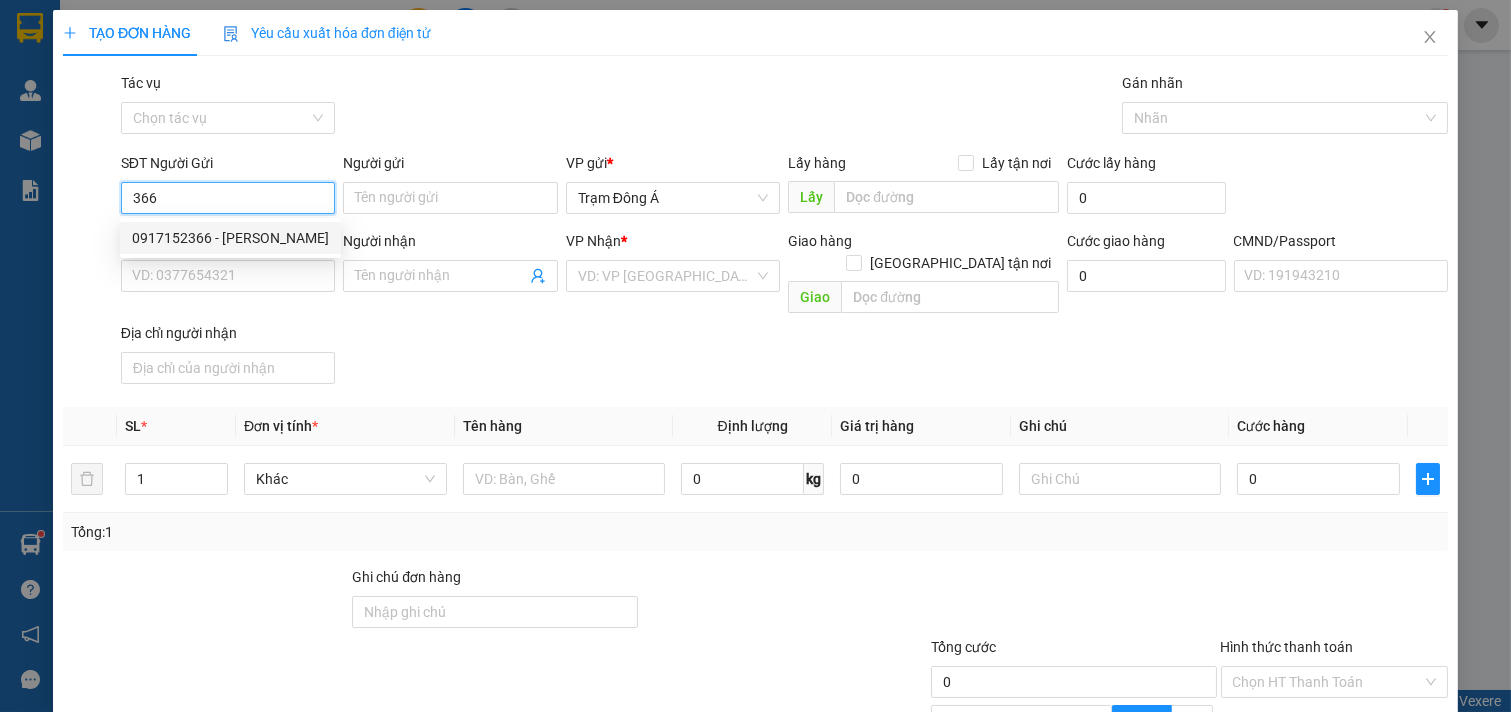 click on "0917152366 - [PERSON_NAME]" at bounding box center [230, 238] 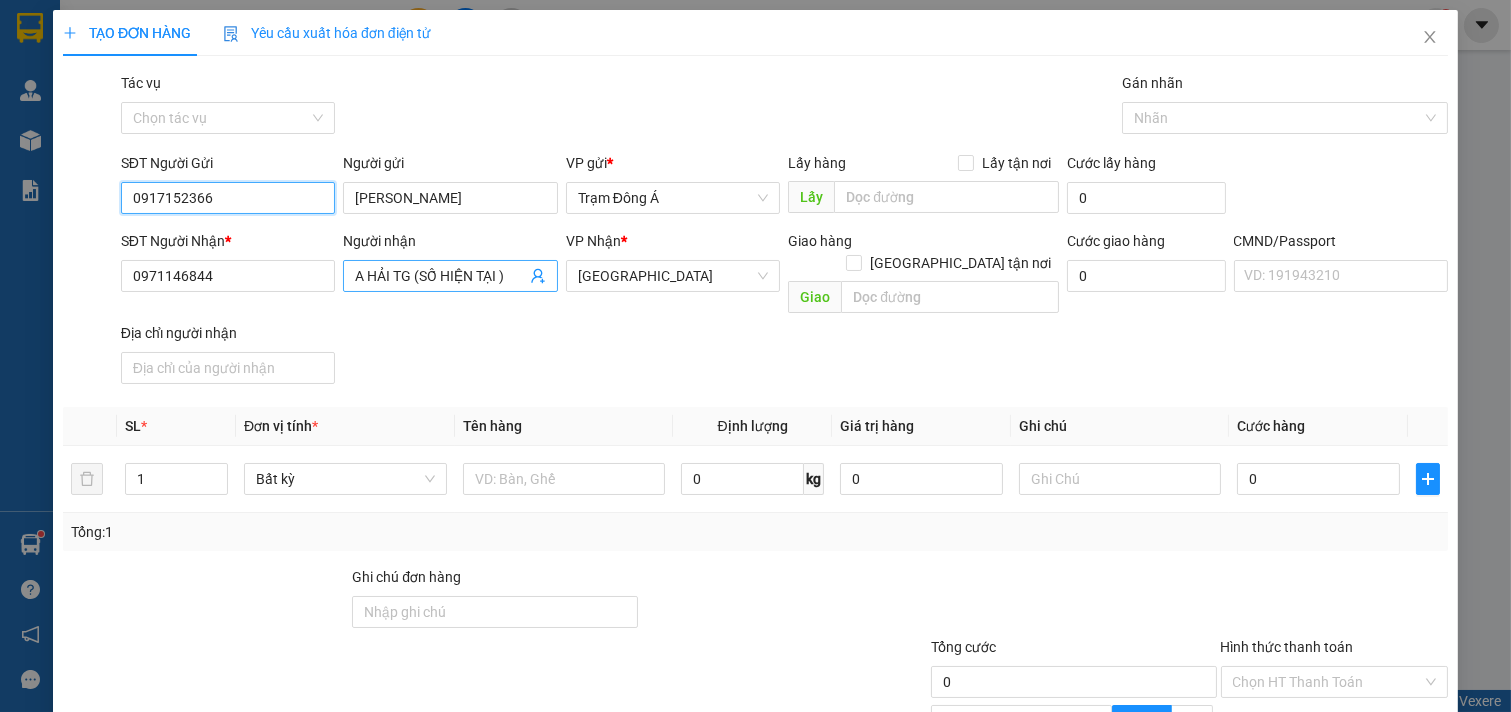 type on "0917152366" 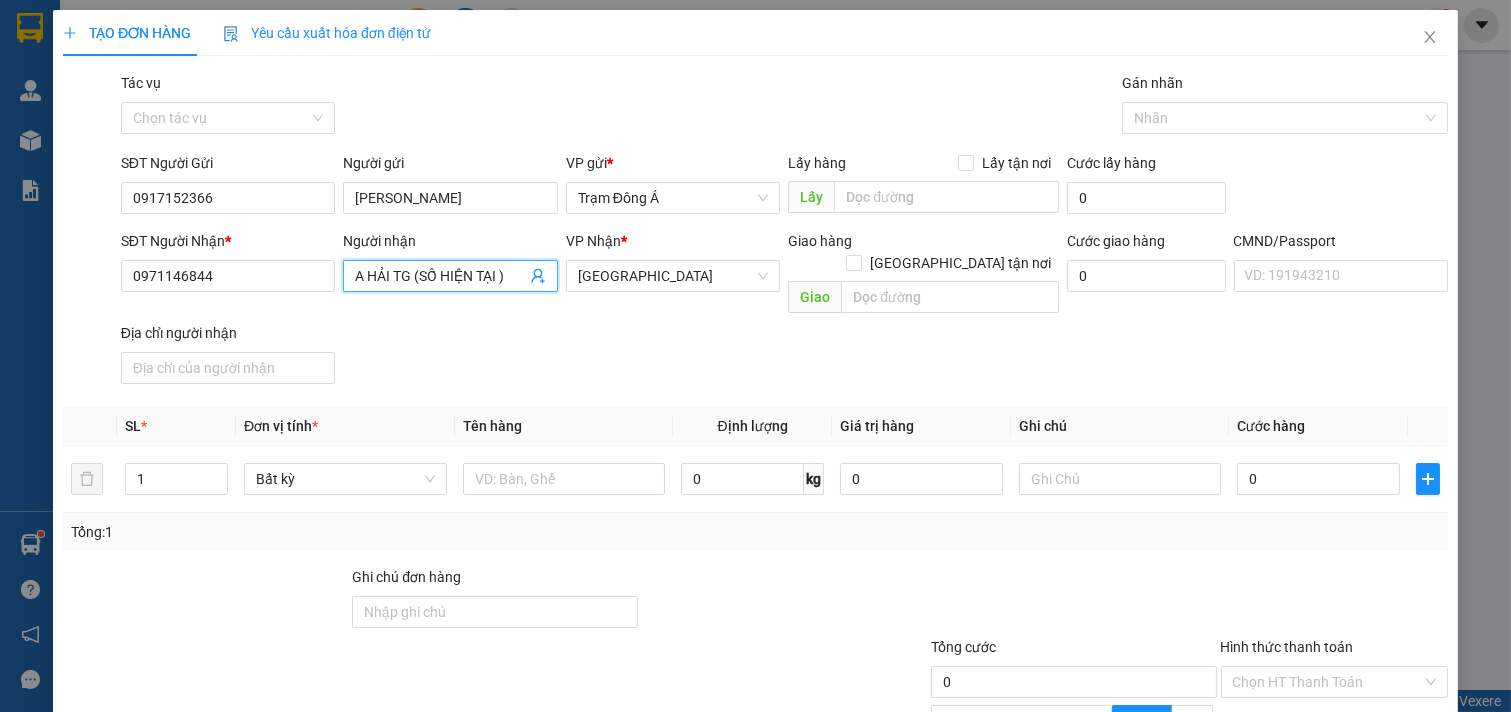 click 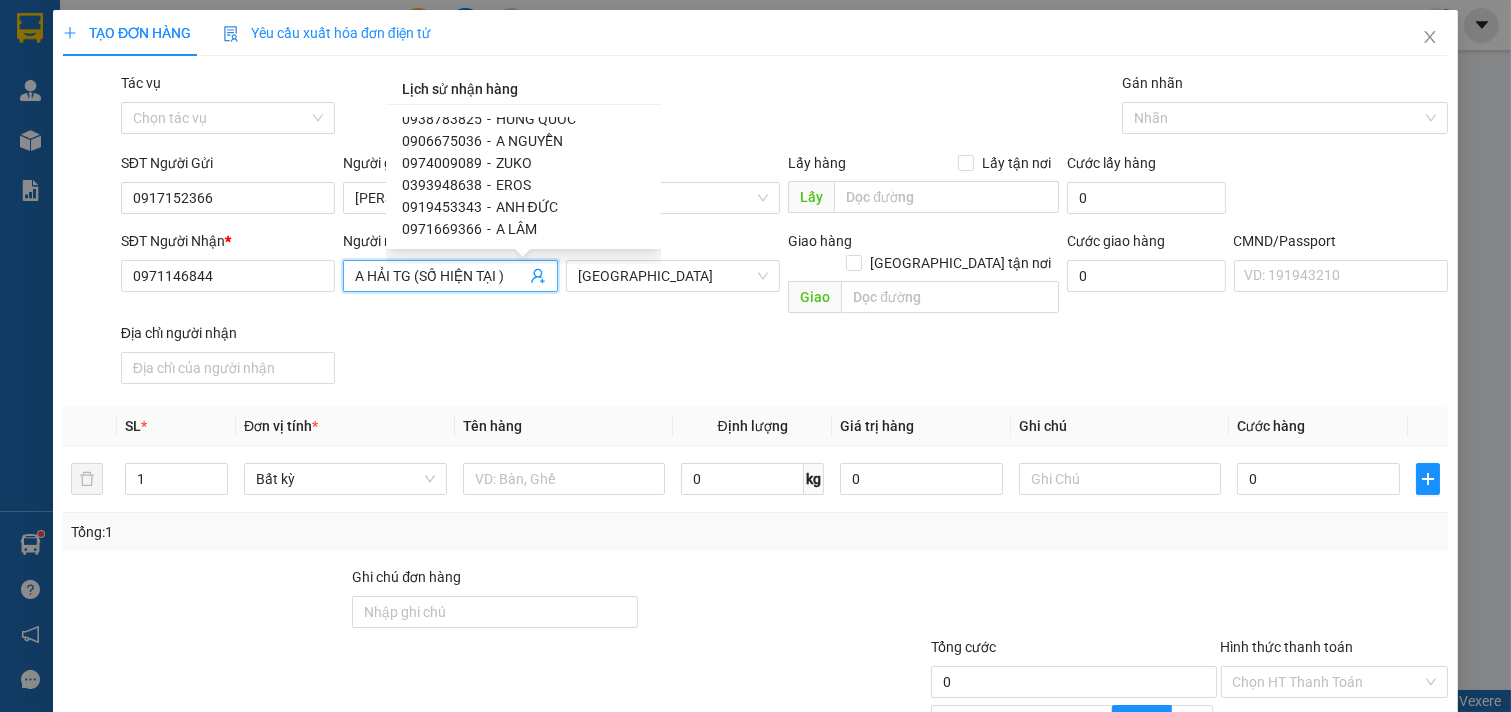 scroll, scrollTop: 2077, scrollLeft: 0, axis: vertical 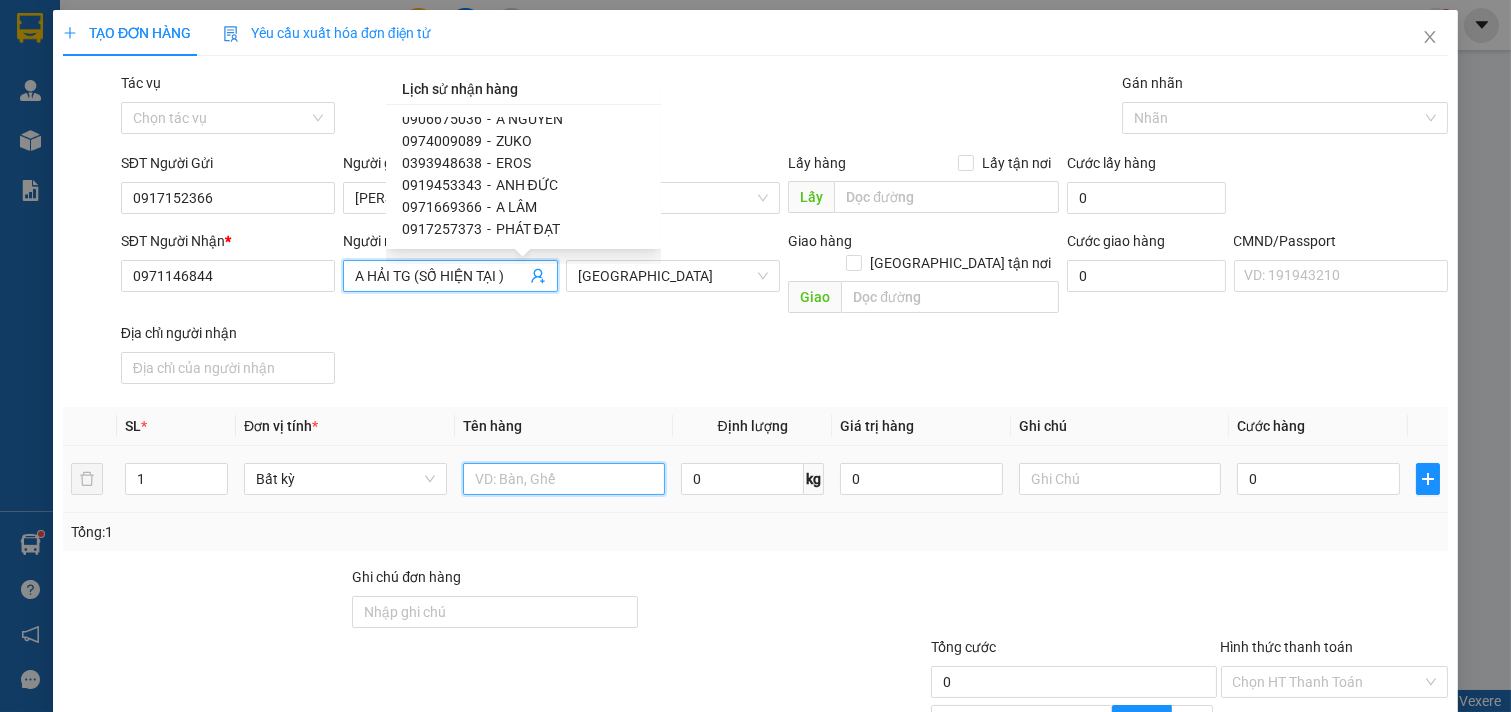 click at bounding box center [564, 479] 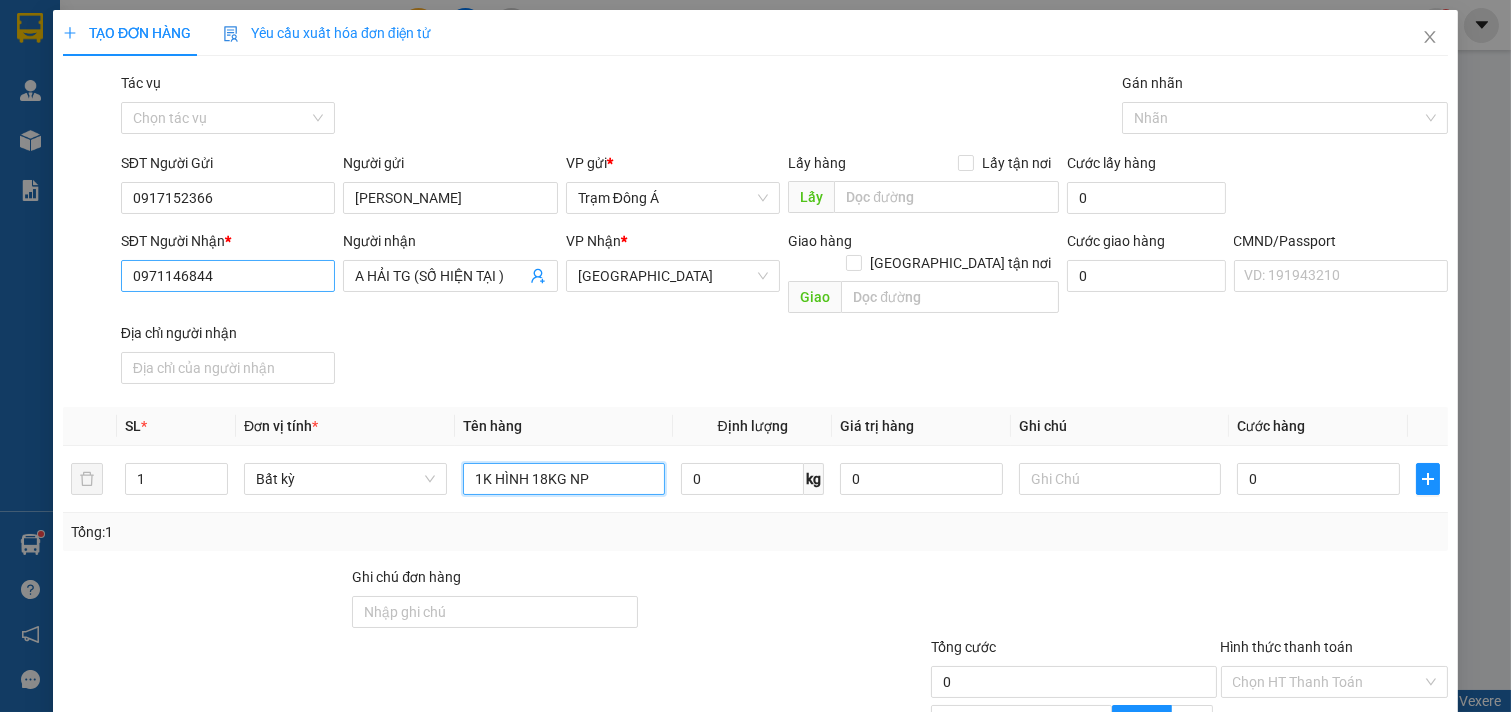 type on "1K HÌNH 18KG NP" 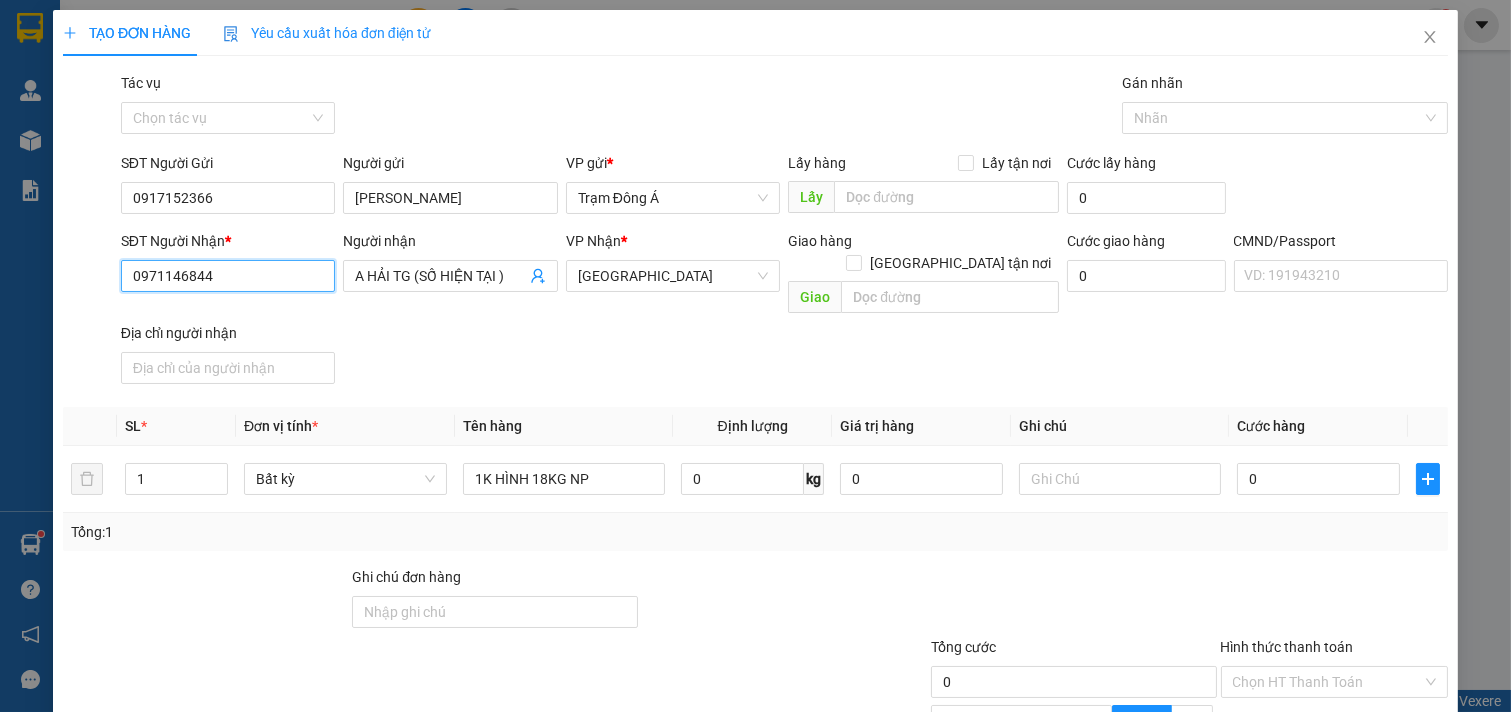 drag, startPoint x: 142, startPoint y: 290, endPoint x: 63, endPoint y: 302, distance: 79.9062 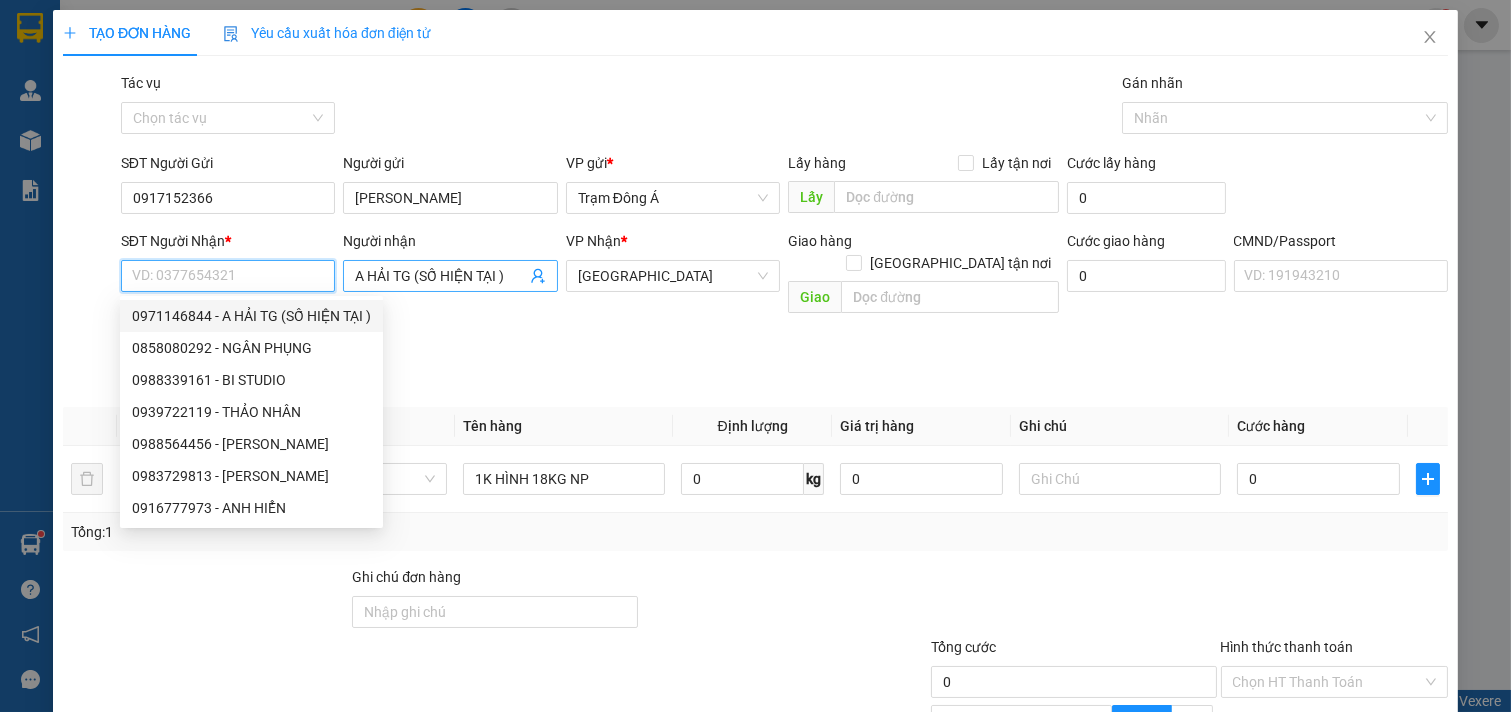 type 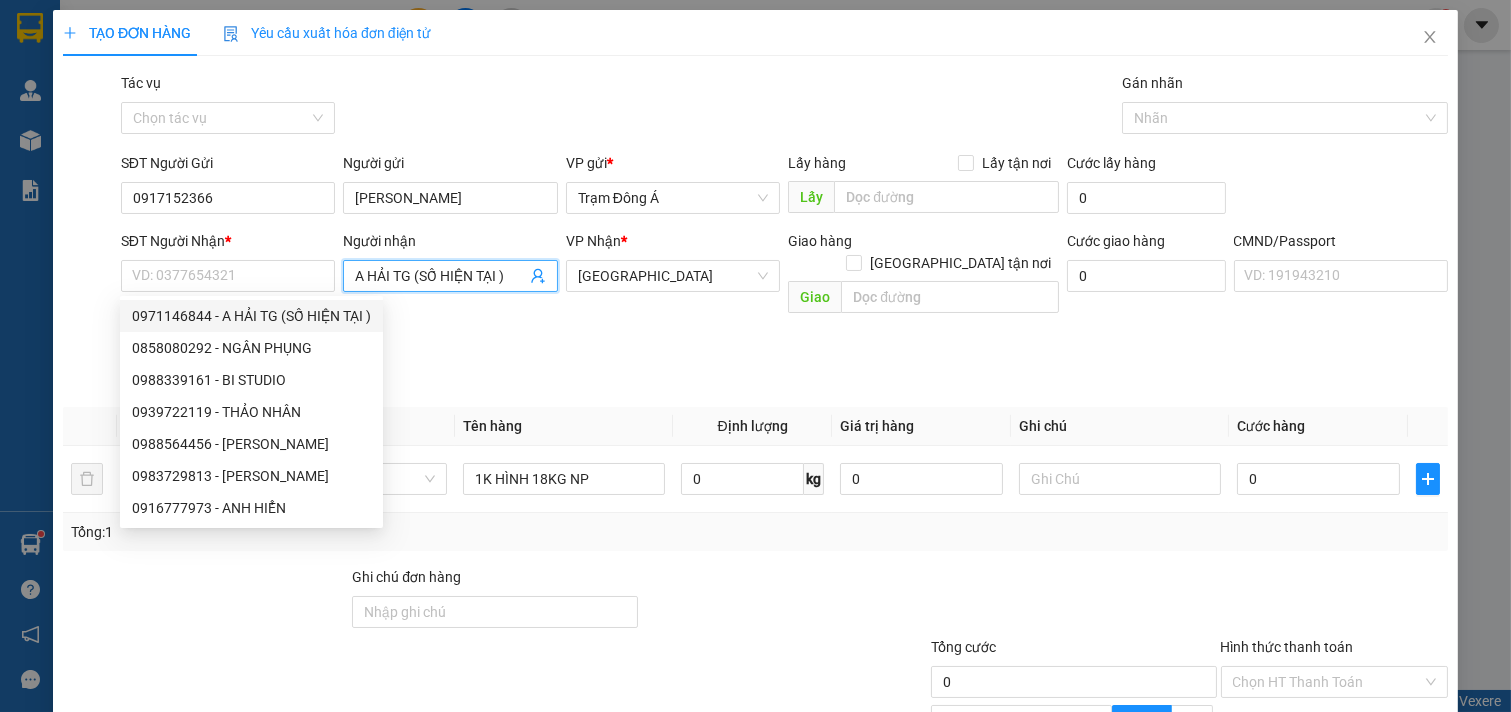 drag, startPoint x: 516, startPoint y: 277, endPoint x: 247, endPoint y: 293, distance: 269.4754 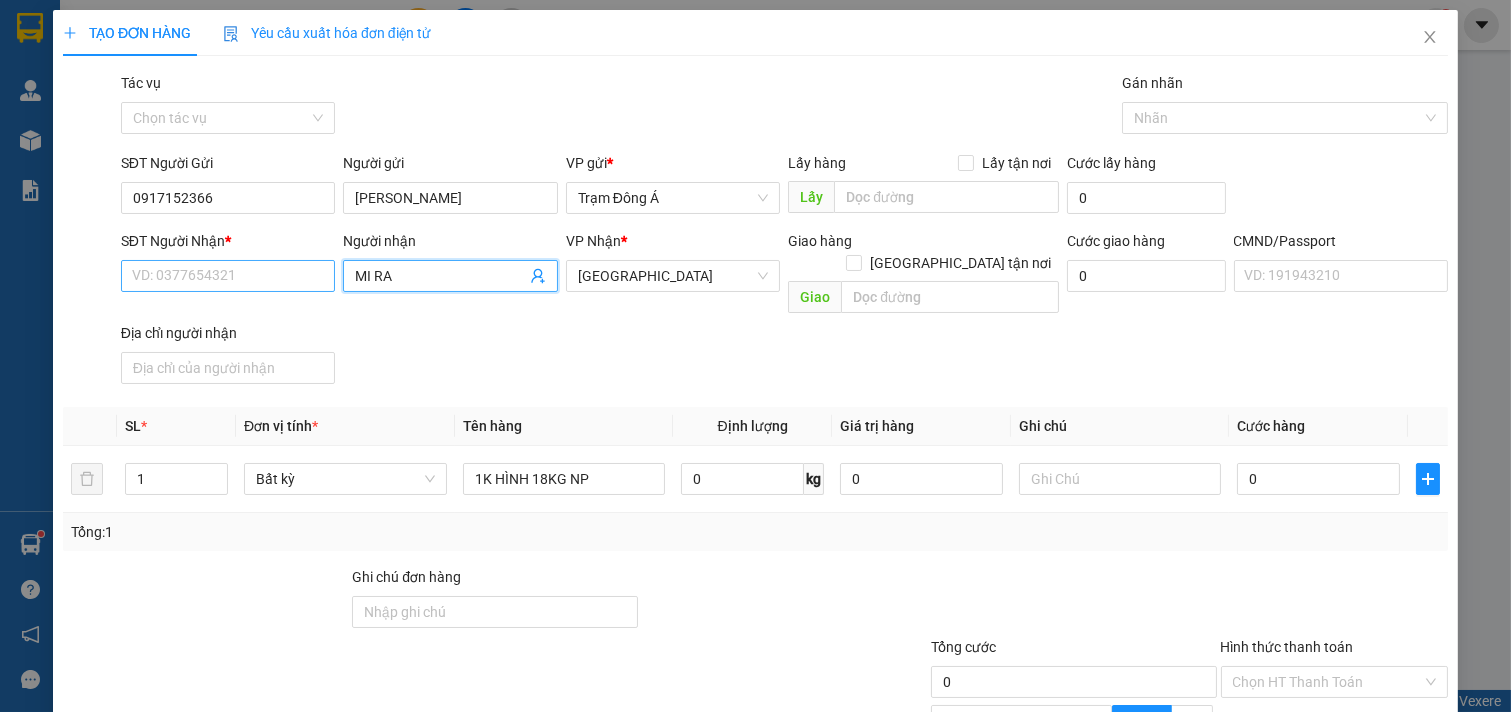 type on "MI RA" 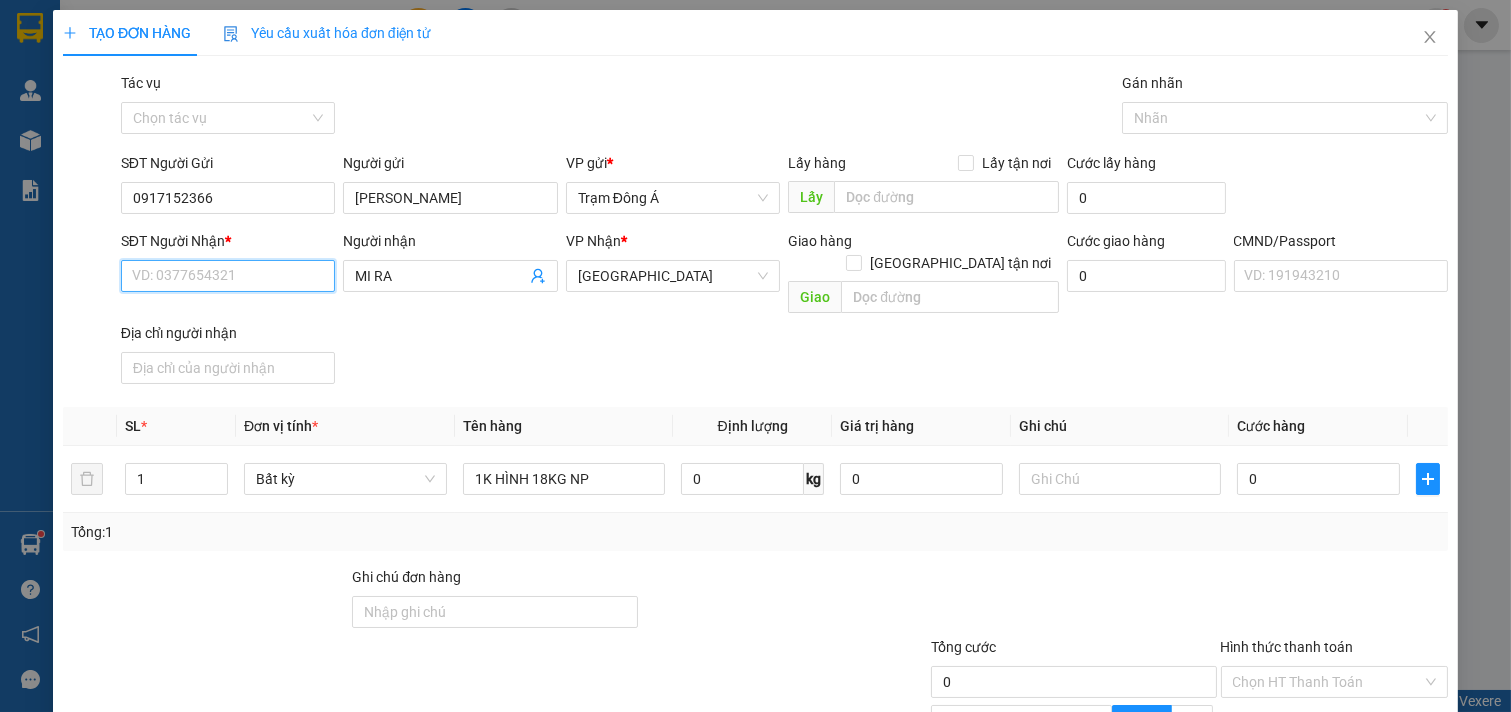 click on "SĐT Người Nhận  *" at bounding box center [228, 276] 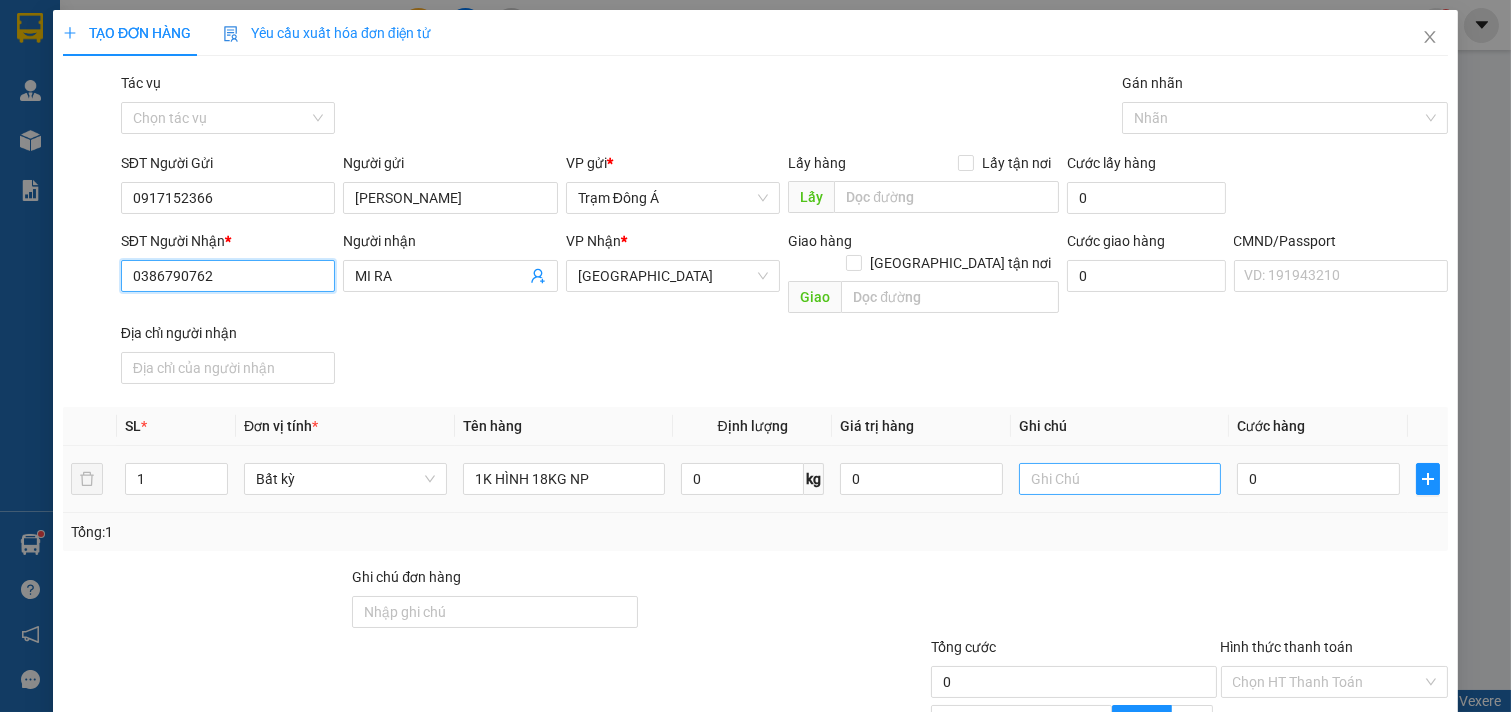 type on "0386790762" 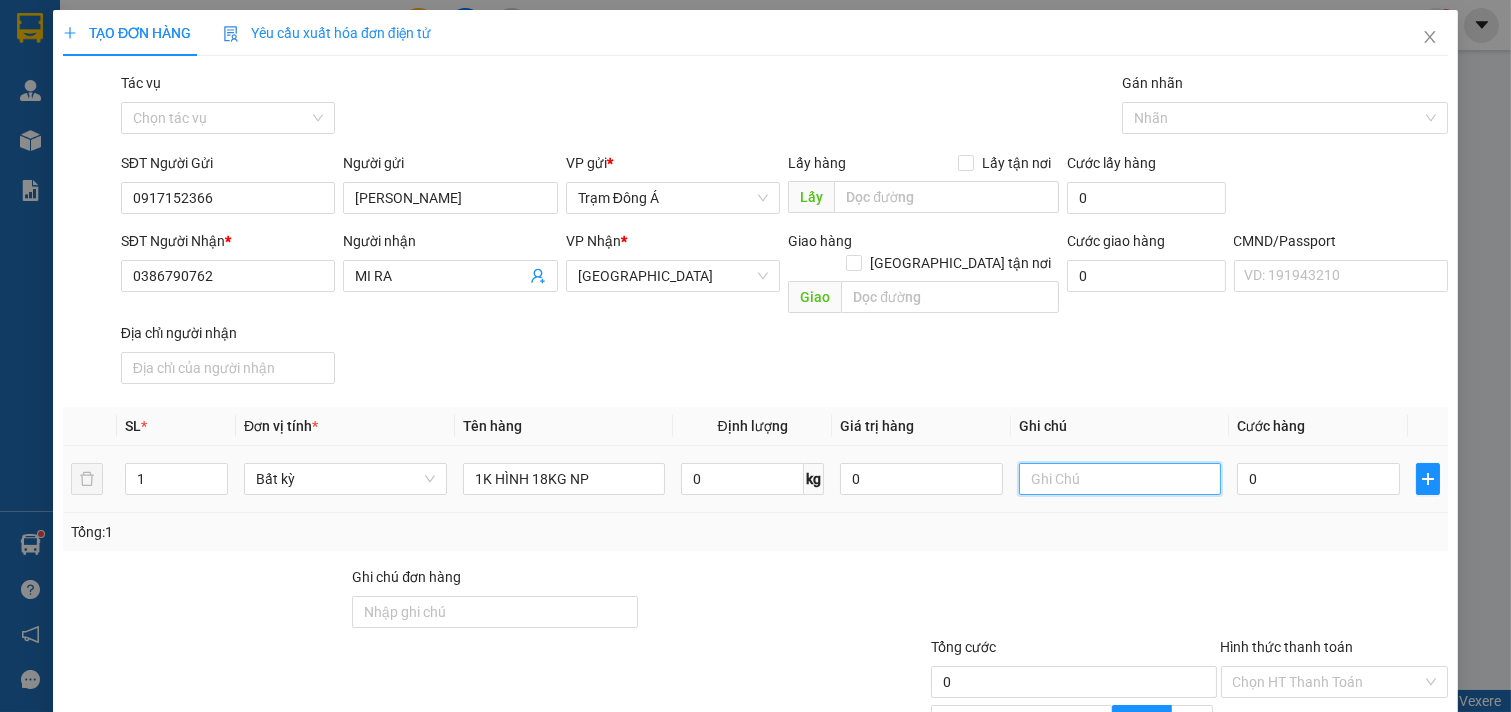click at bounding box center [1120, 479] 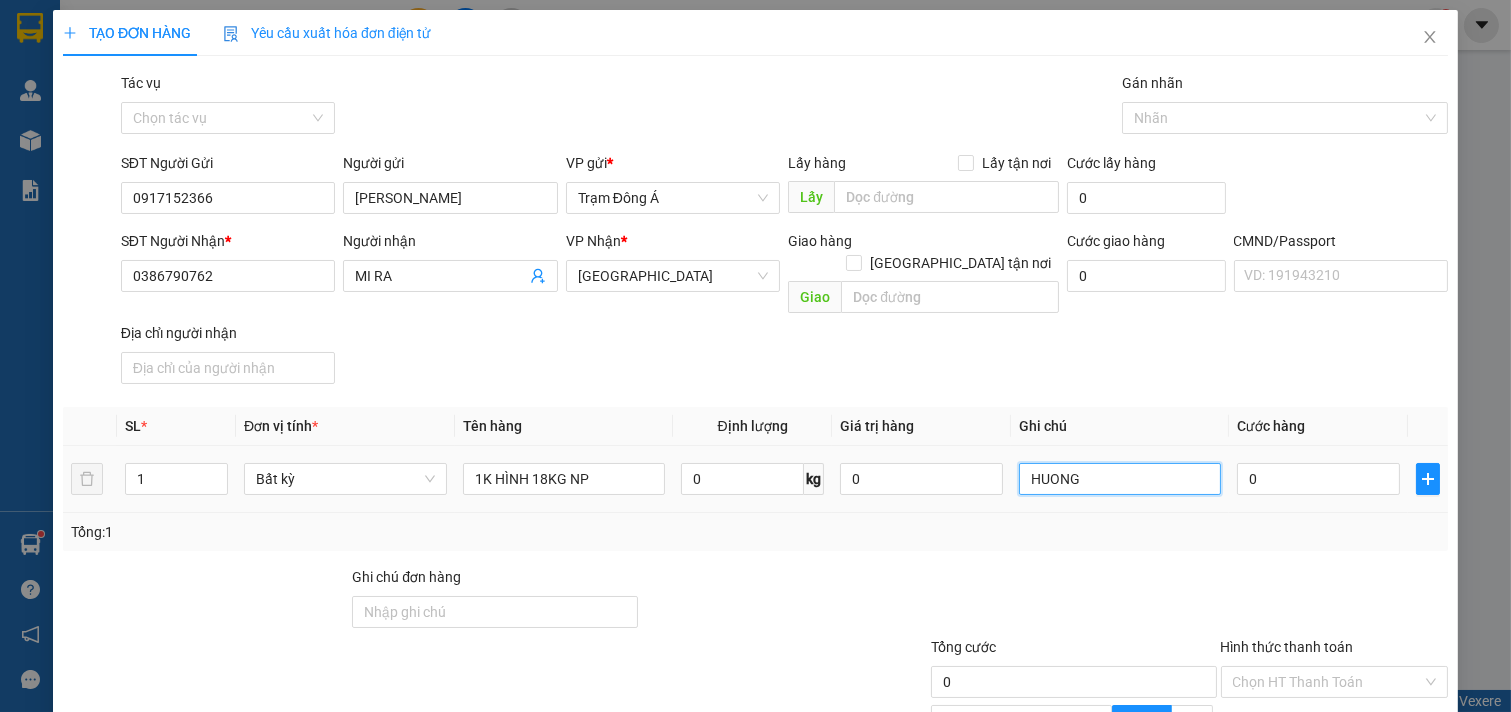 type on "HUONG" 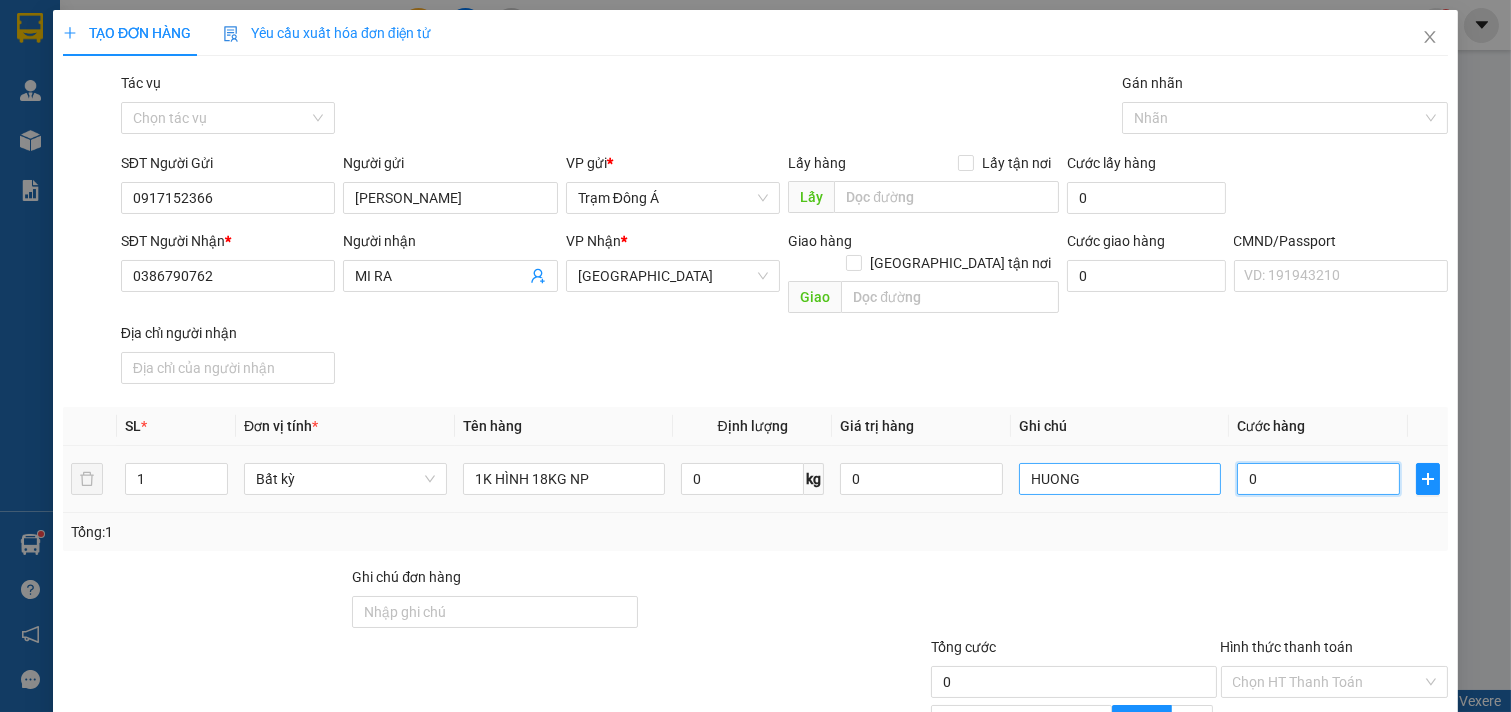 type on "3" 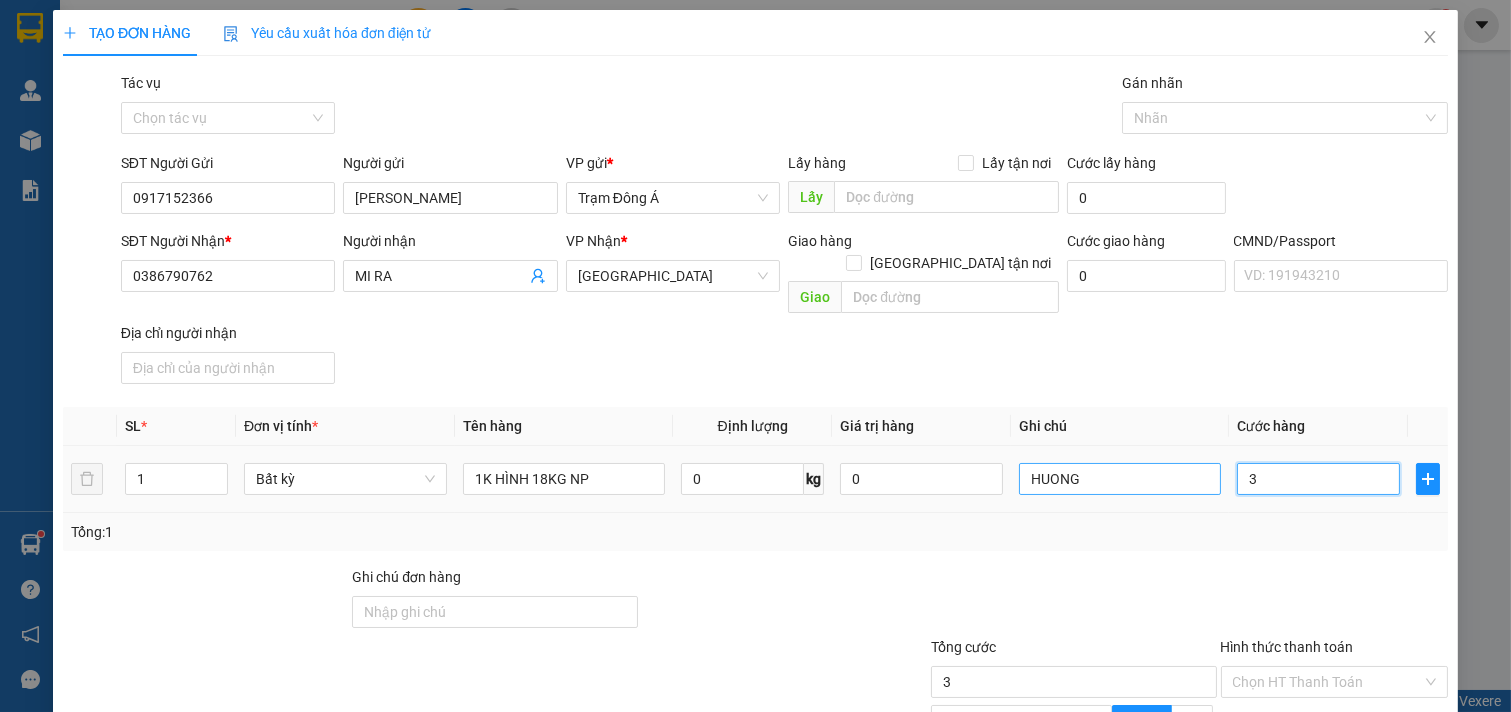 type on "35" 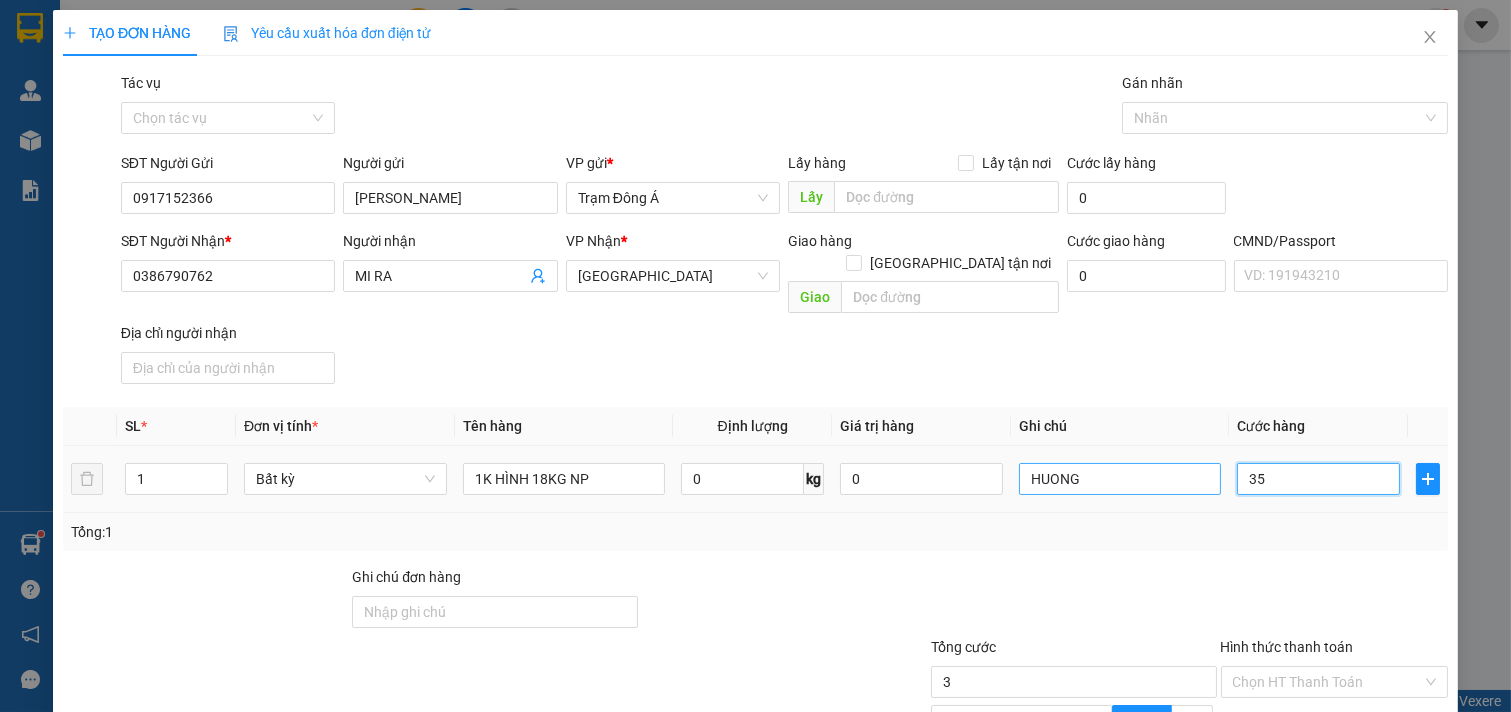 type on "35" 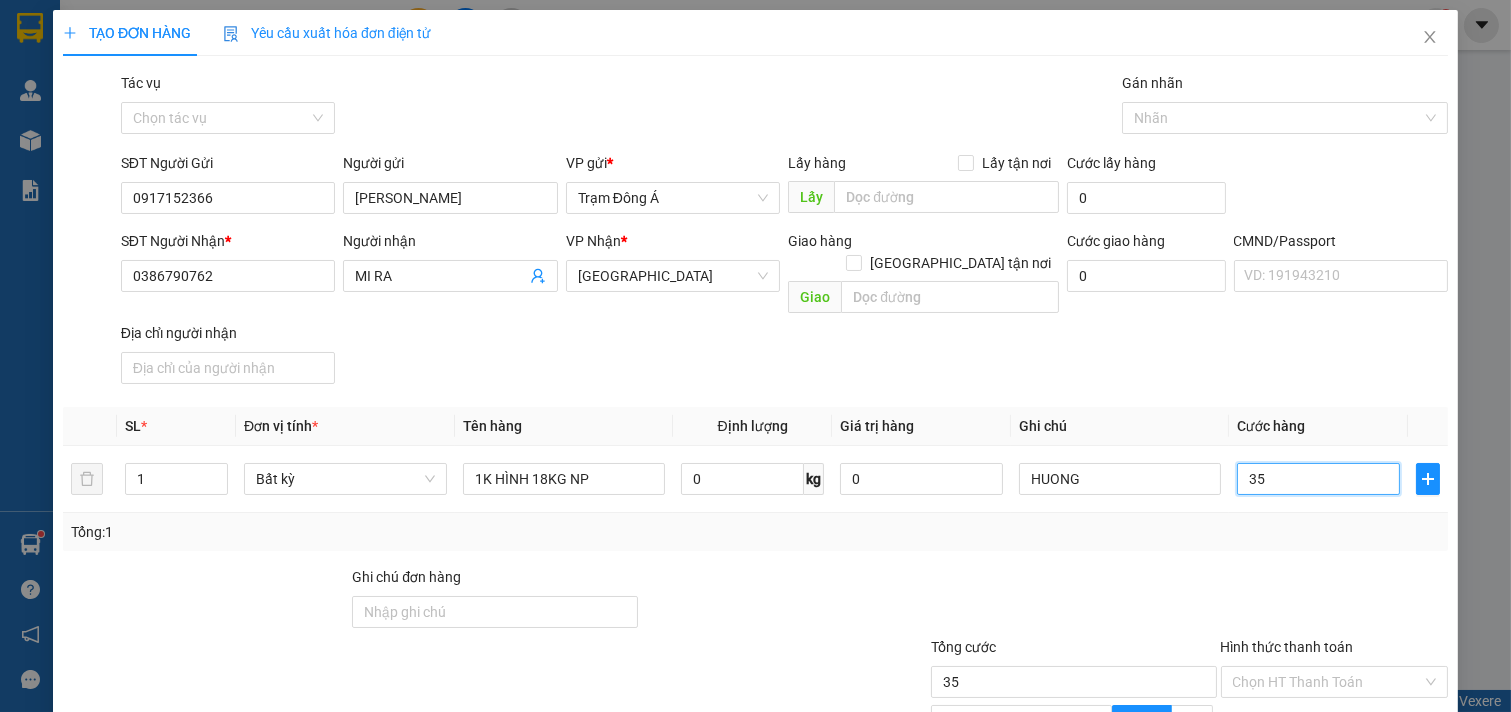 scroll, scrollTop: 200, scrollLeft: 0, axis: vertical 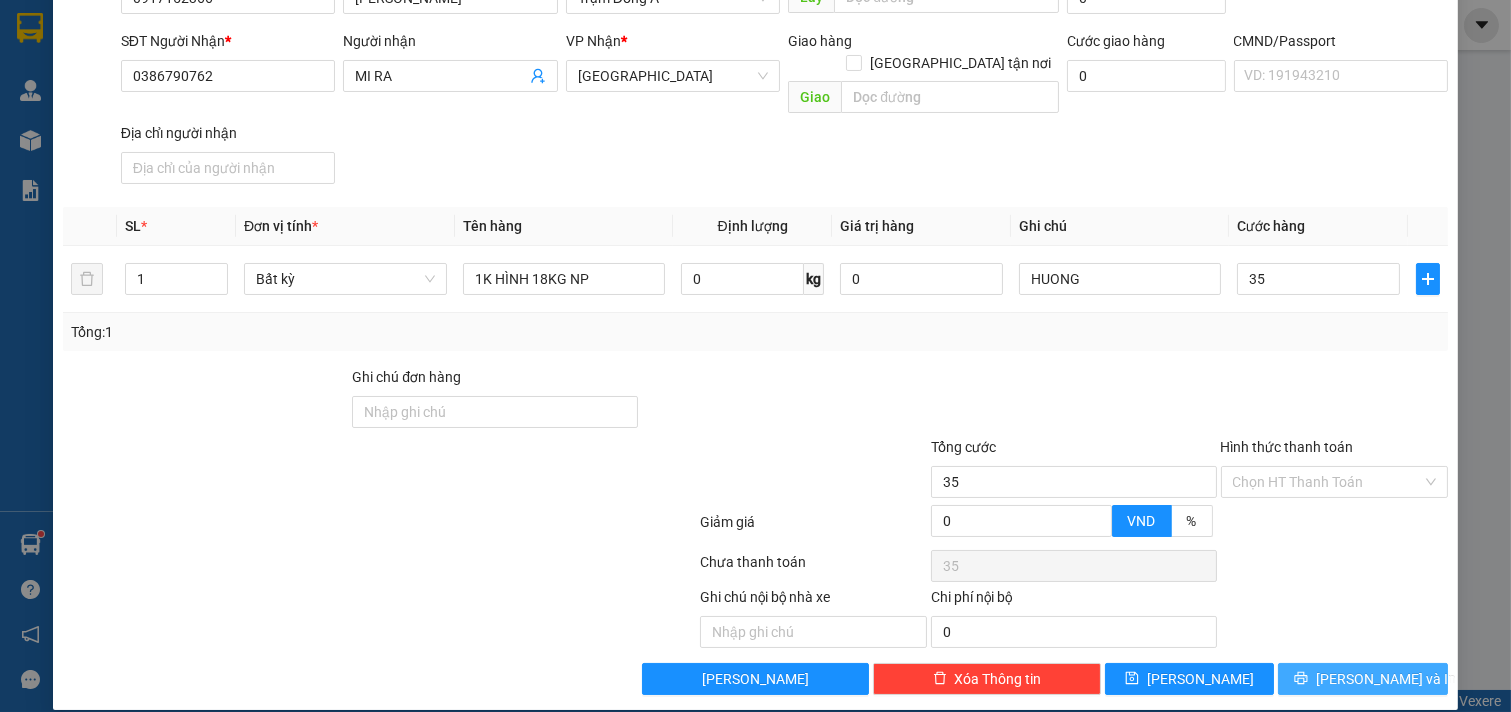 type on "35.000" 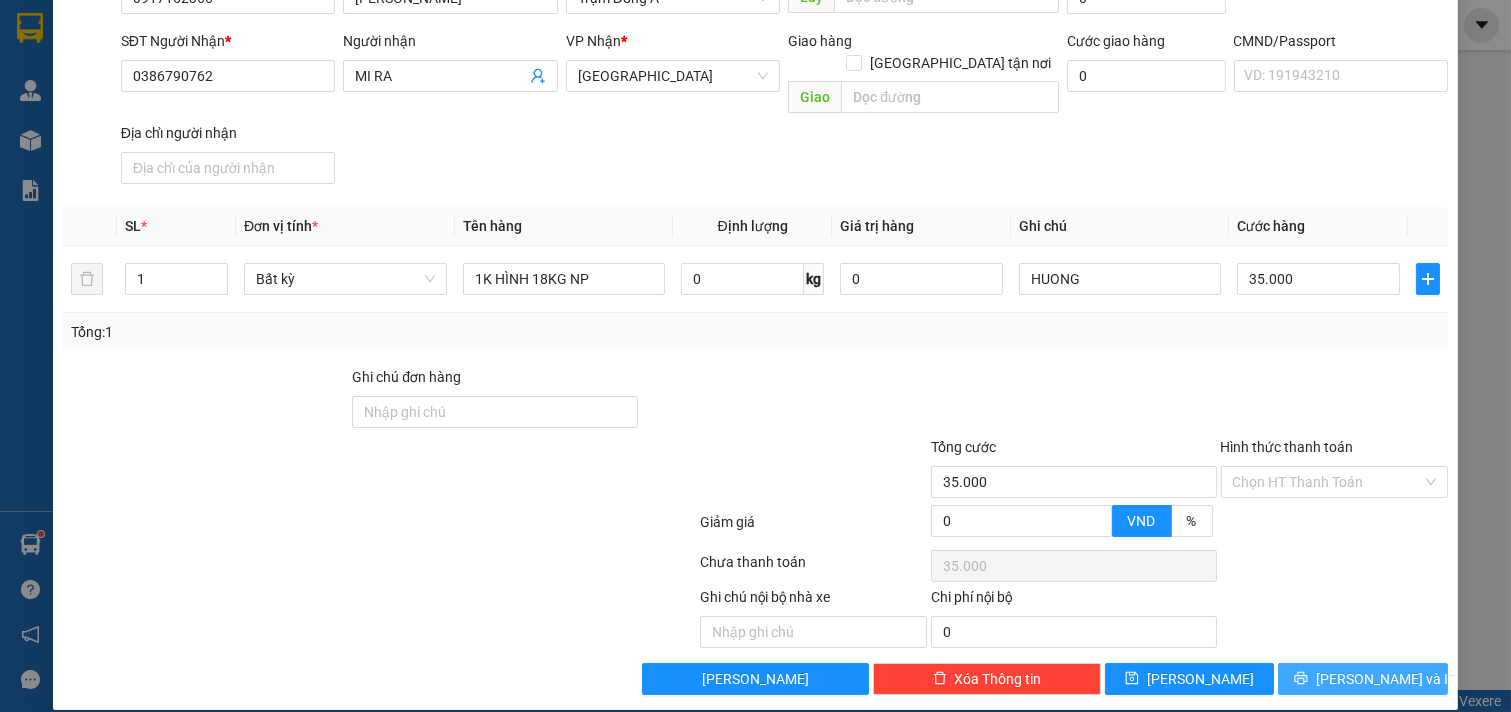 click on "[PERSON_NAME] và In" at bounding box center (1386, 679) 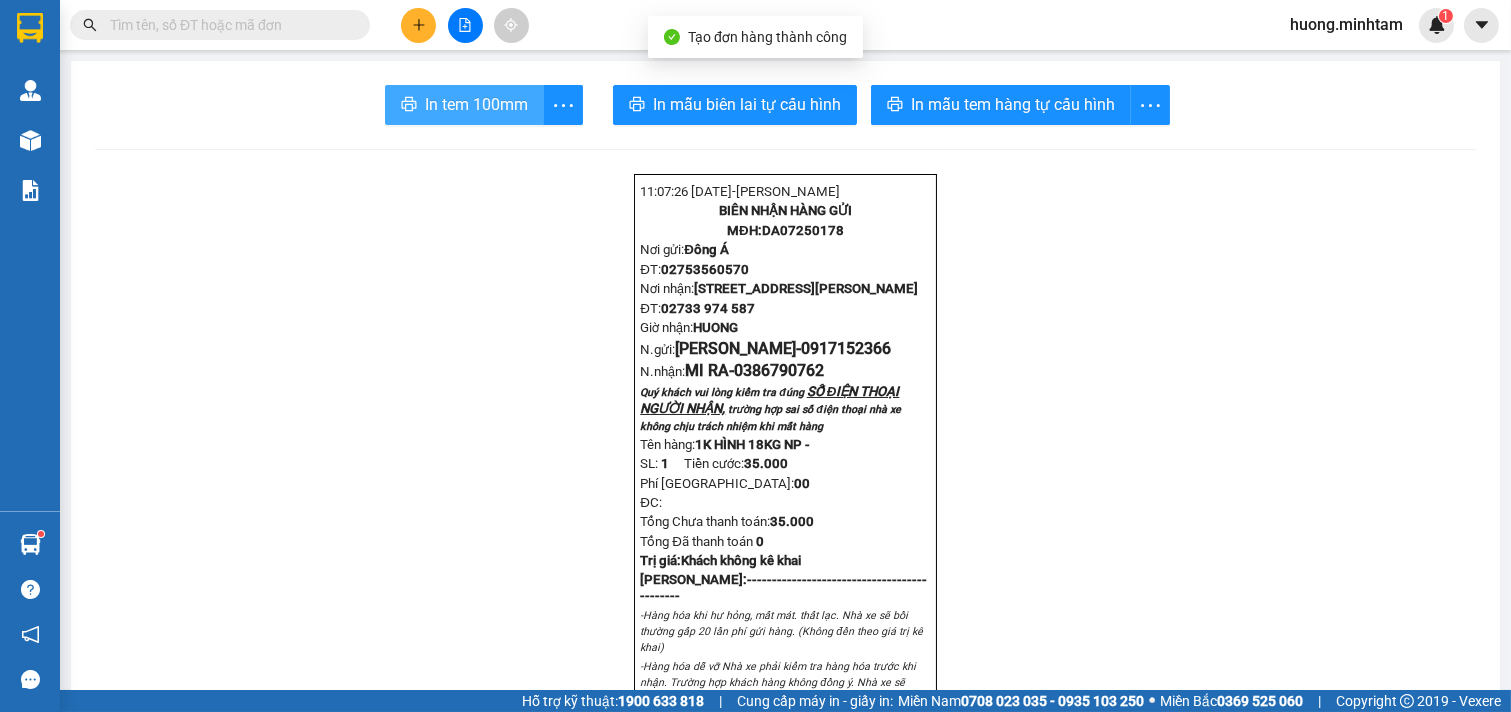 click on "In tem 100mm" at bounding box center (476, 104) 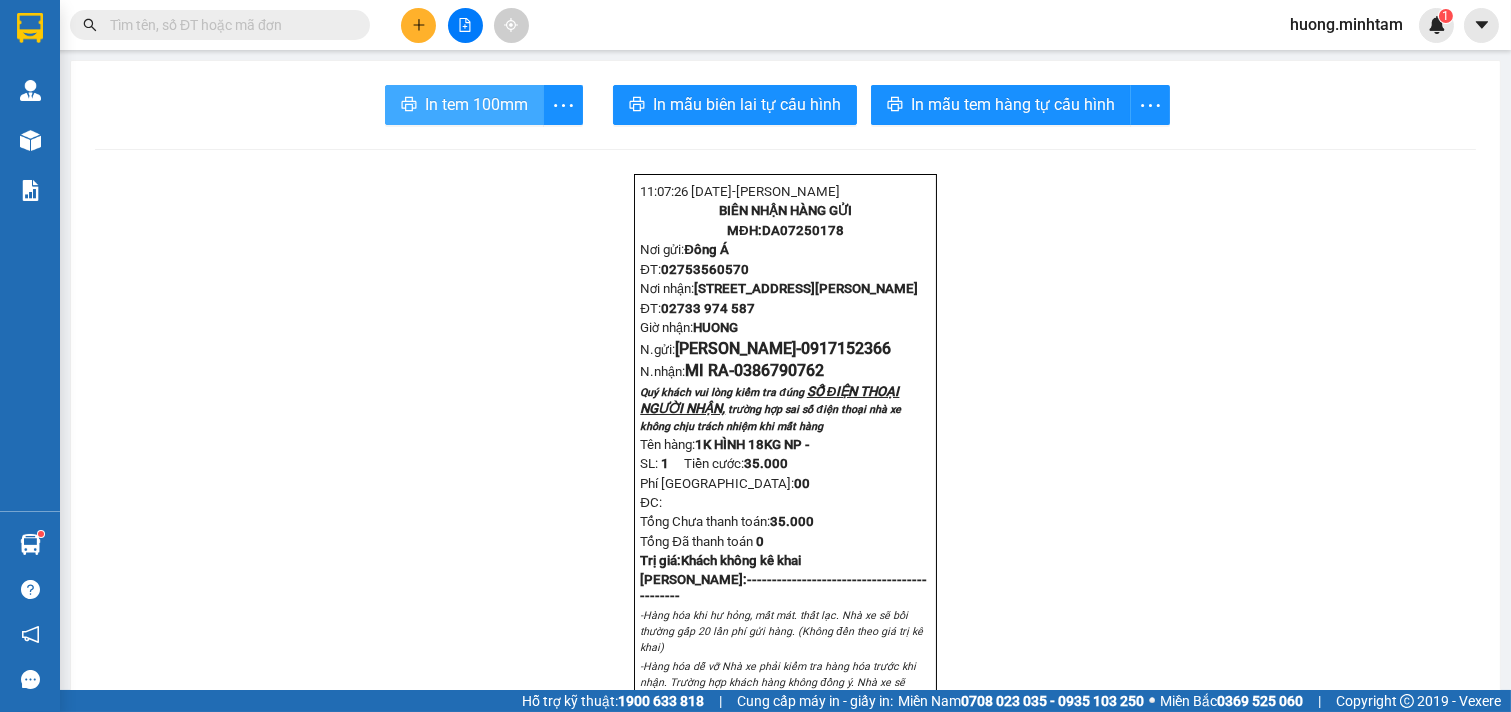 scroll, scrollTop: 0, scrollLeft: 0, axis: both 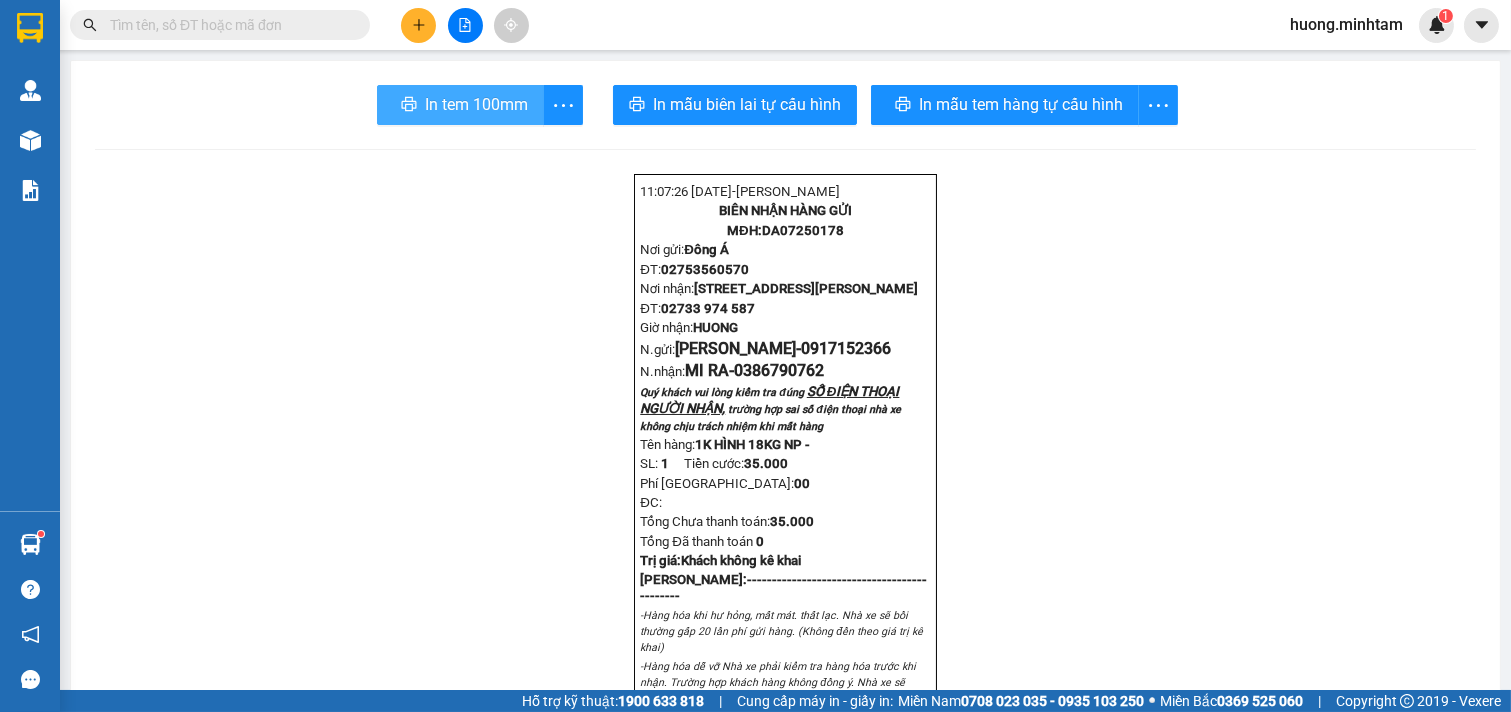 click on "In tem 100mm" at bounding box center [460, 105] 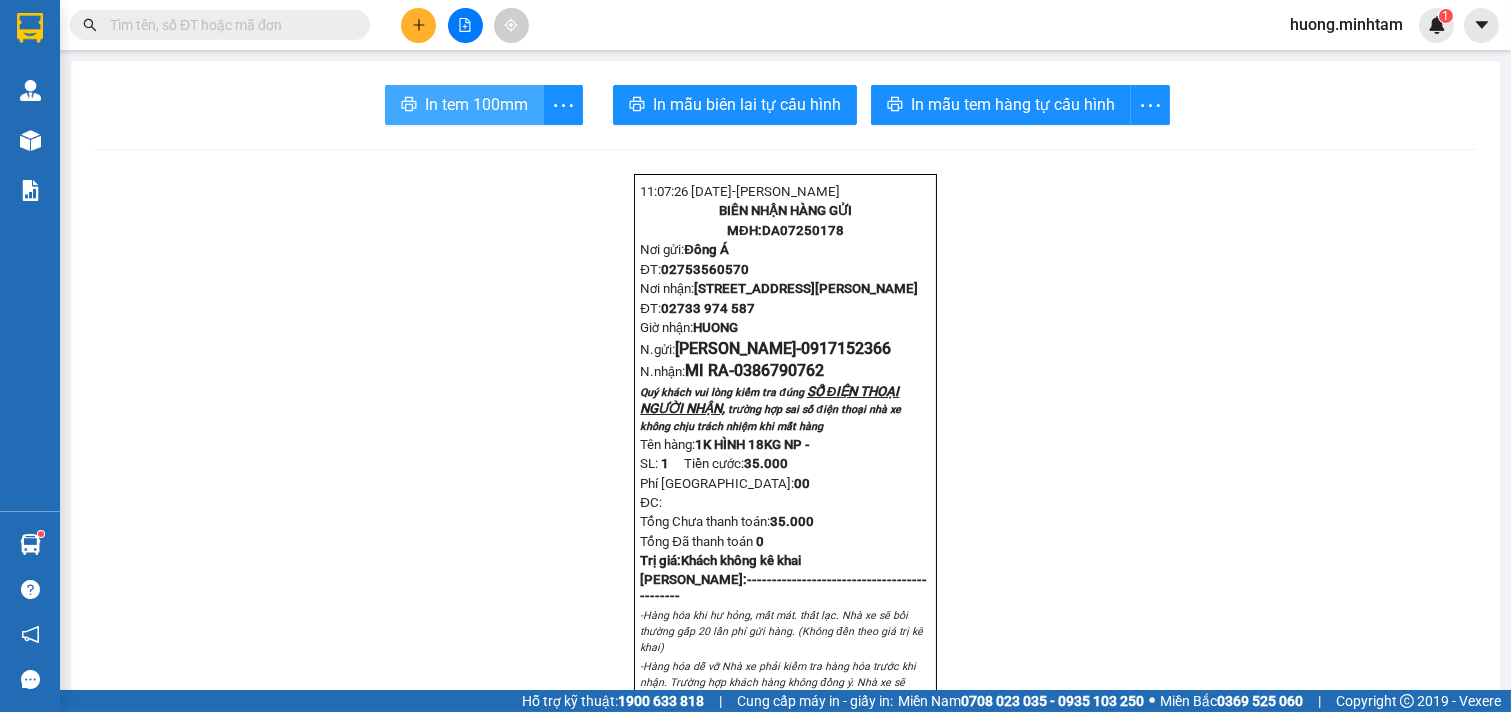 scroll, scrollTop: 0, scrollLeft: 0, axis: both 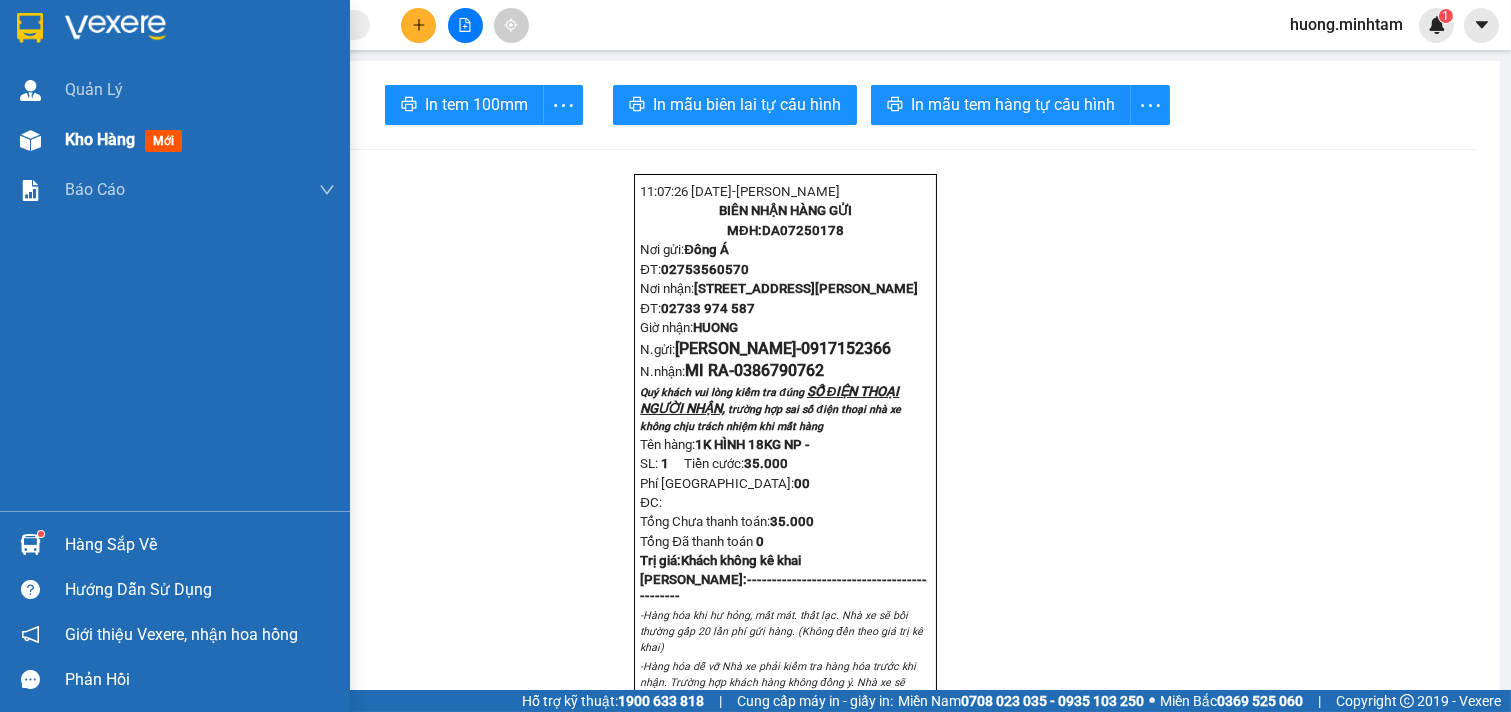 click on "Kho hàng mới" at bounding box center (200, 140) 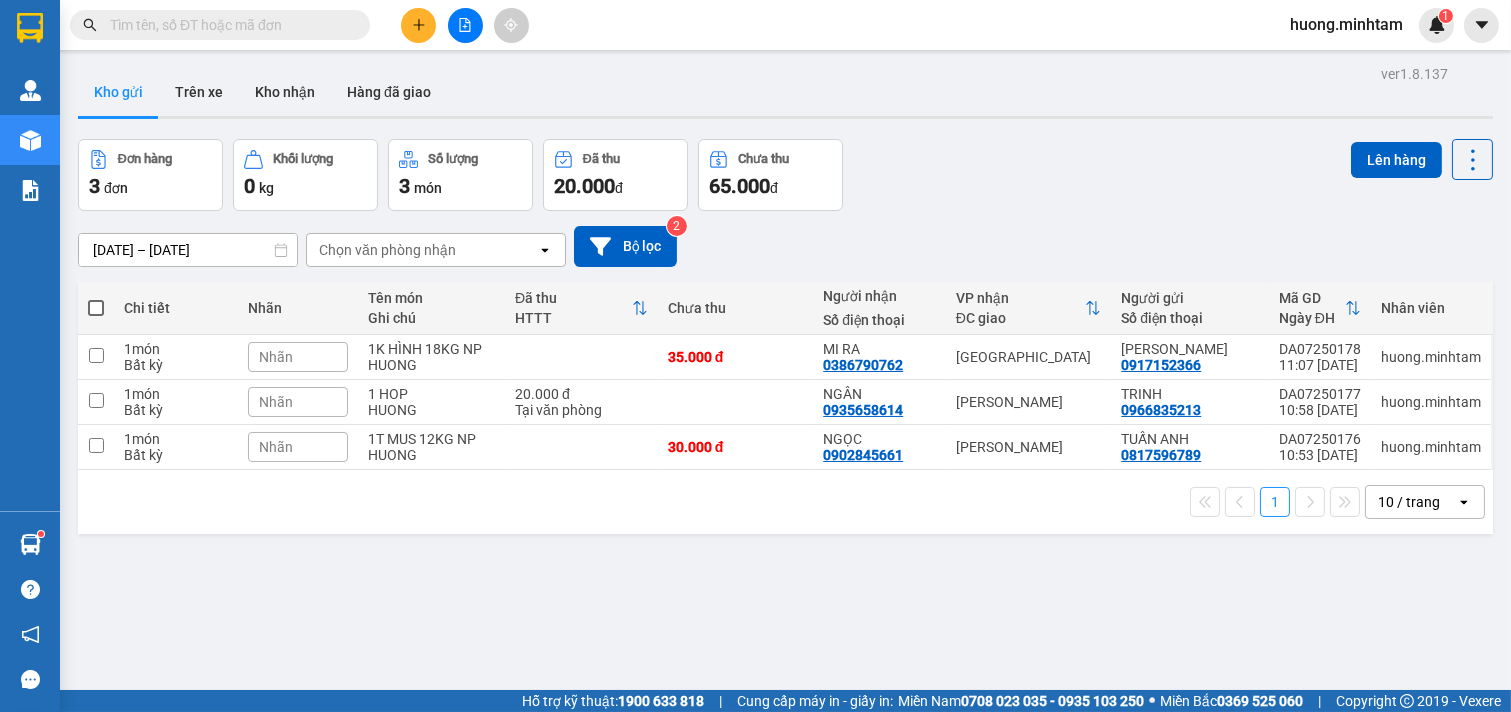 drag, startPoint x: 925, startPoint y: 596, endPoint x: 780, endPoint y: 545, distance: 153.70752 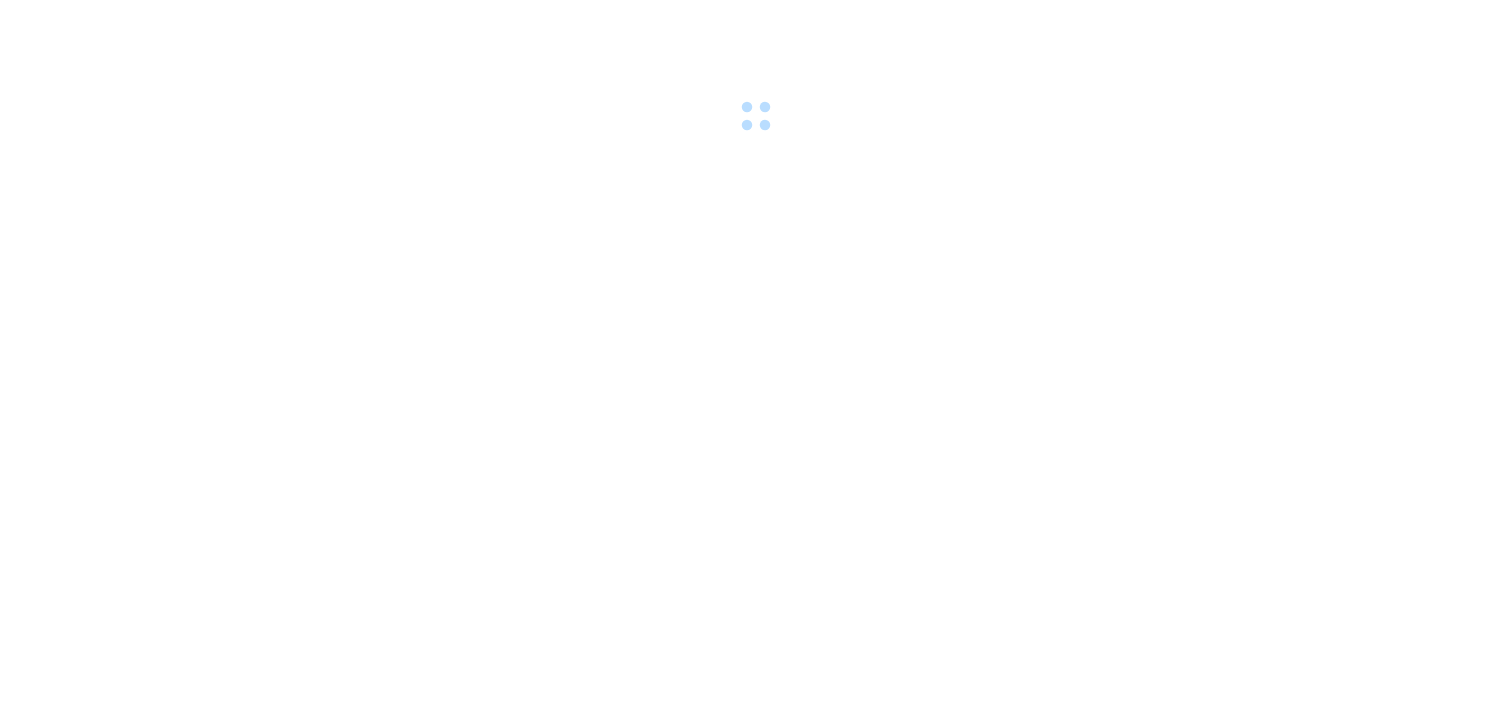 scroll, scrollTop: 0, scrollLeft: 0, axis: both 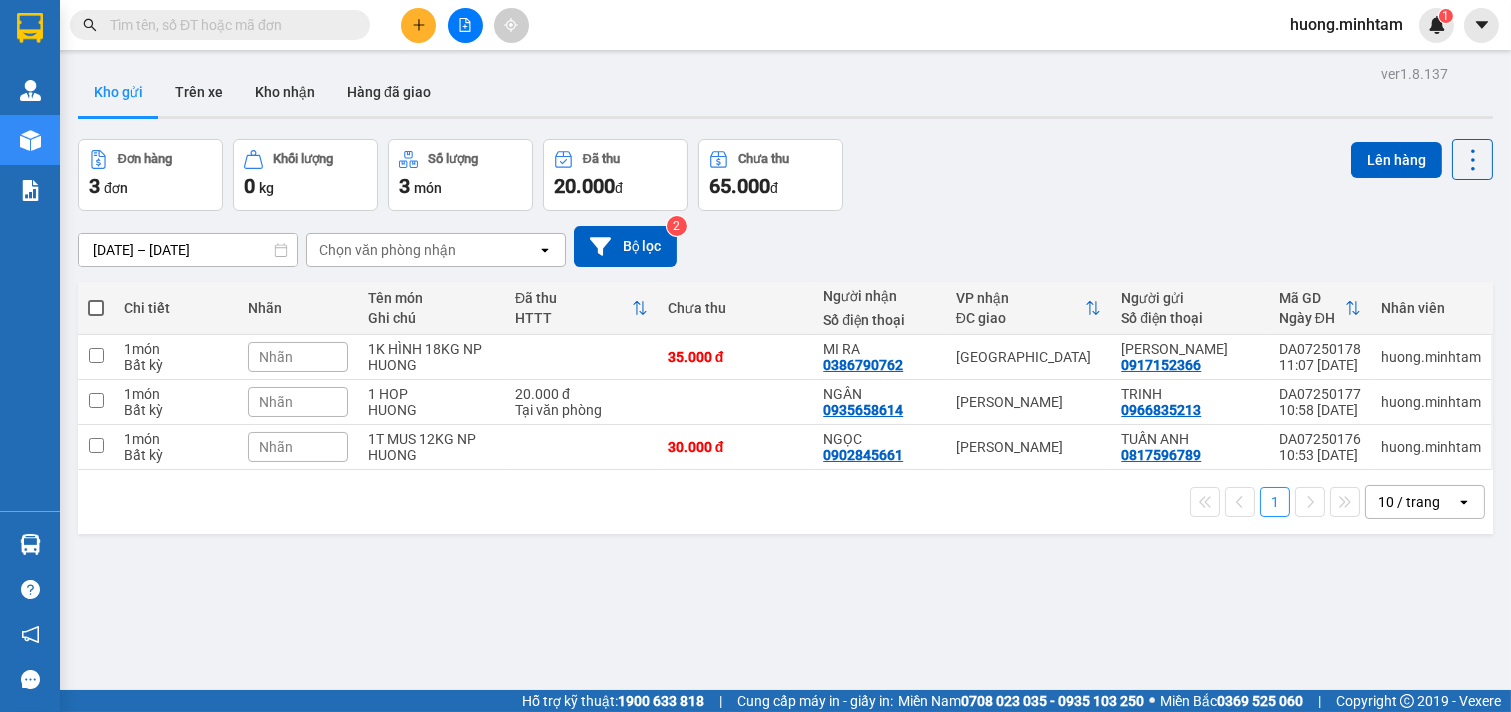 click at bounding box center (96, 308) 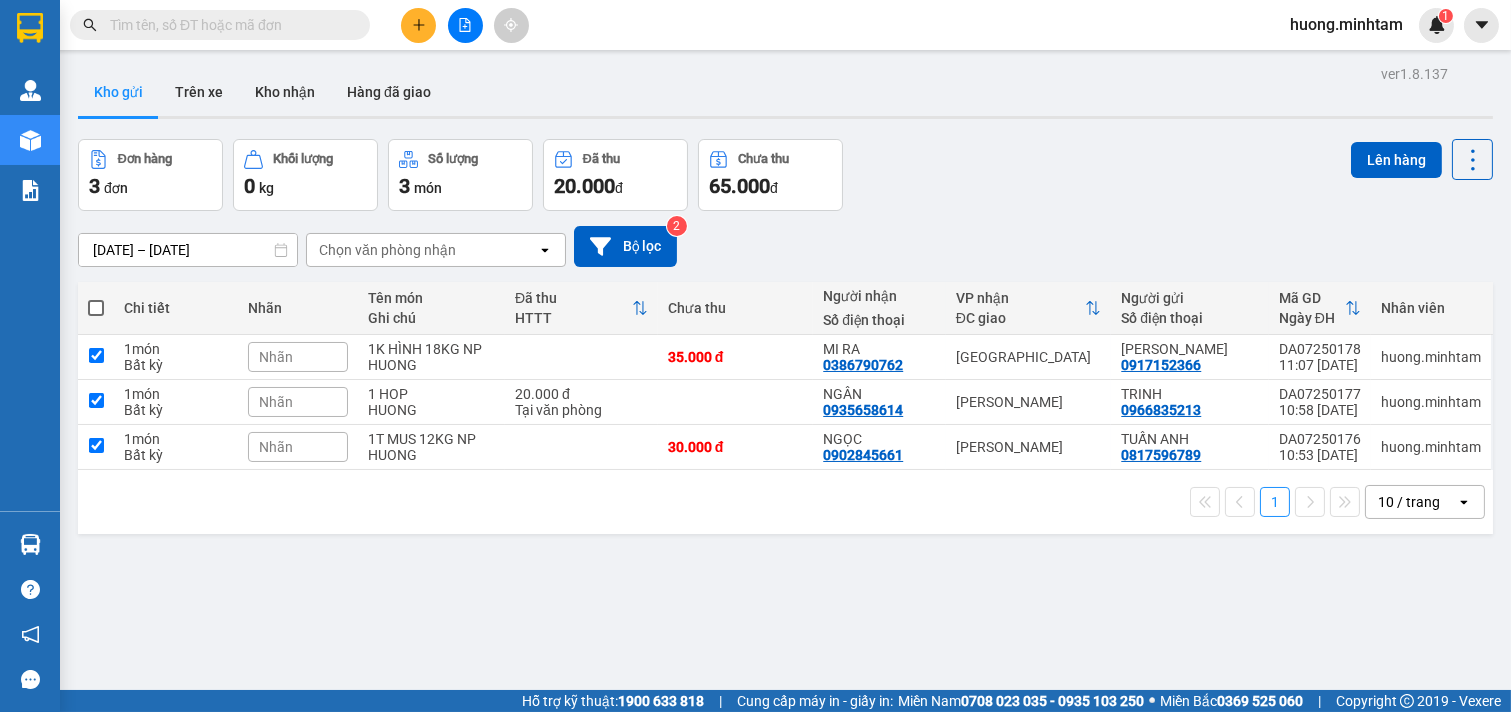 checkbox on "true" 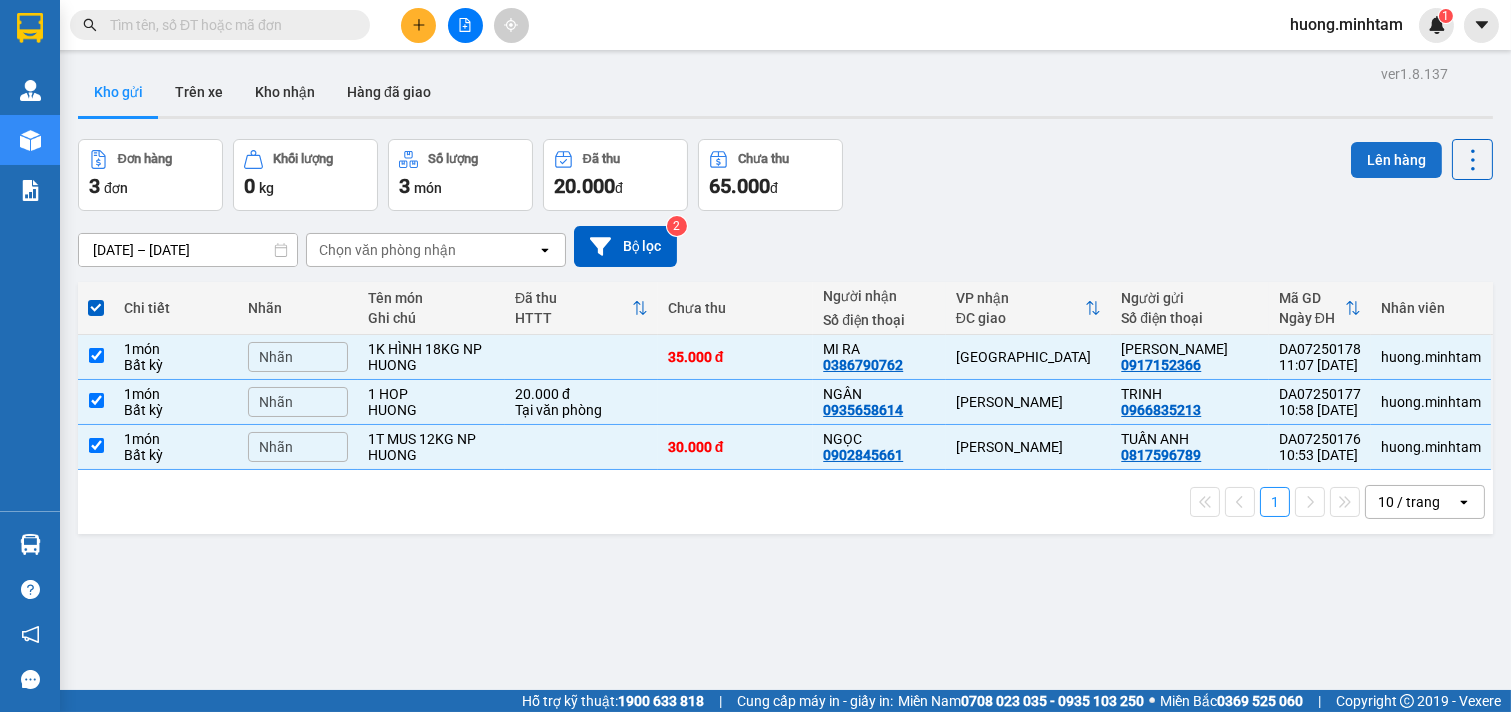 click on "Lên hàng" at bounding box center [1396, 160] 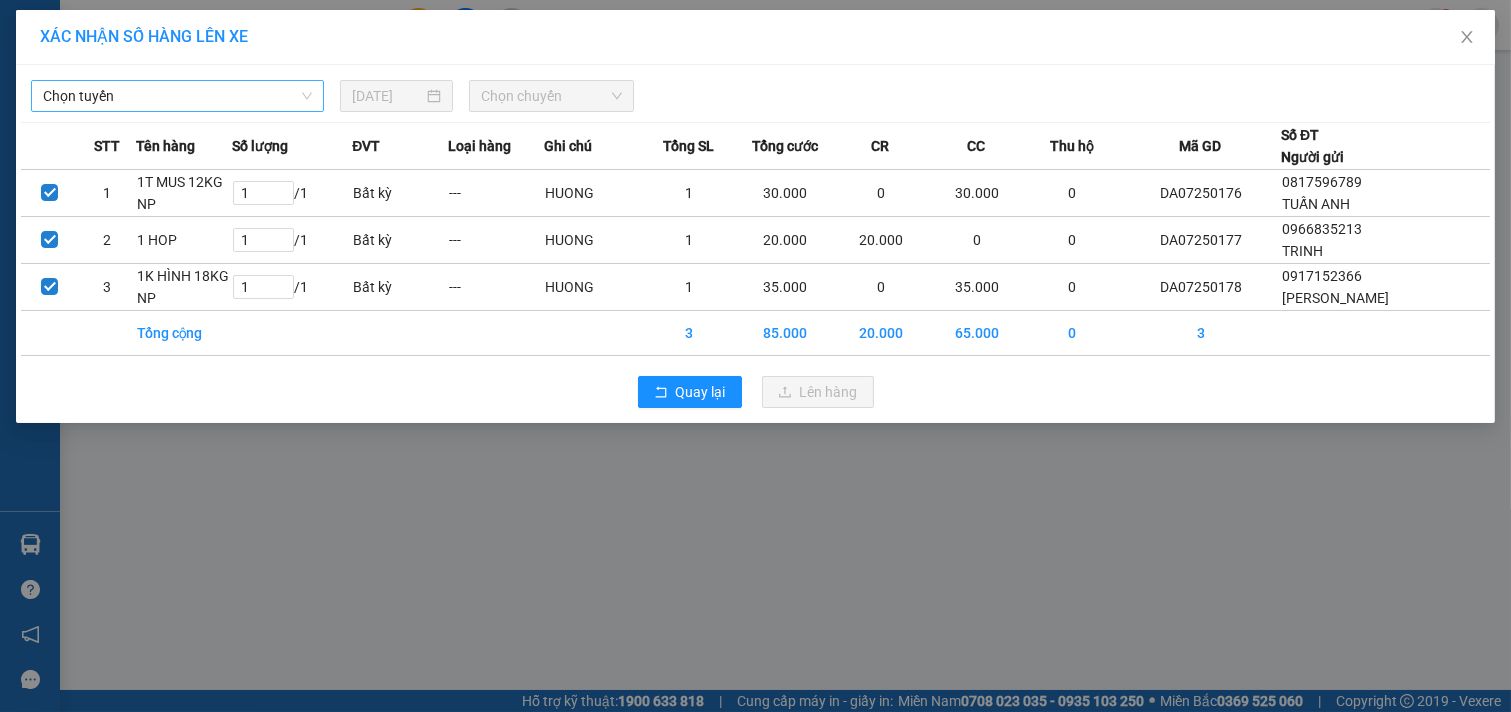click on "Chọn tuyến" at bounding box center [177, 96] 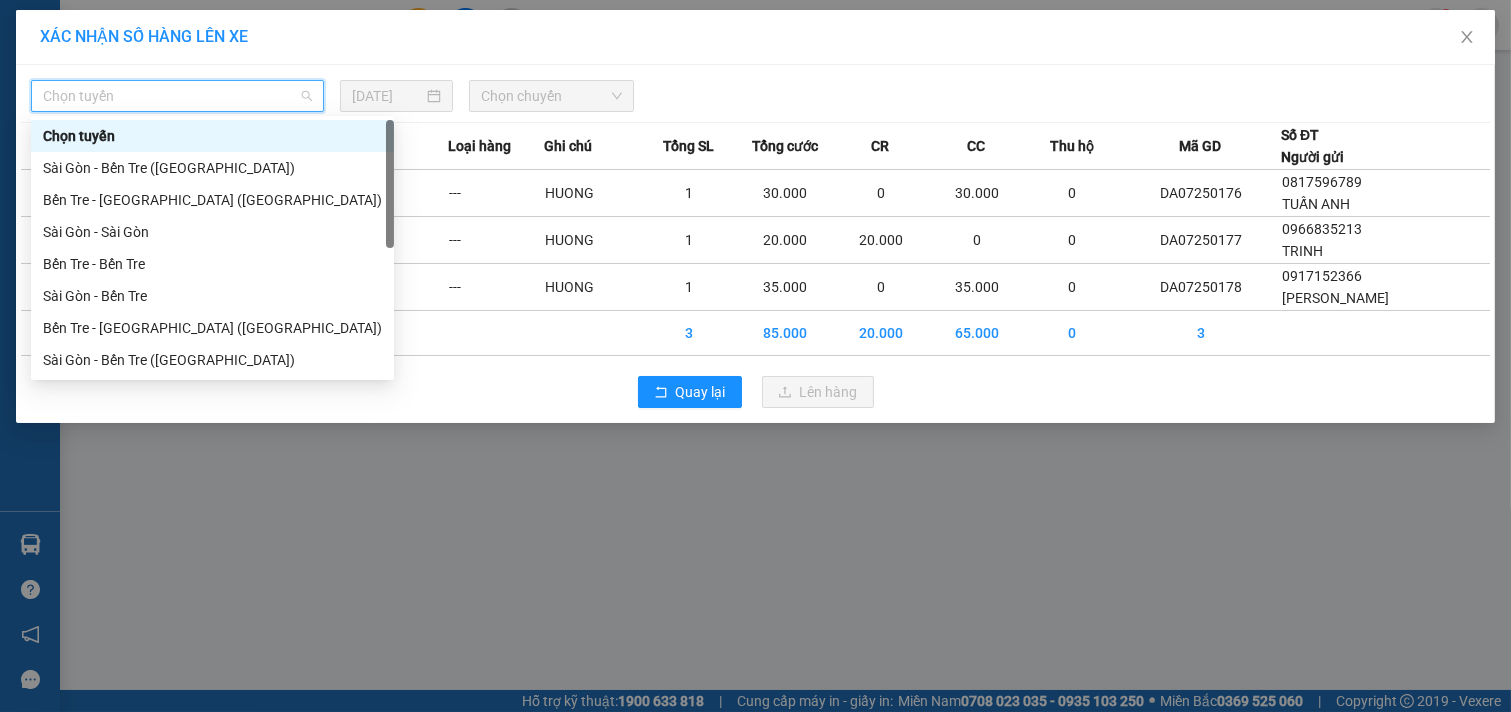 scroll, scrollTop: 32, scrollLeft: 0, axis: vertical 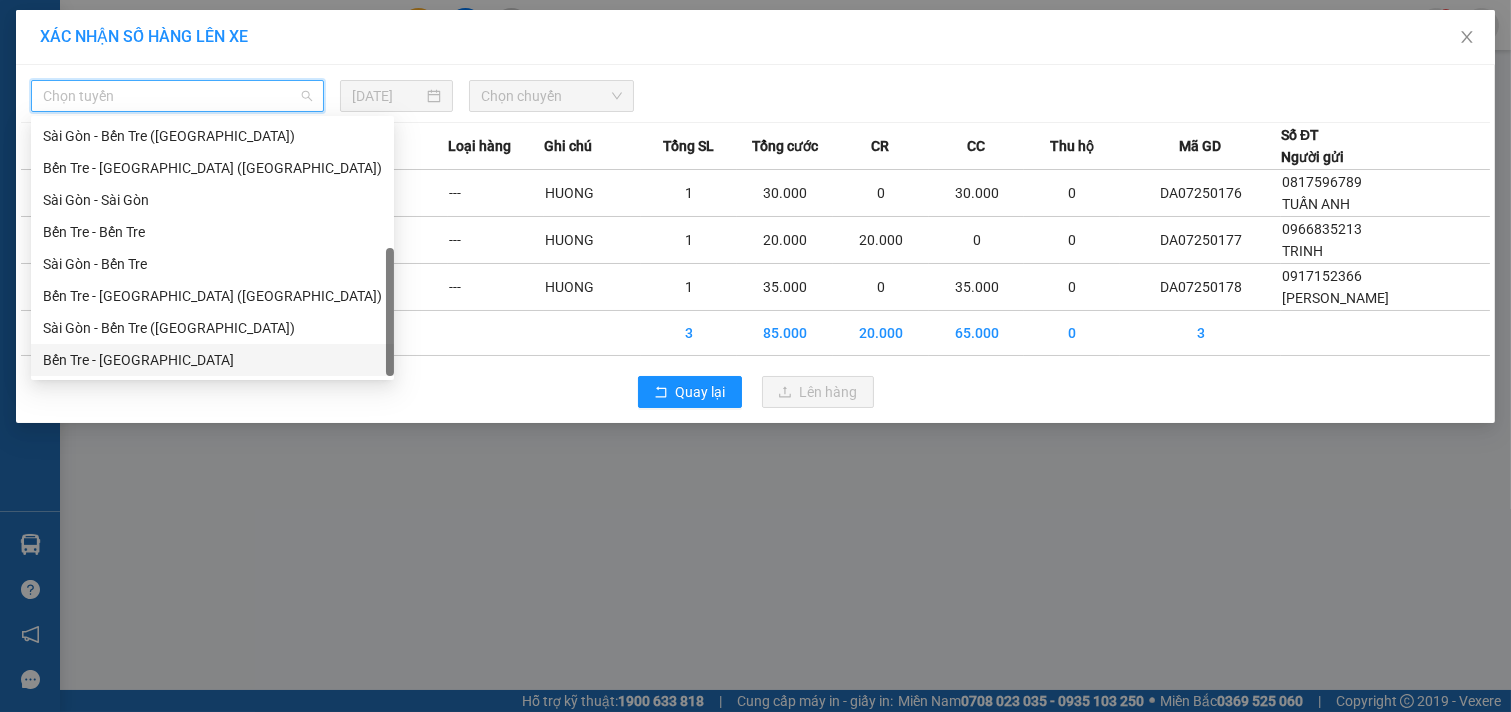 click on "Bến Tre - Sài Gòn" at bounding box center [212, 360] 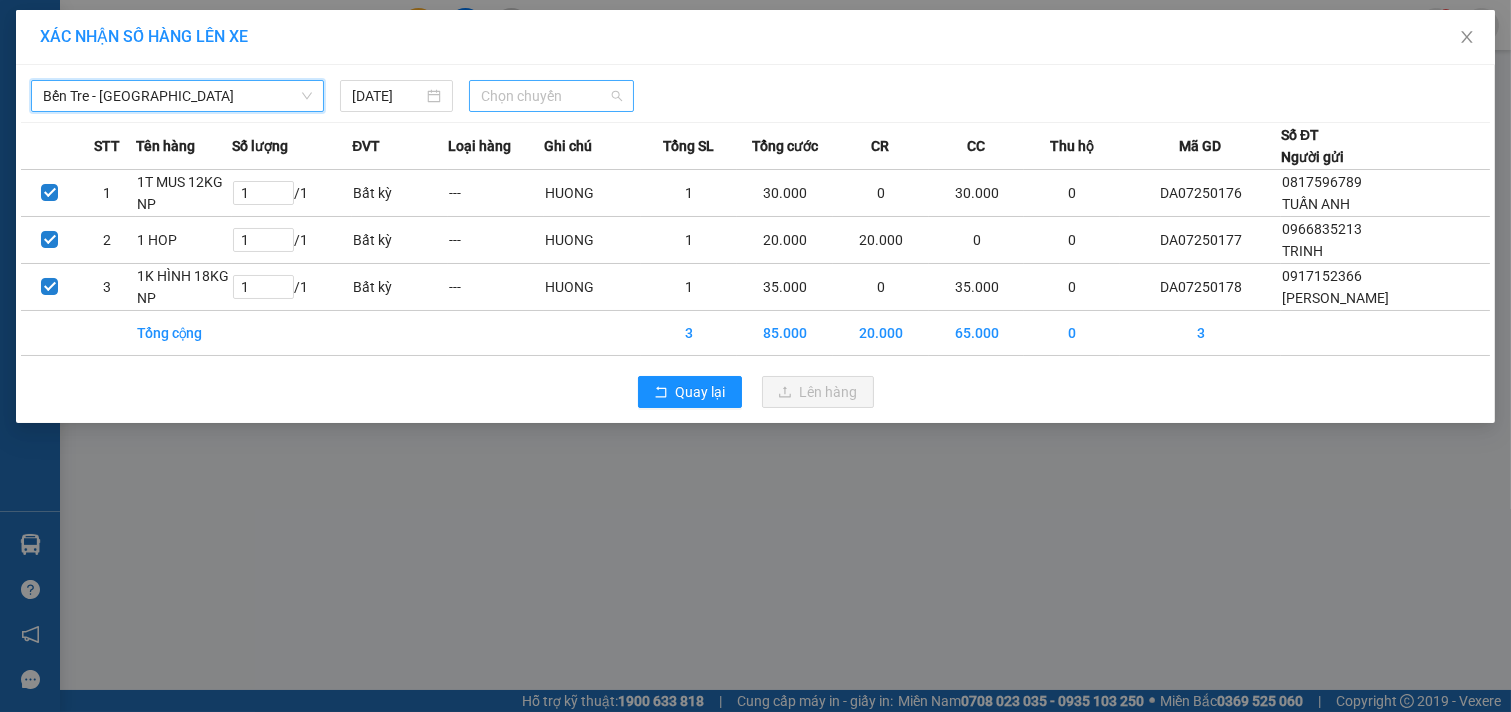 click on "Chọn chuyến" at bounding box center (551, 96) 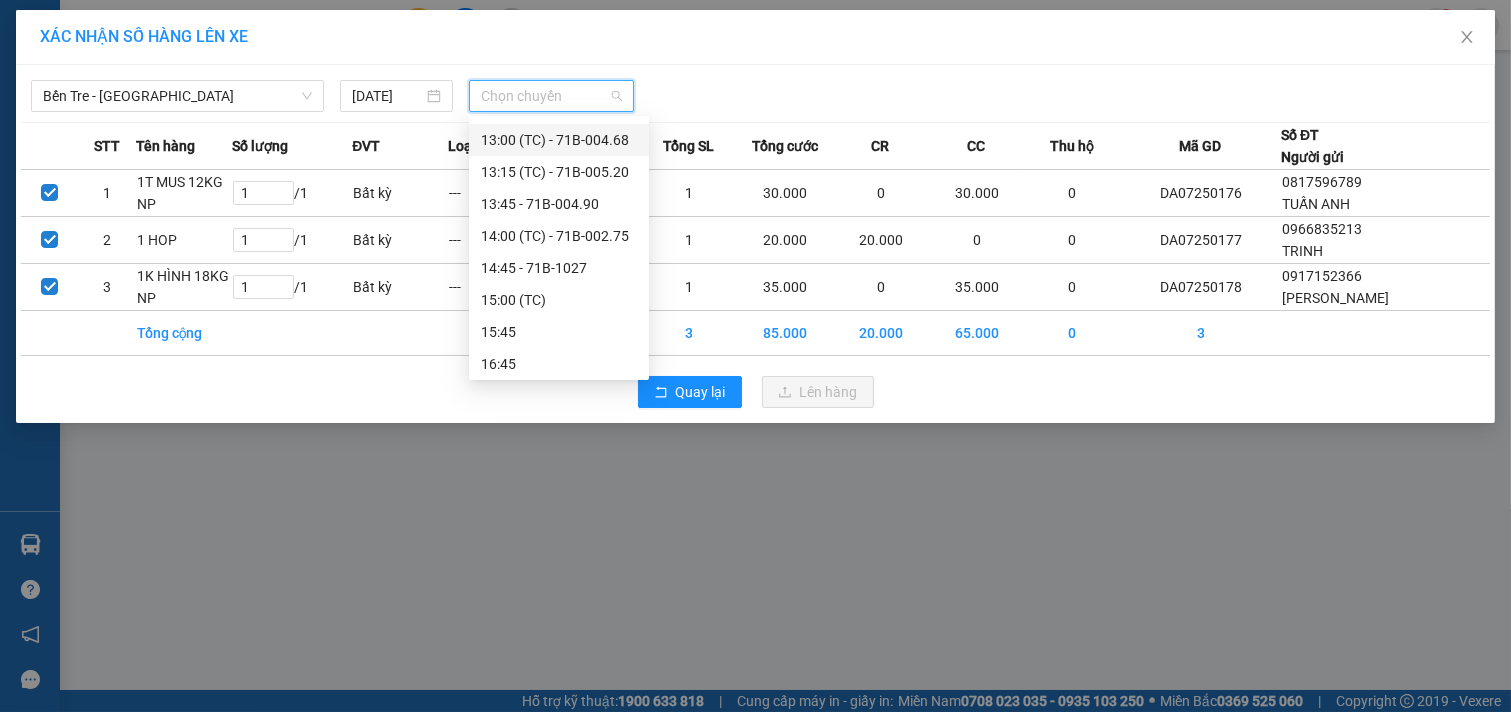 scroll, scrollTop: 333, scrollLeft: 0, axis: vertical 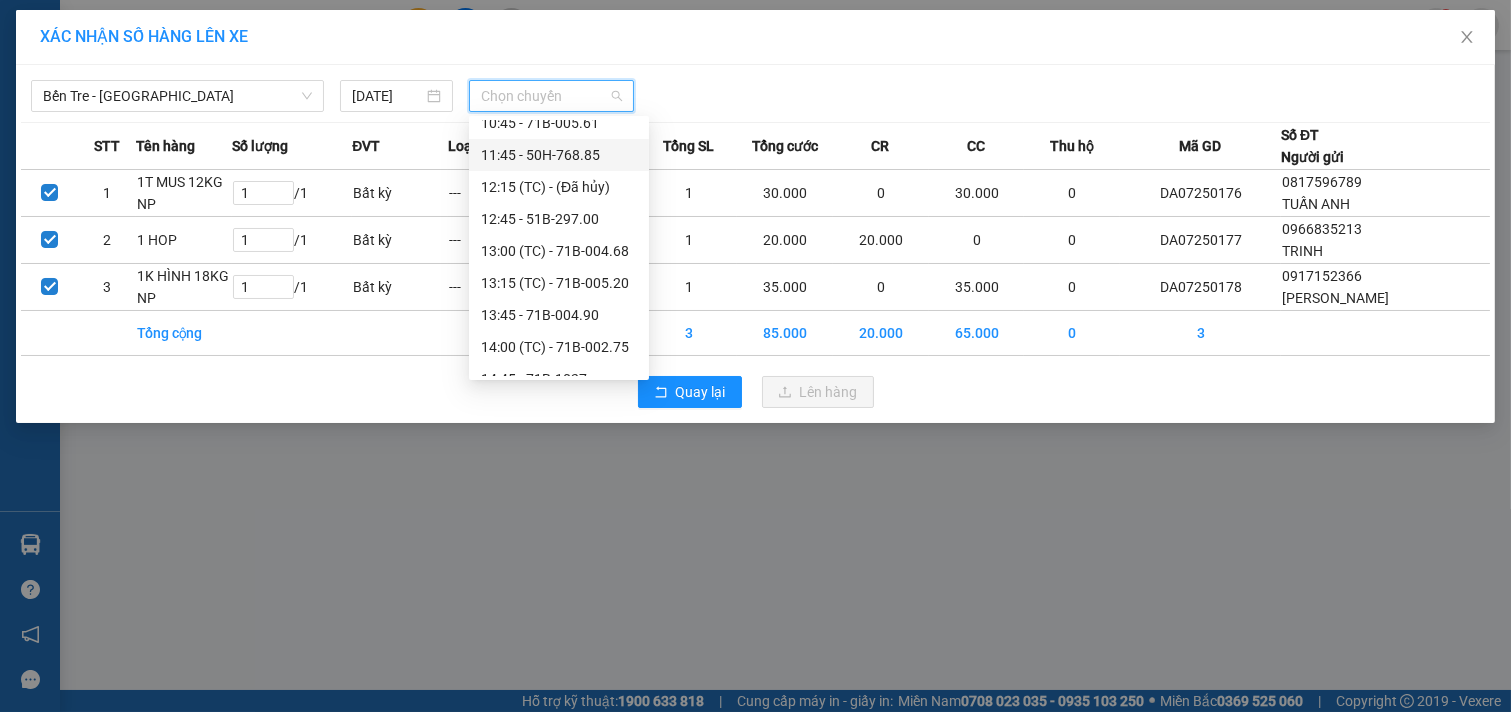 click on "11:45     - 50H-768.85" at bounding box center (559, 155) 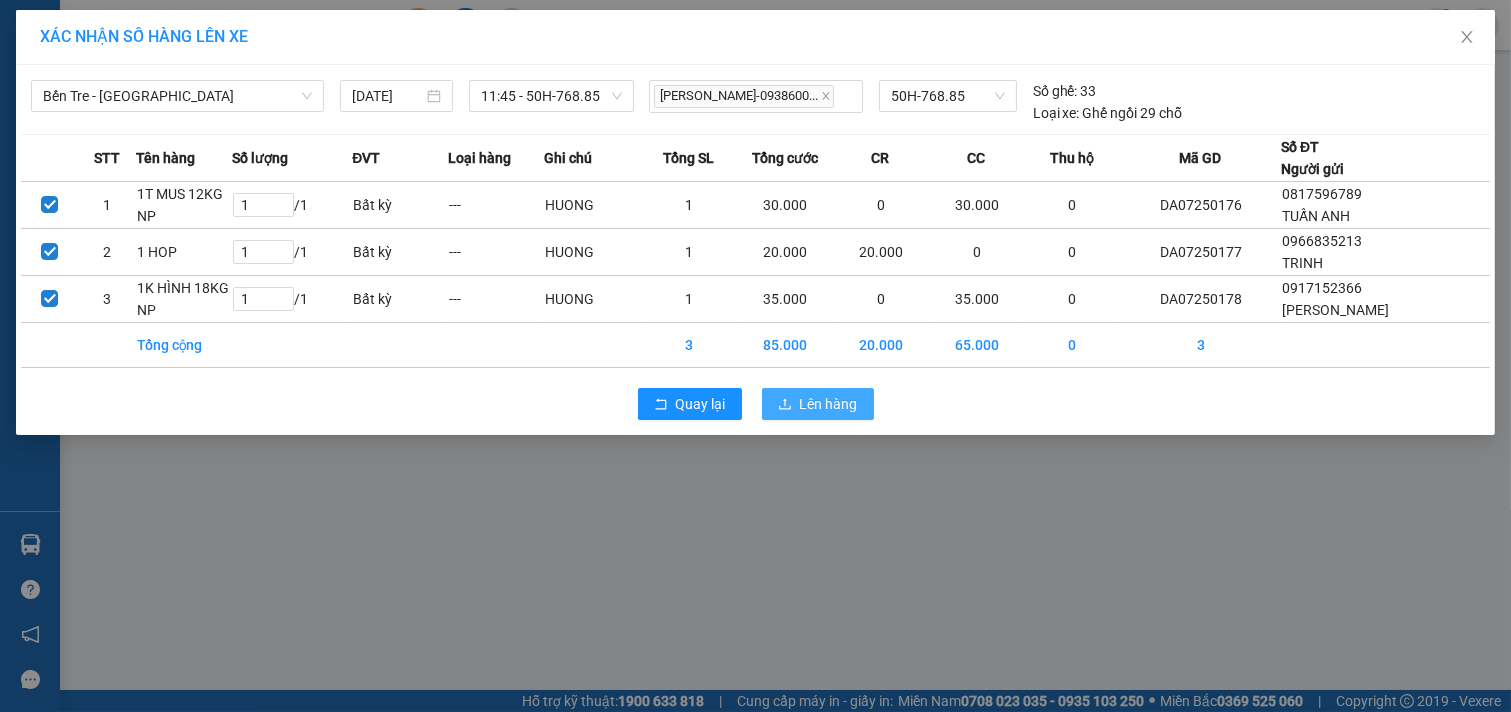 click on "Lên hàng" at bounding box center (829, 404) 